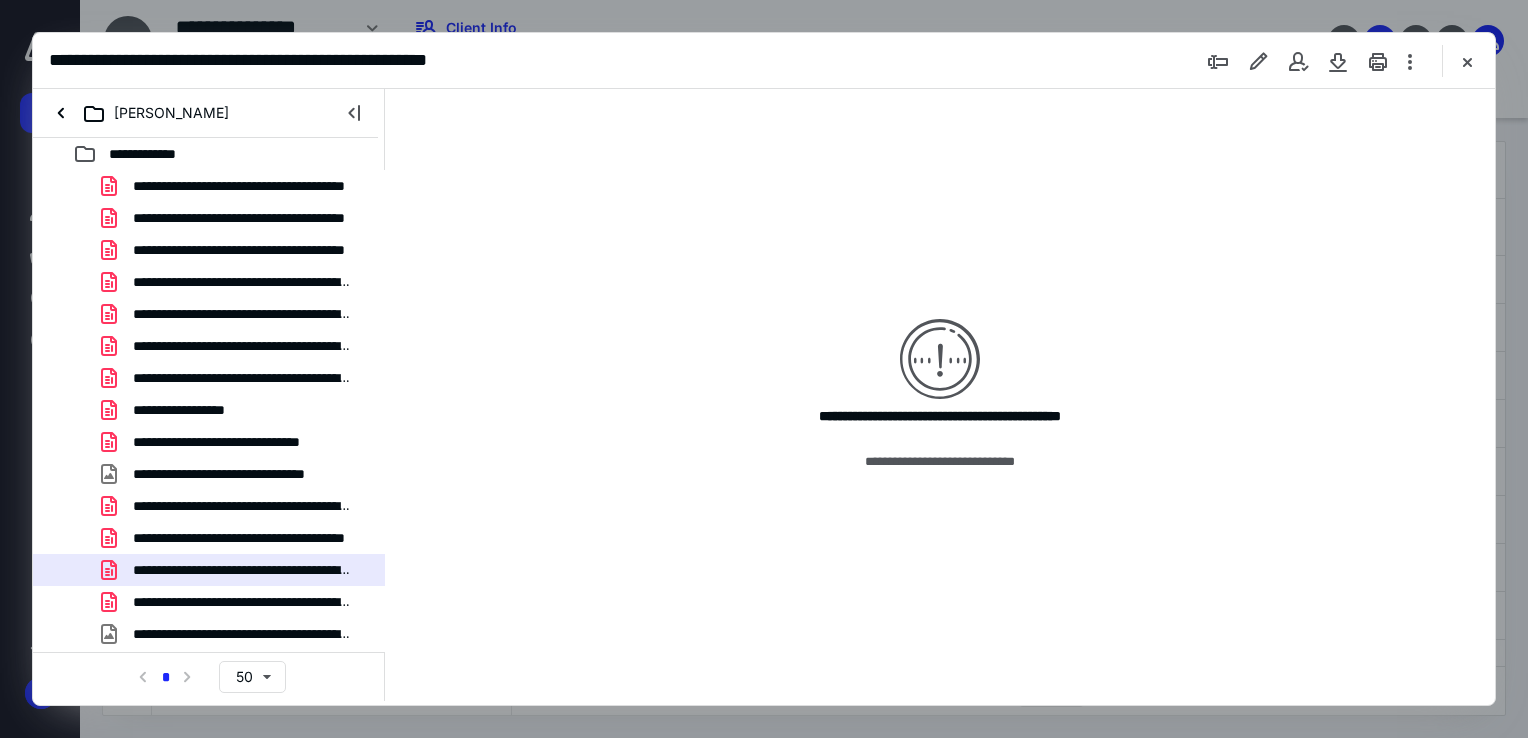 scroll, scrollTop: 0, scrollLeft: 0, axis: both 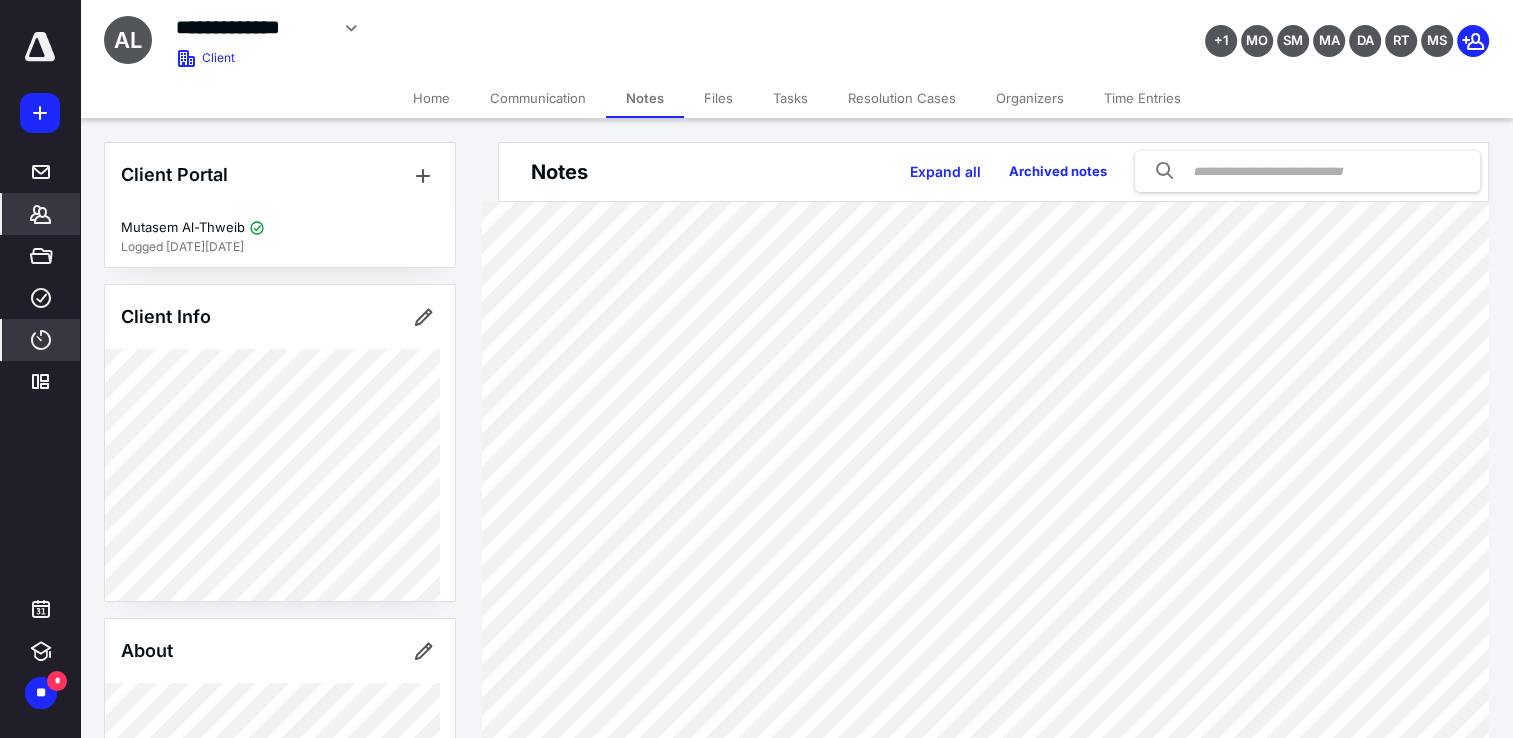 click 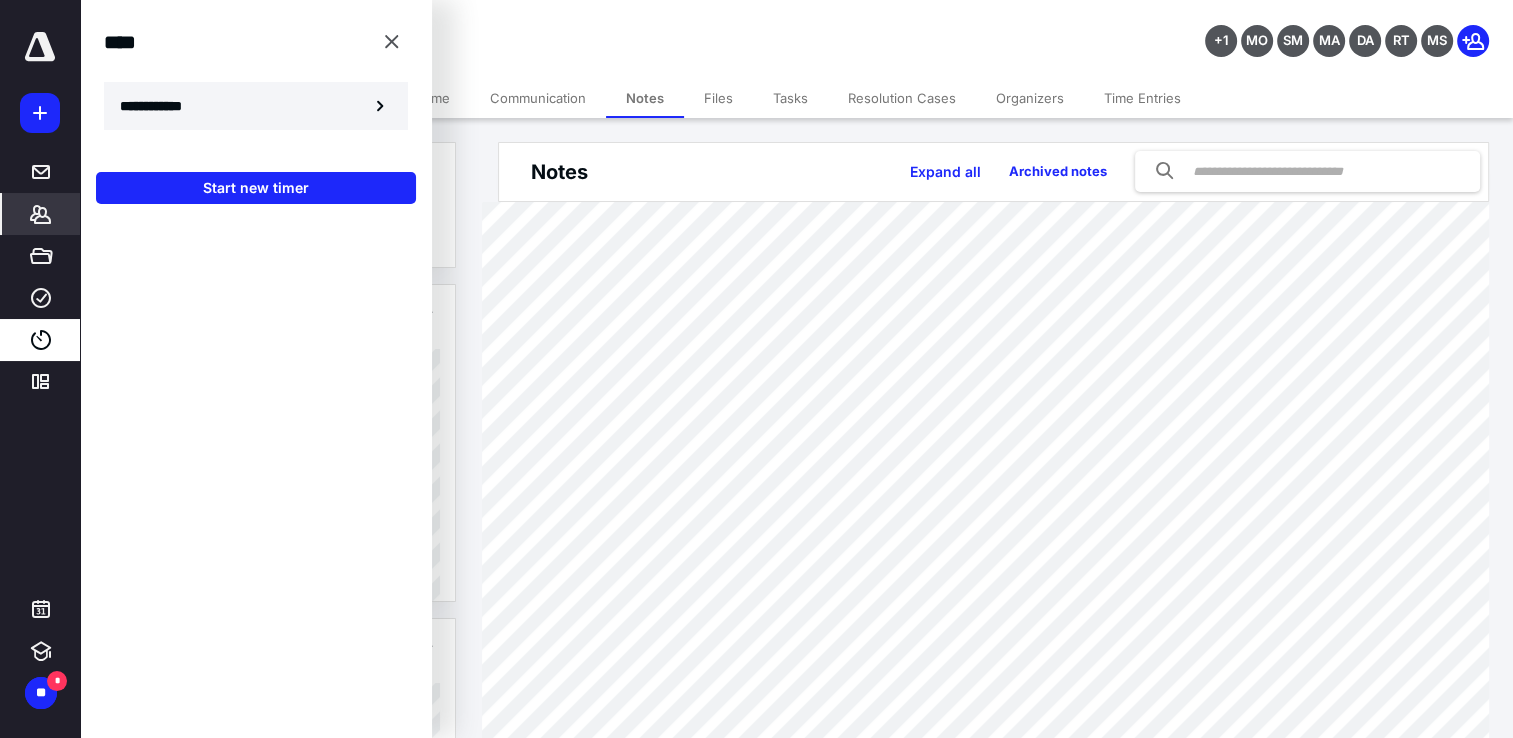 click on "**********" at bounding box center [256, 106] 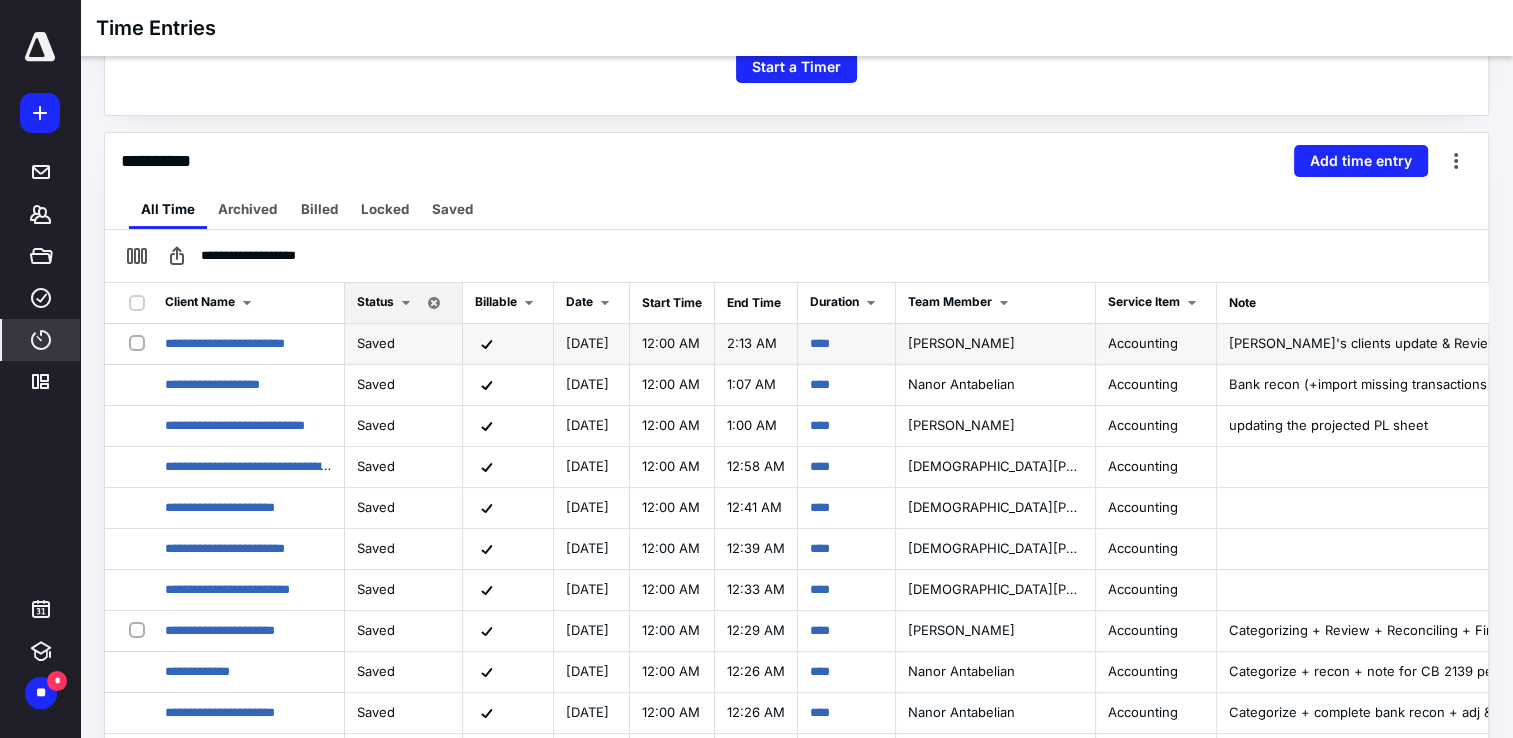 scroll, scrollTop: 400, scrollLeft: 0, axis: vertical 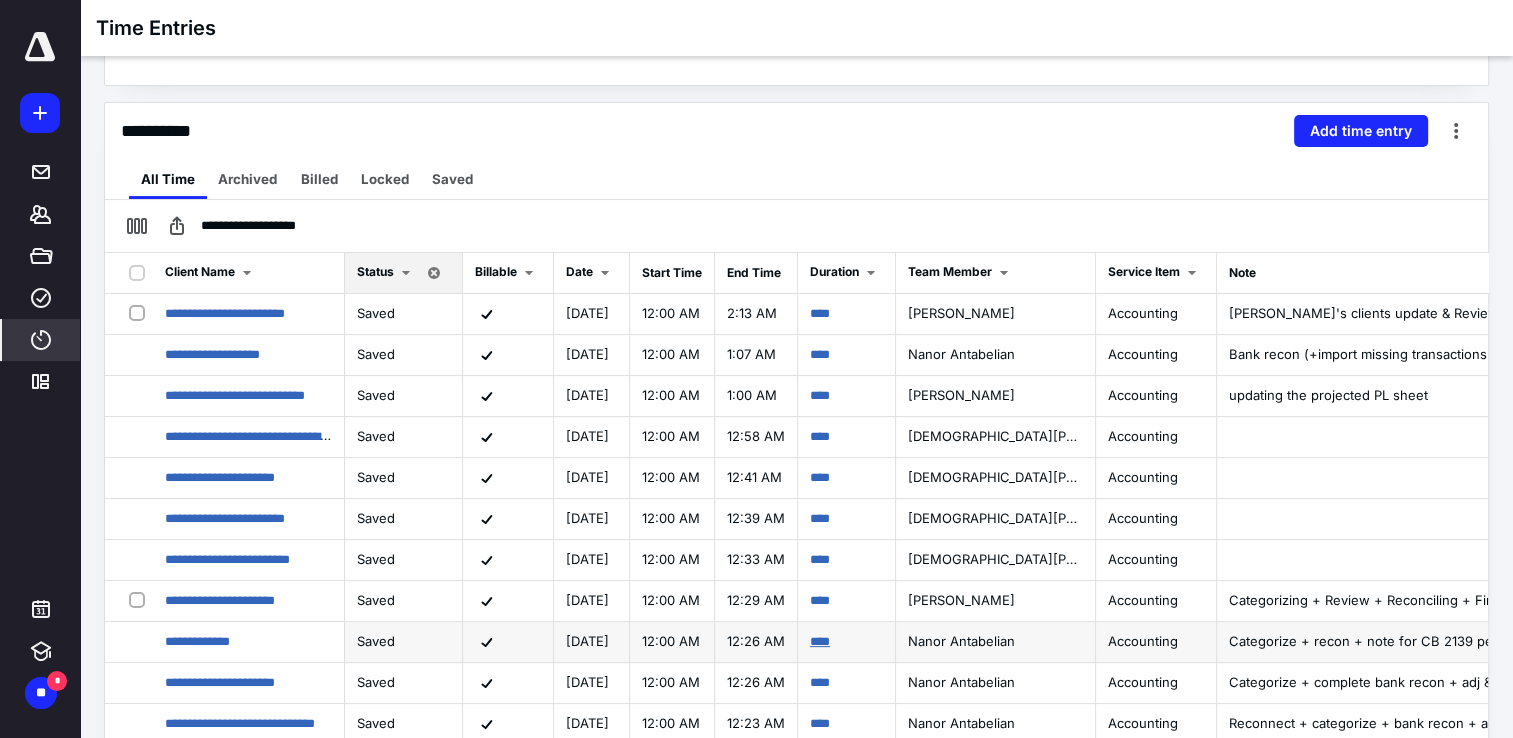 click on "****" at bounding box center (820, 641) 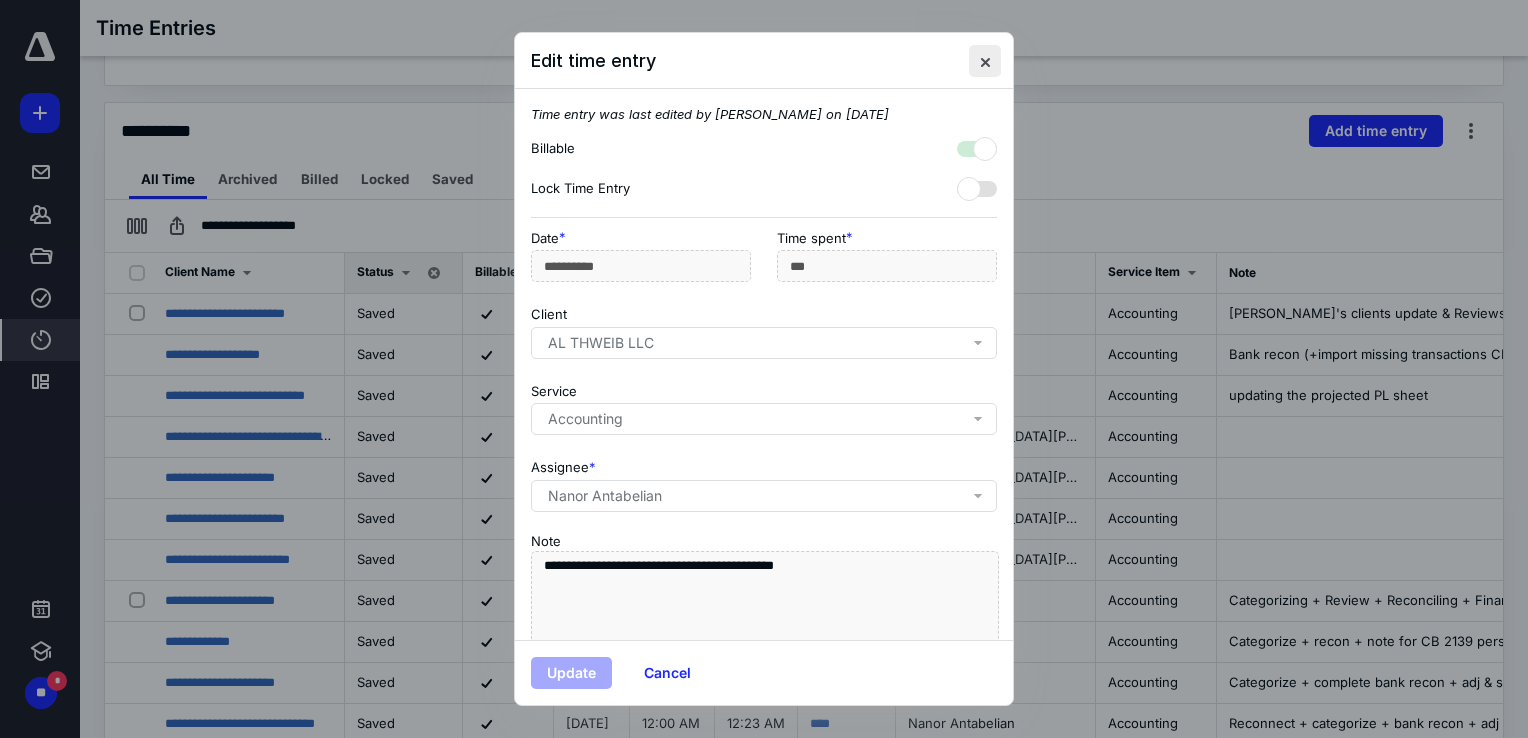 click at bounding box center (985, 61) 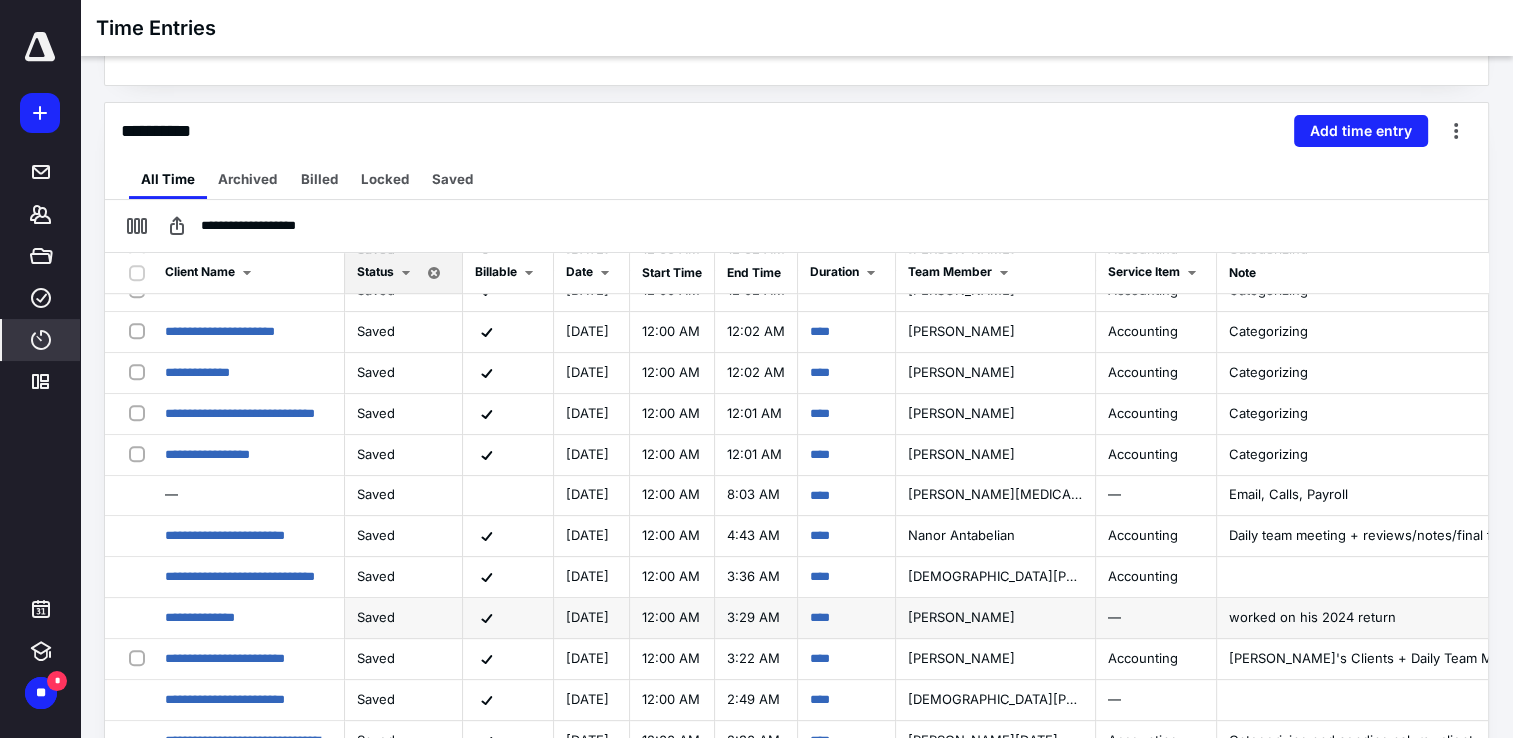 scroll, scrollTop: 1607, scrollLeft: 0, axis: vertical 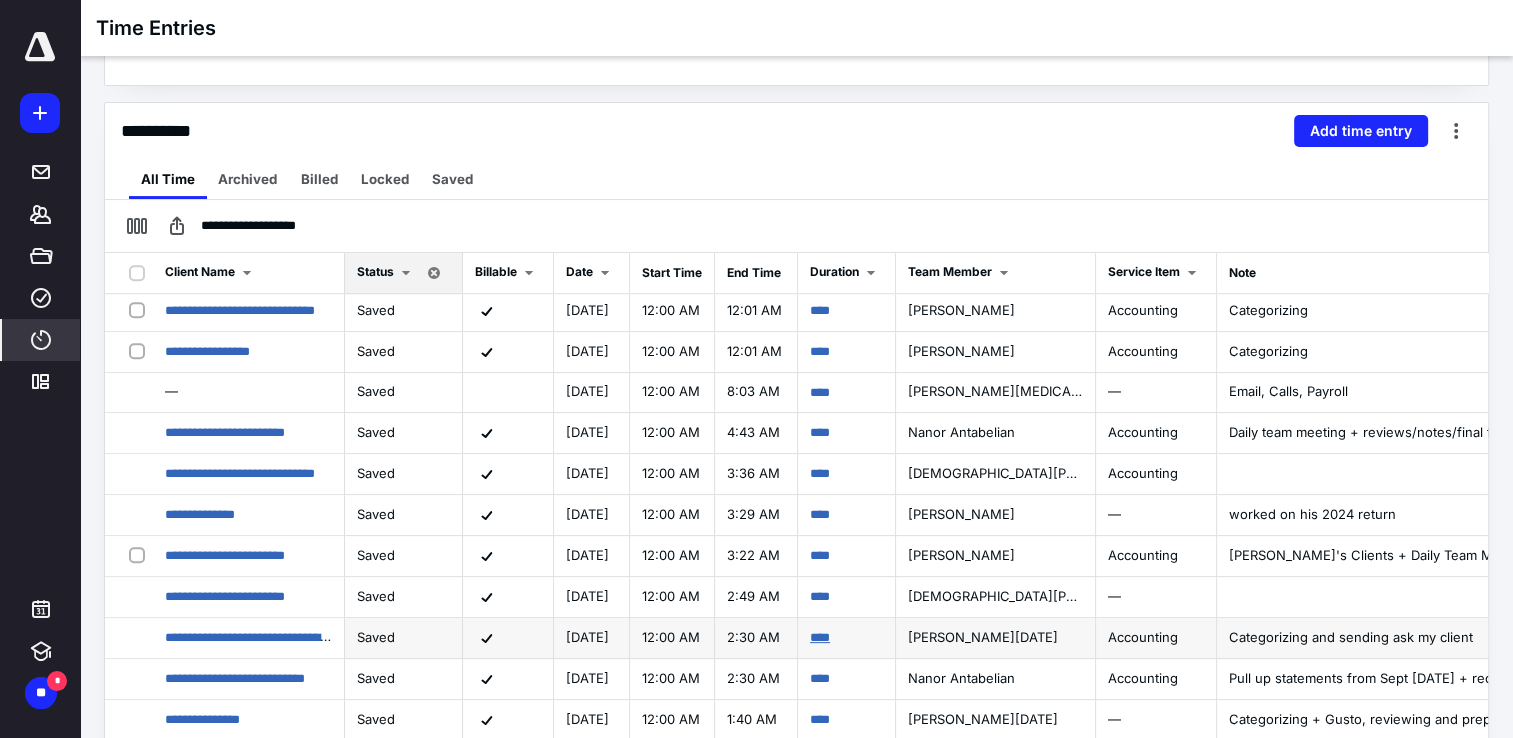 click on "****" at bounding box center (820, 637) 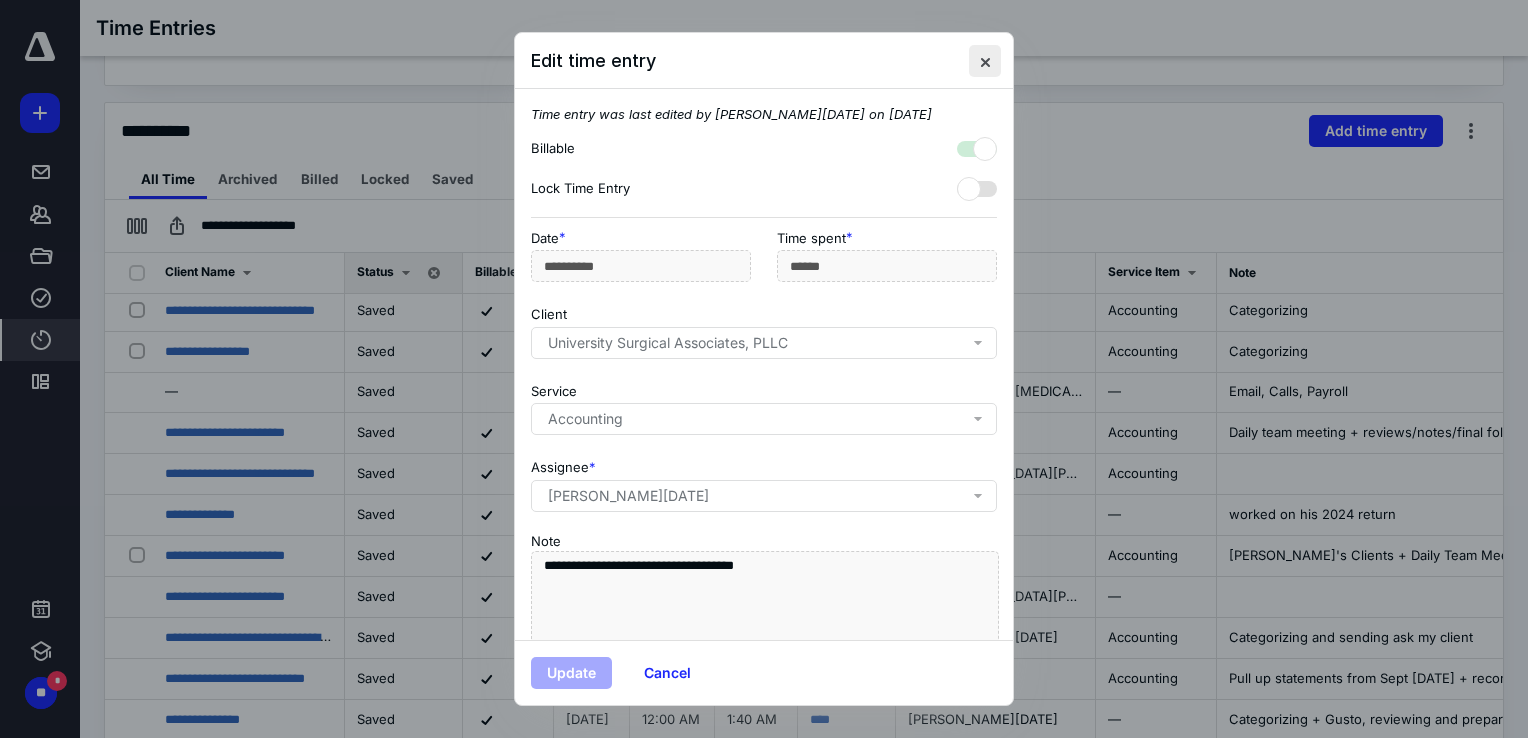 click at bounding box center (985, 61) 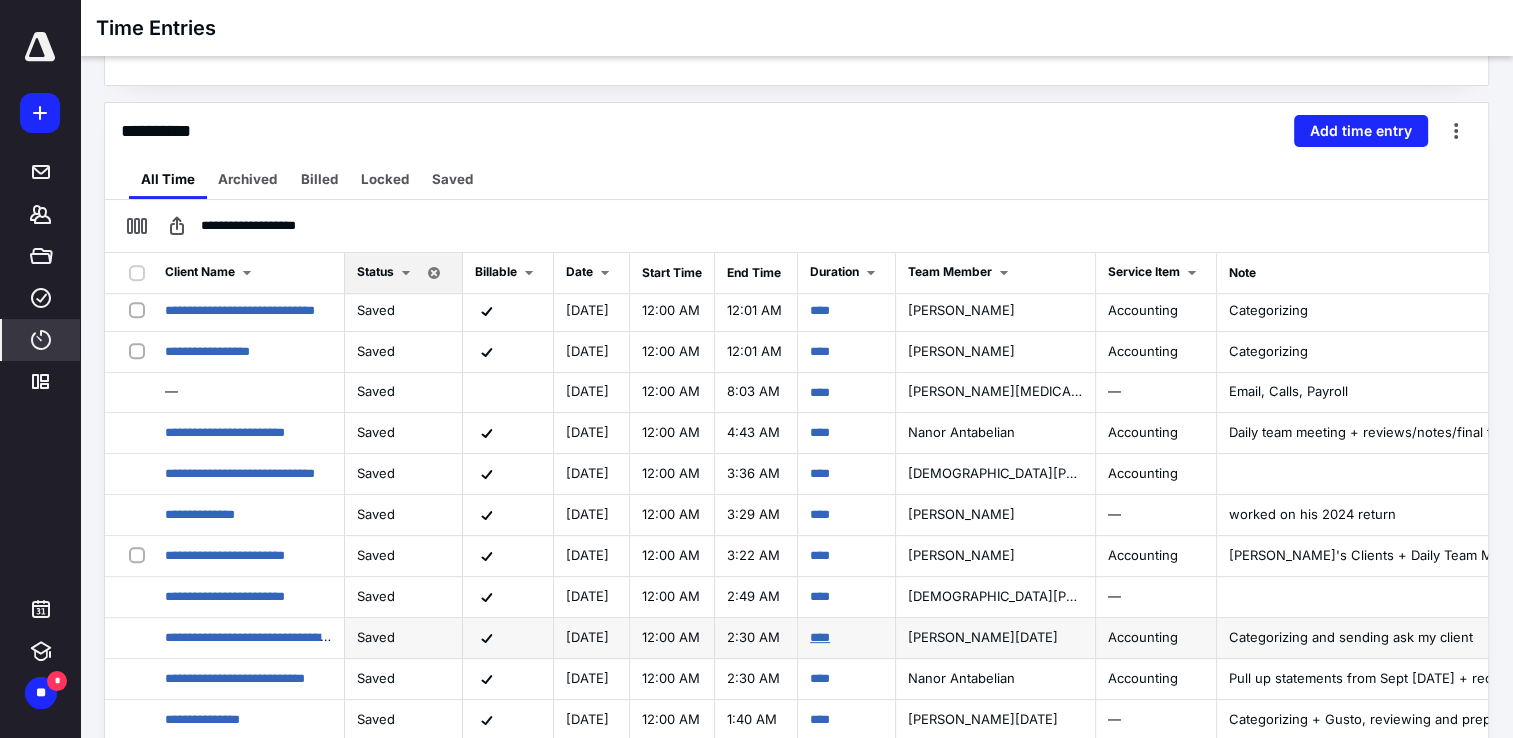 scroll, scrollTop: 442, scrollLeft: 0, axis: vertical 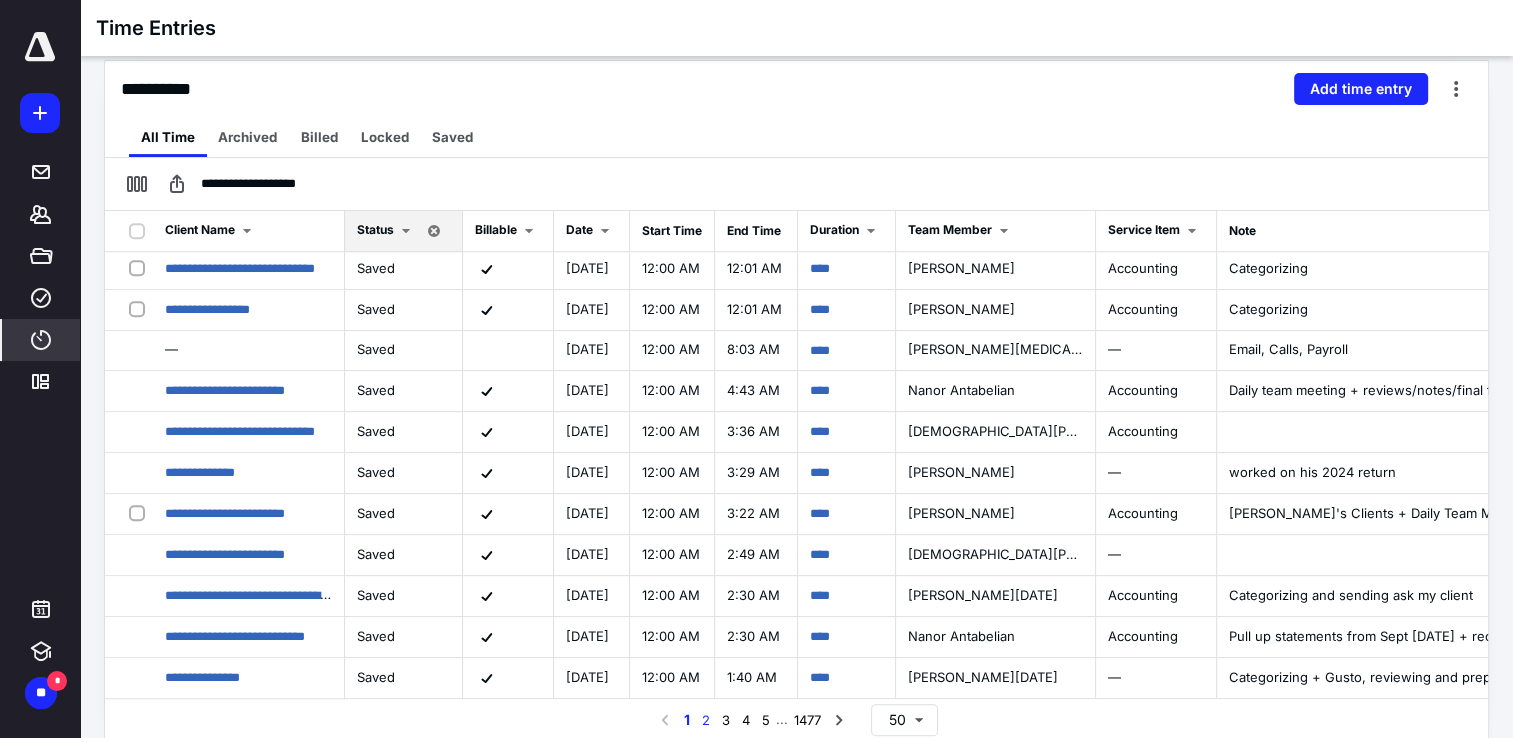 click on "2" at bounding box center [706, 720] 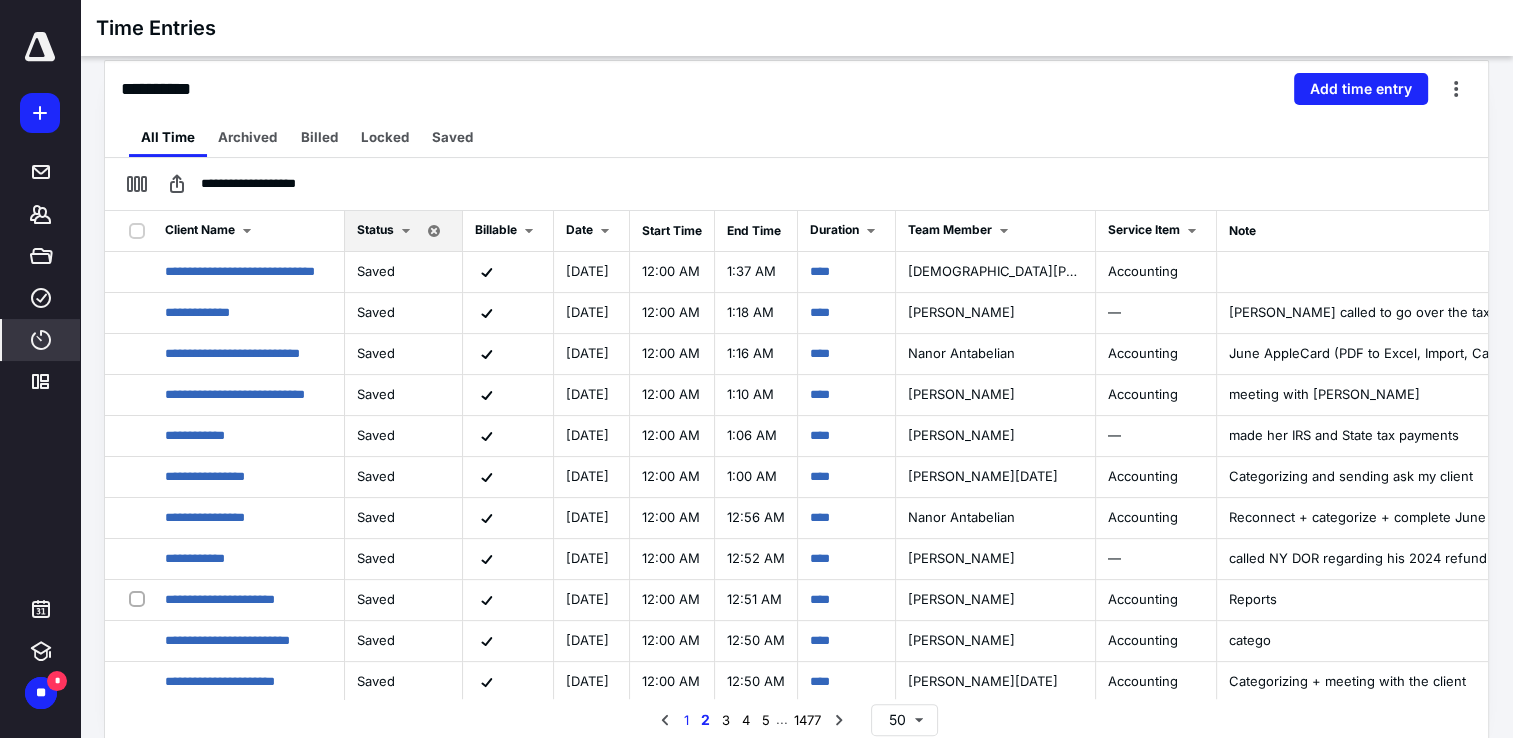 click on "1" at bounding box center [686, 720] 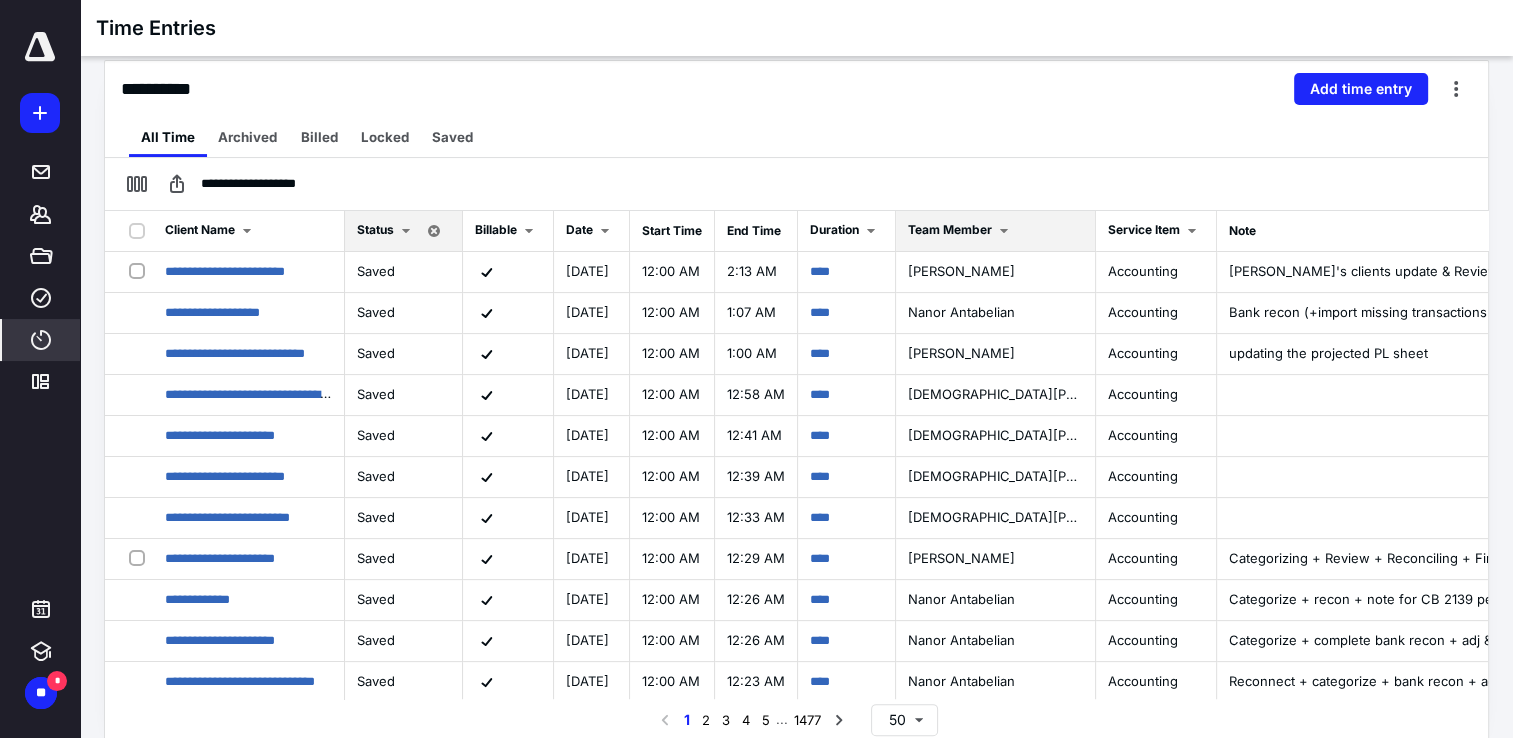 click at bounding box center [1004, 231] 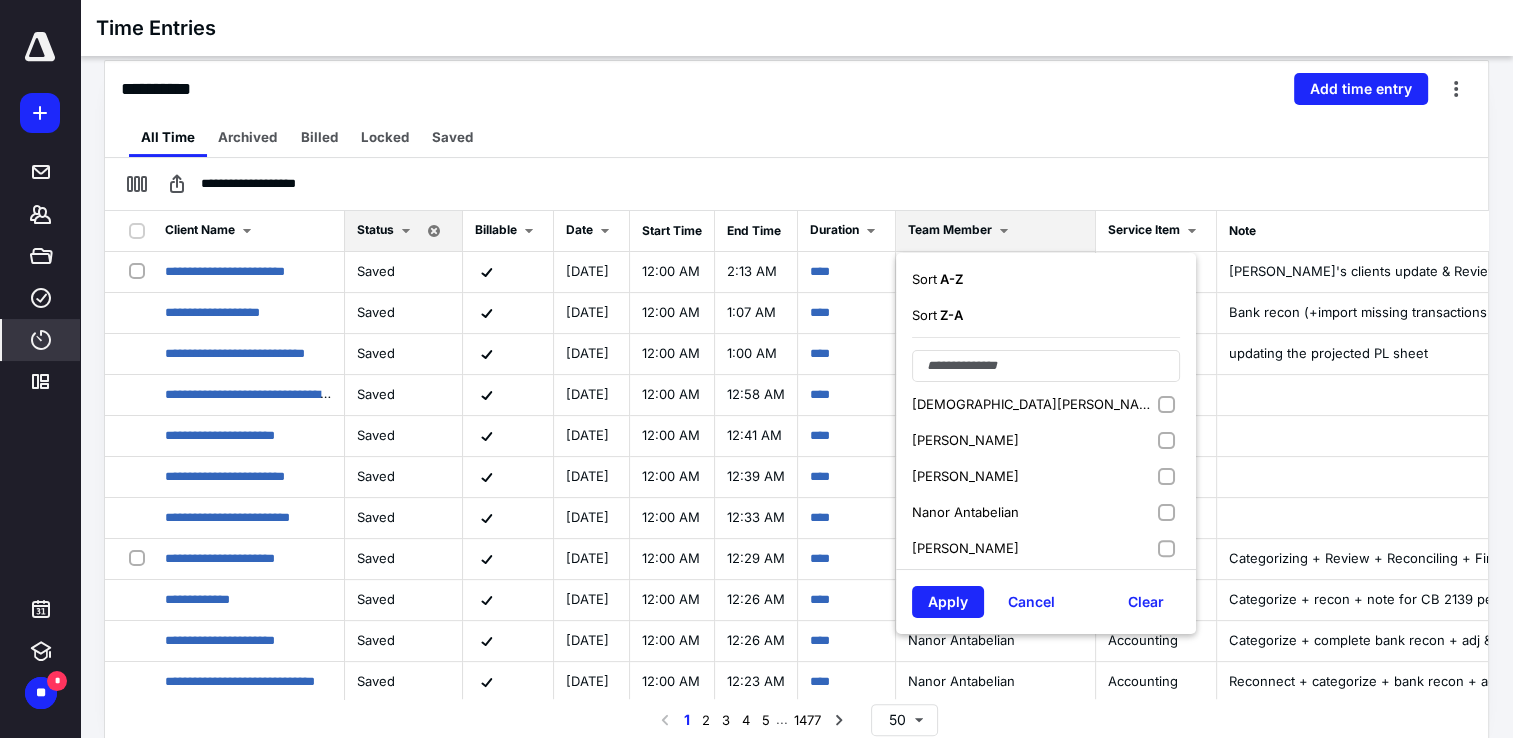 scroll, scrollTop: 900, scrollLeft: 0, axis: vertical 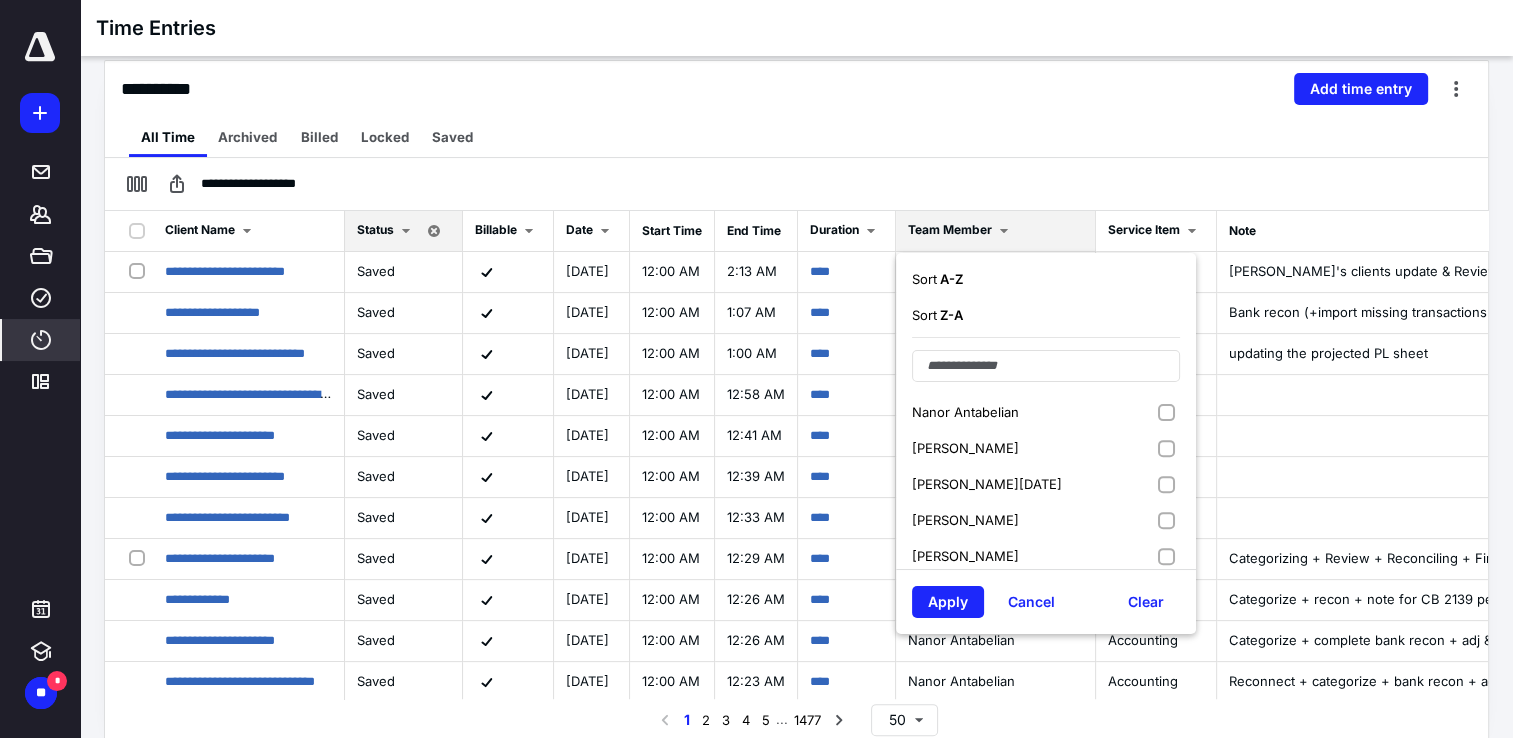 click on "Nour Ramadan" at bounding box center (987, 484) 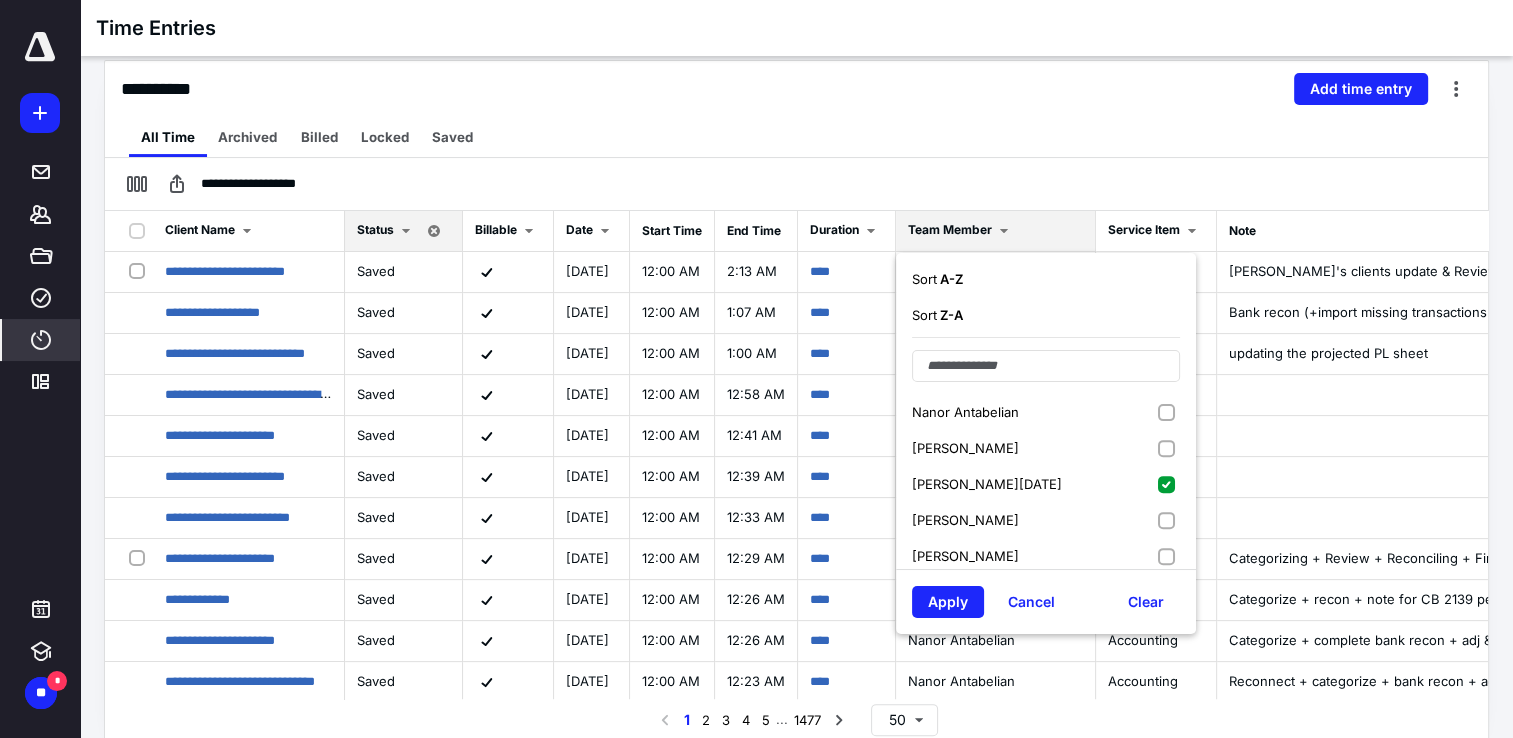 checkbox on "true" 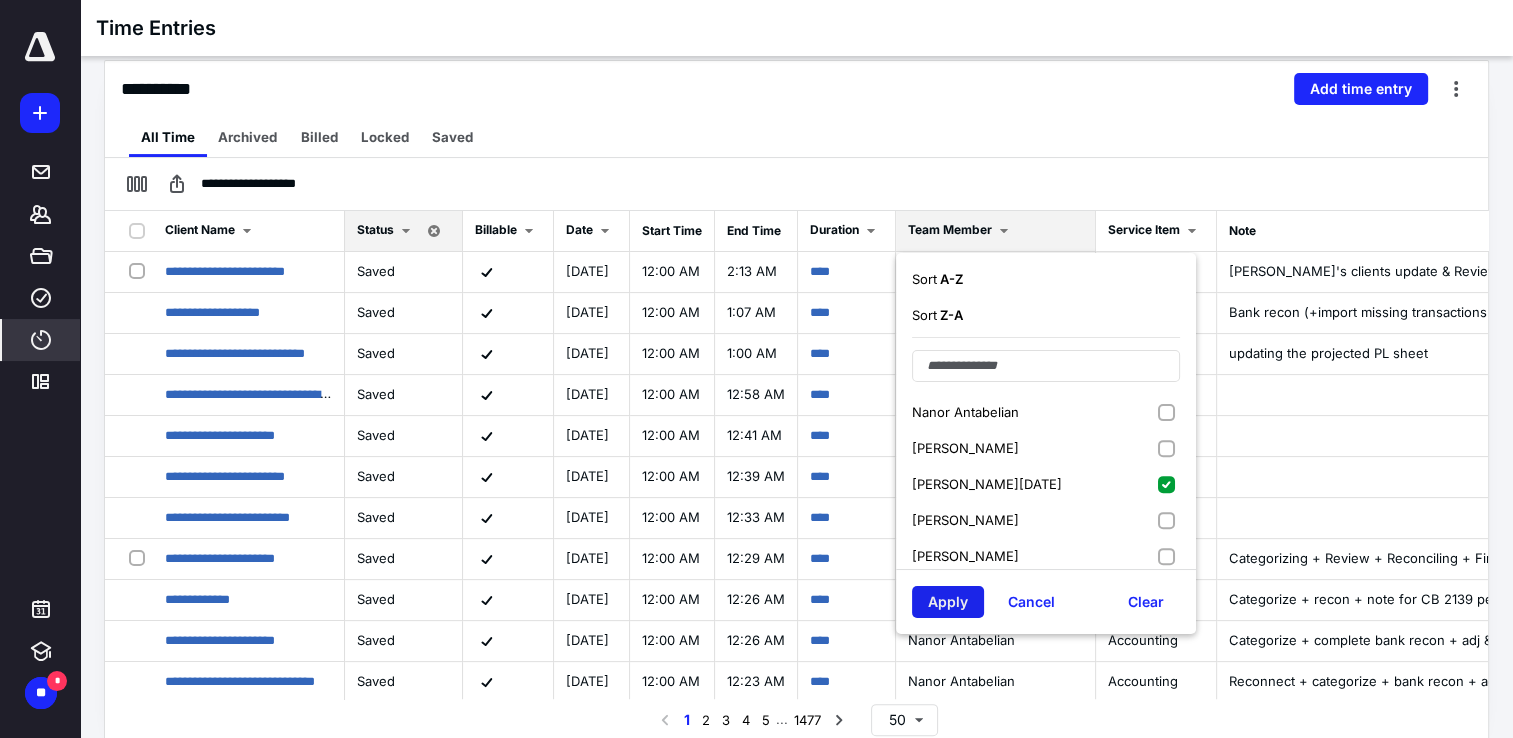 click on "Apply" at bounding box center [948, 602] 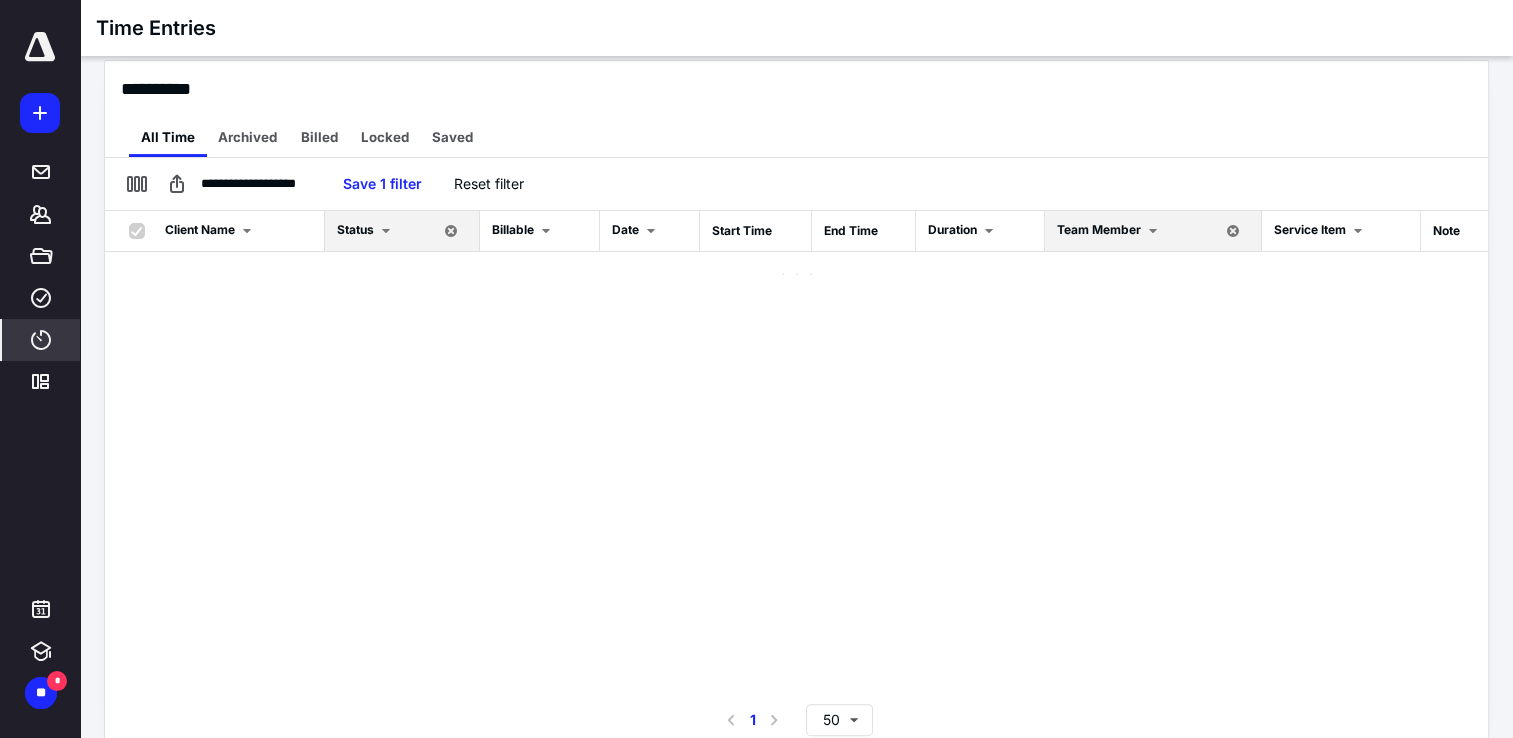checkbox on "true" 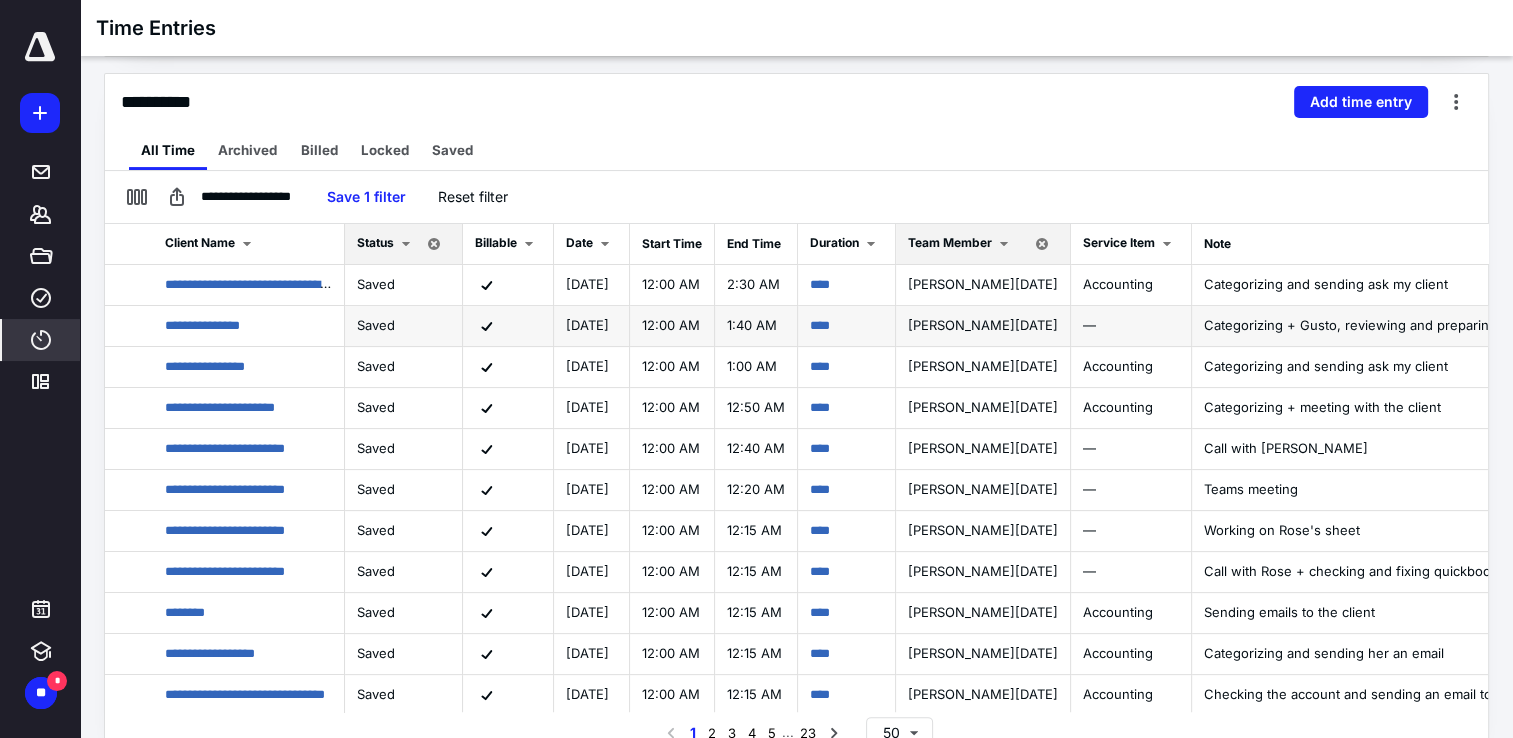 scroll, scrollTop: 442, scrollLeft: 0, axis: vertical 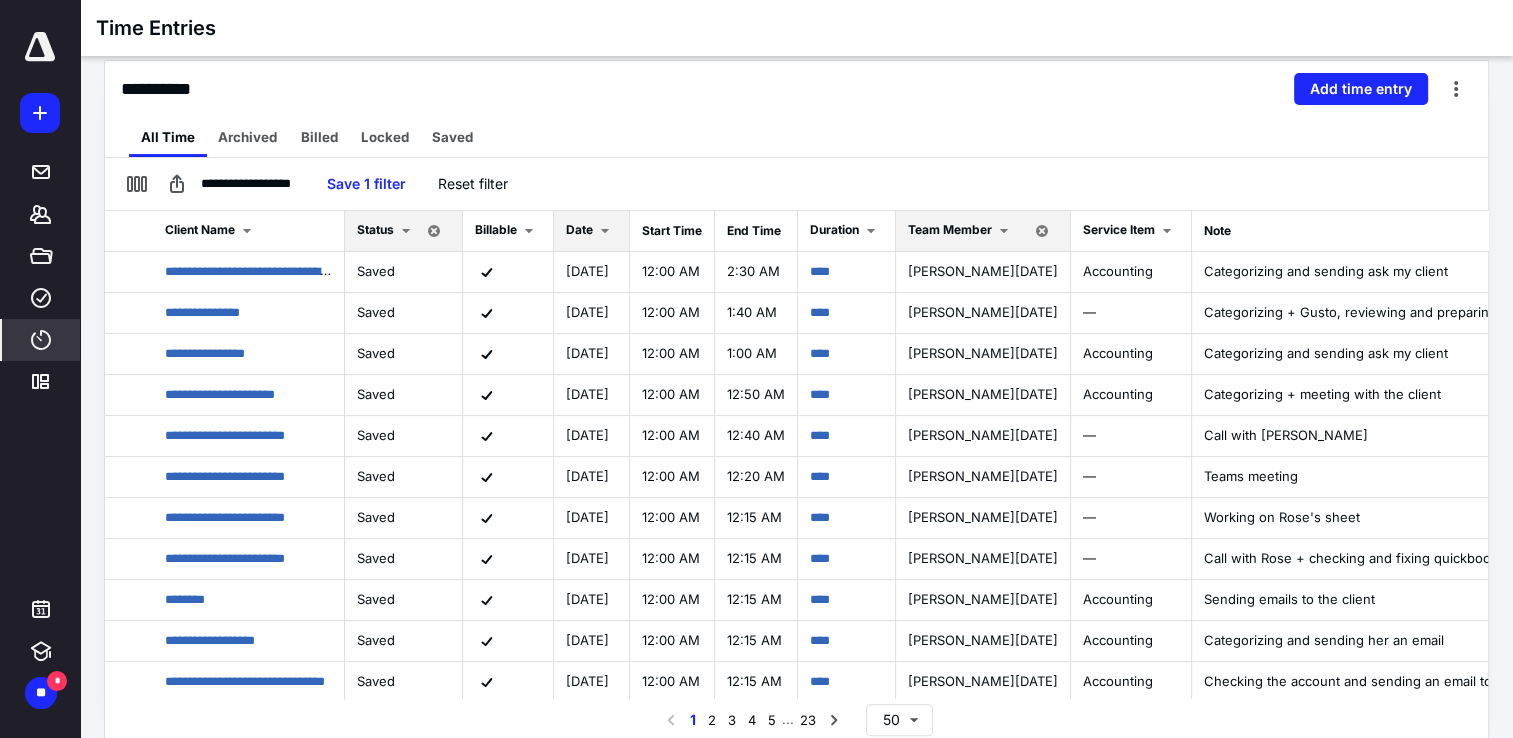 click on "Date" at bounding box center [579, 229] 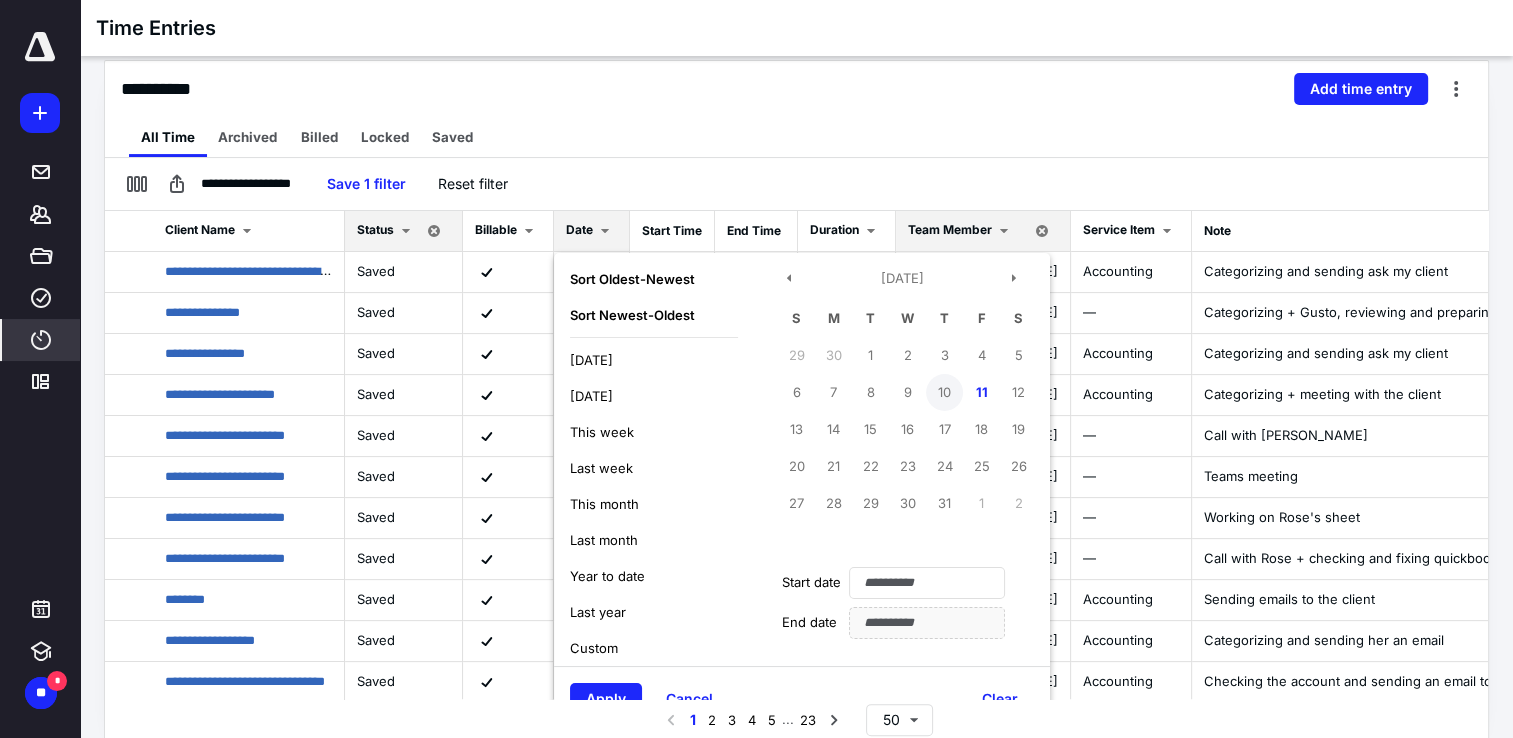 click on "10" at bounding box center [944, 392] 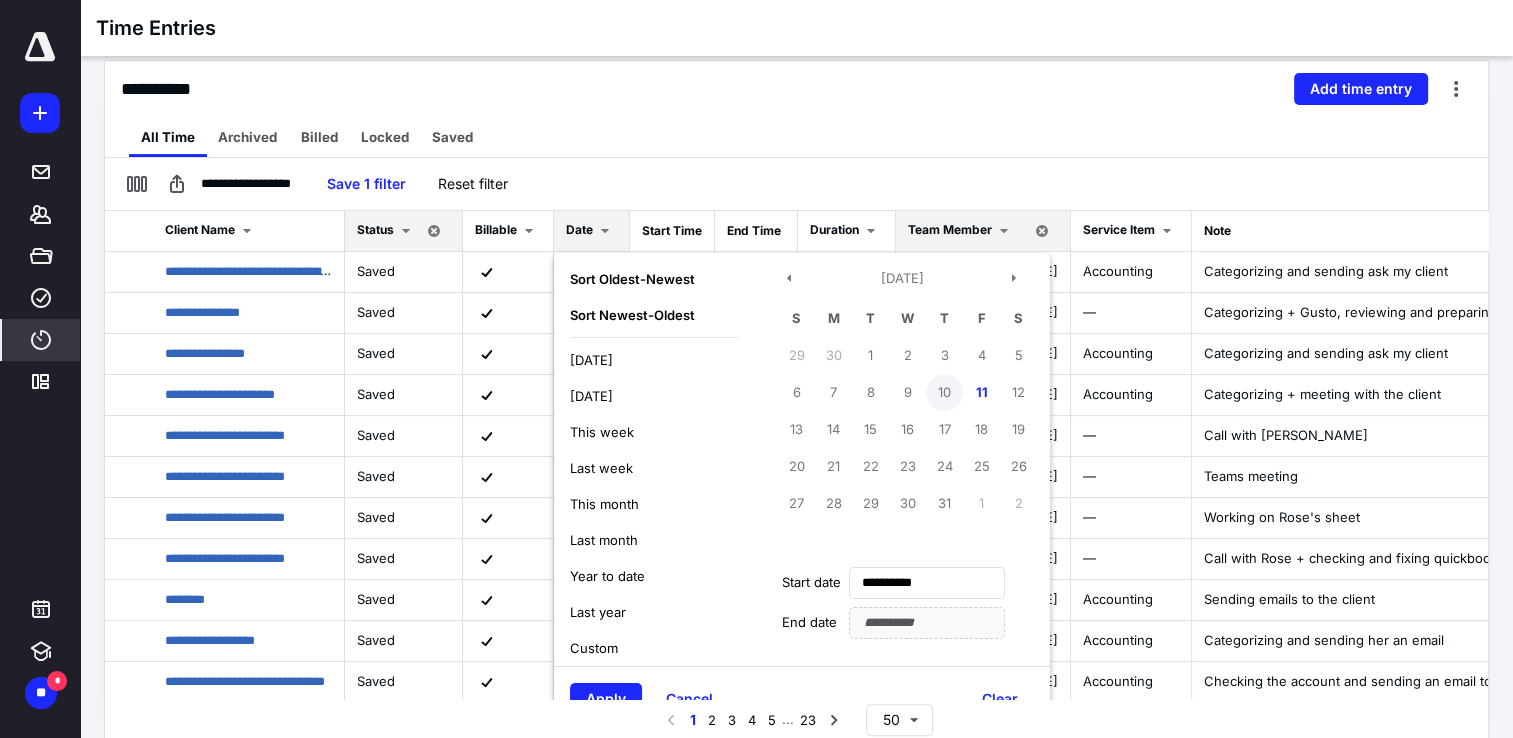 click on "10" at bounding box center [944, 392] 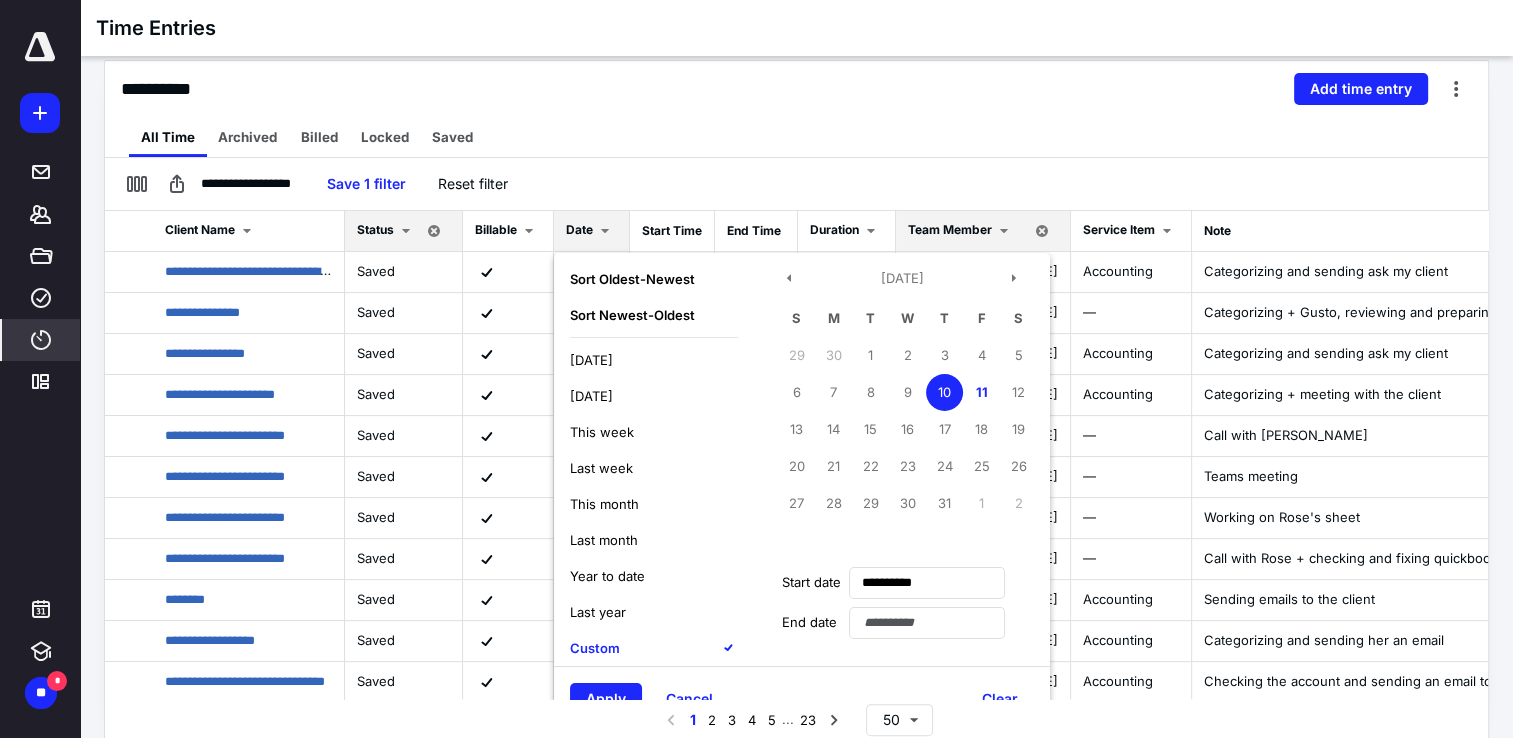 type on "**********" 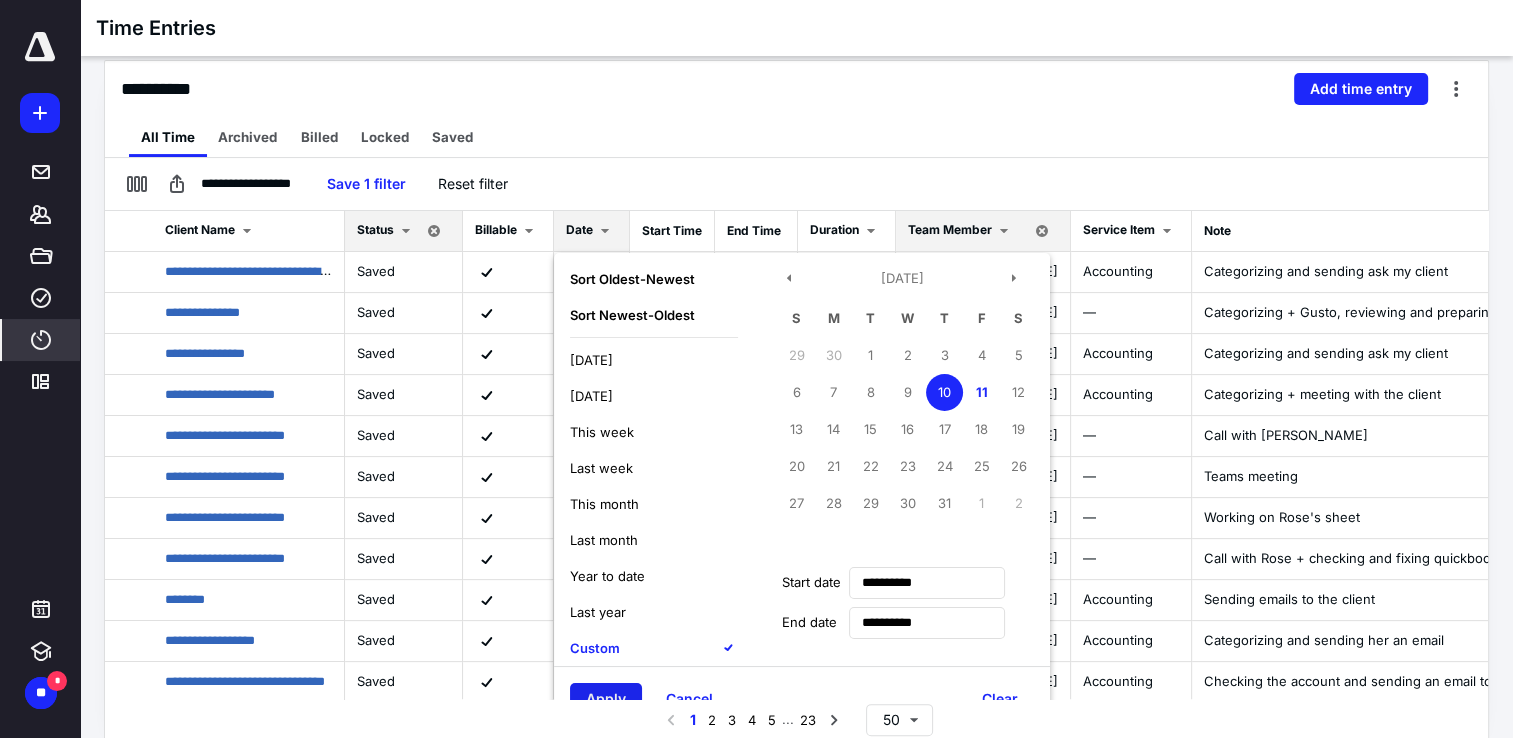 click on "Apply" at bounding box center [606, 699] 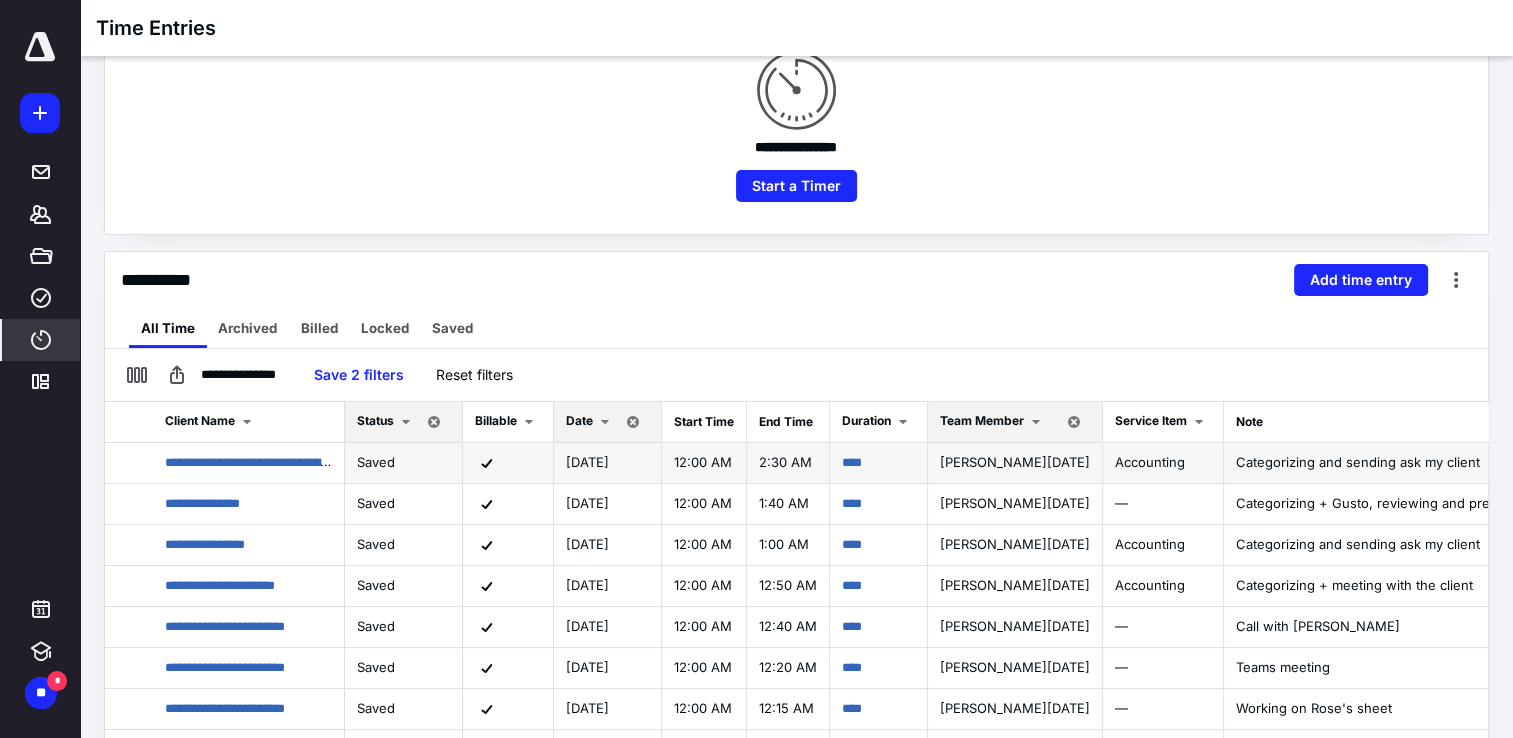 scroll, scrollTop: 400, scrollLeft: 0, axis: vertical 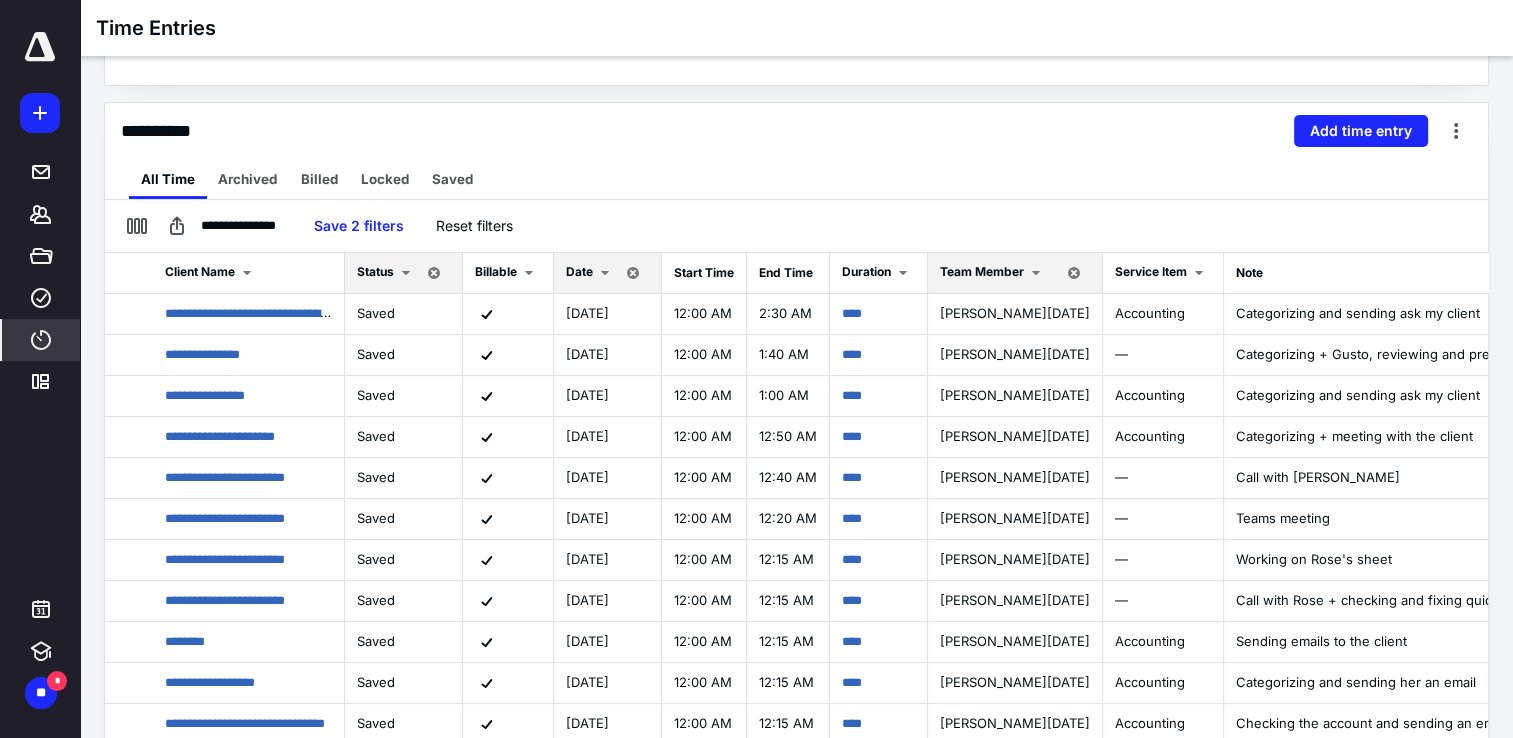 click on "Date" at bounding box center [579, 271] 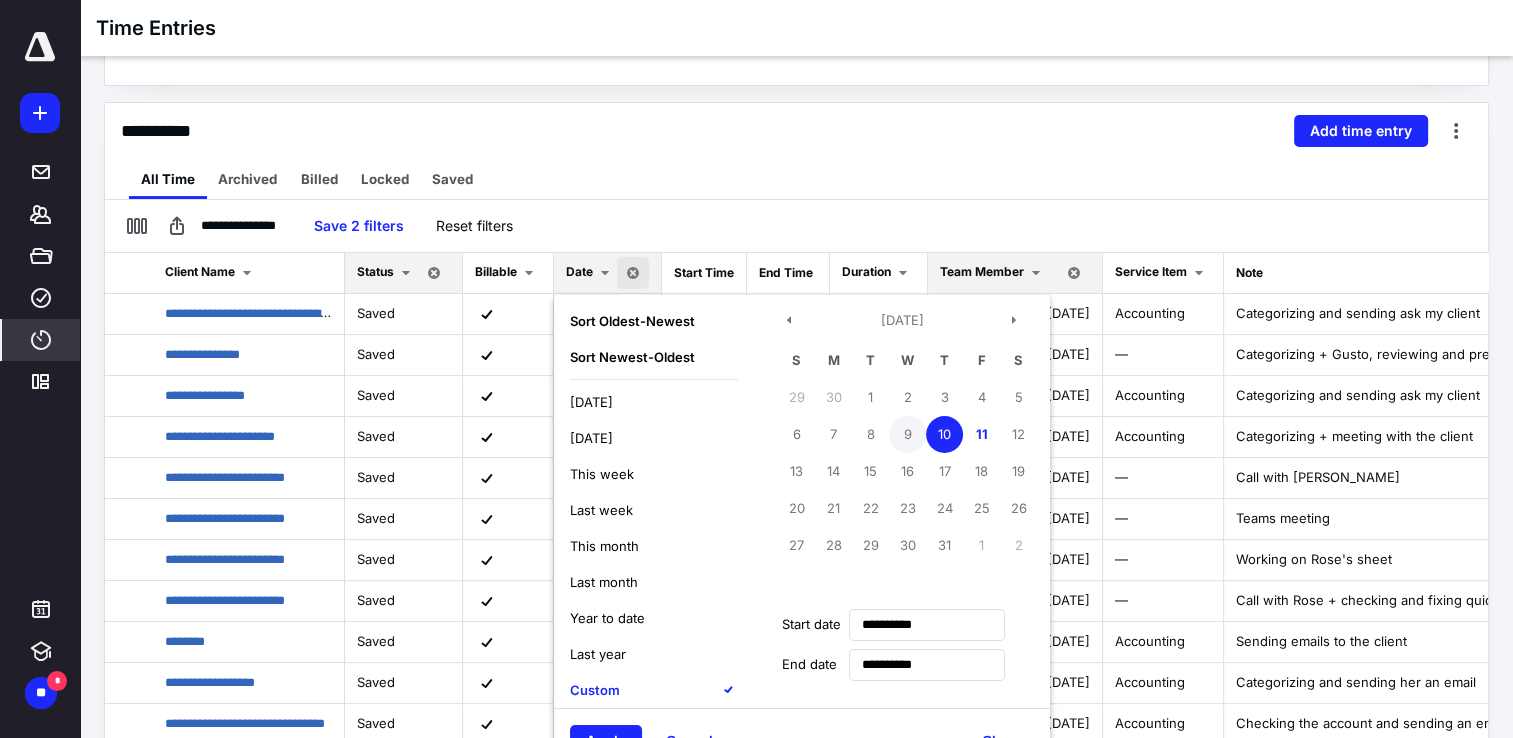 click on "9" at bounding box center [907, 434] 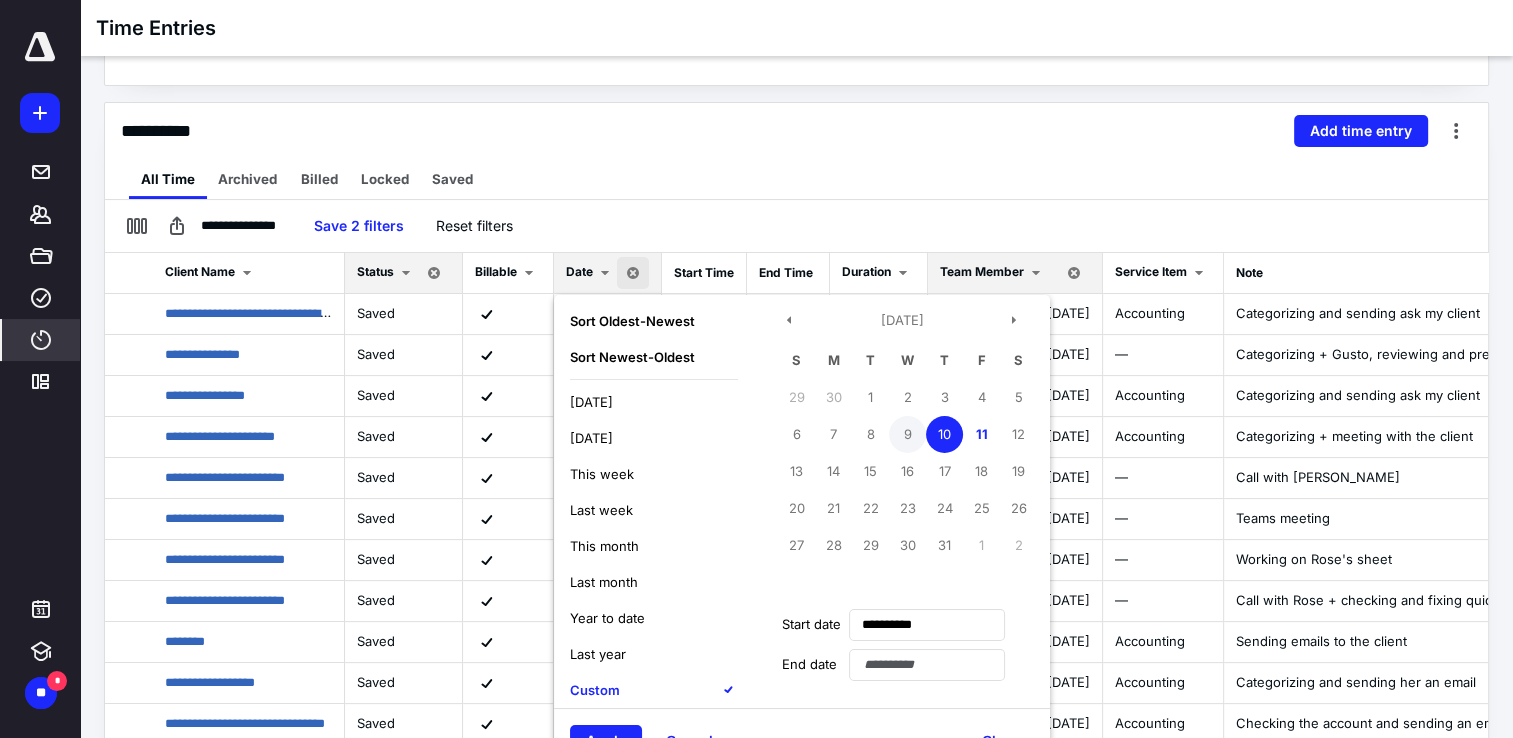 click on "9" at bounding box center (907, 434) 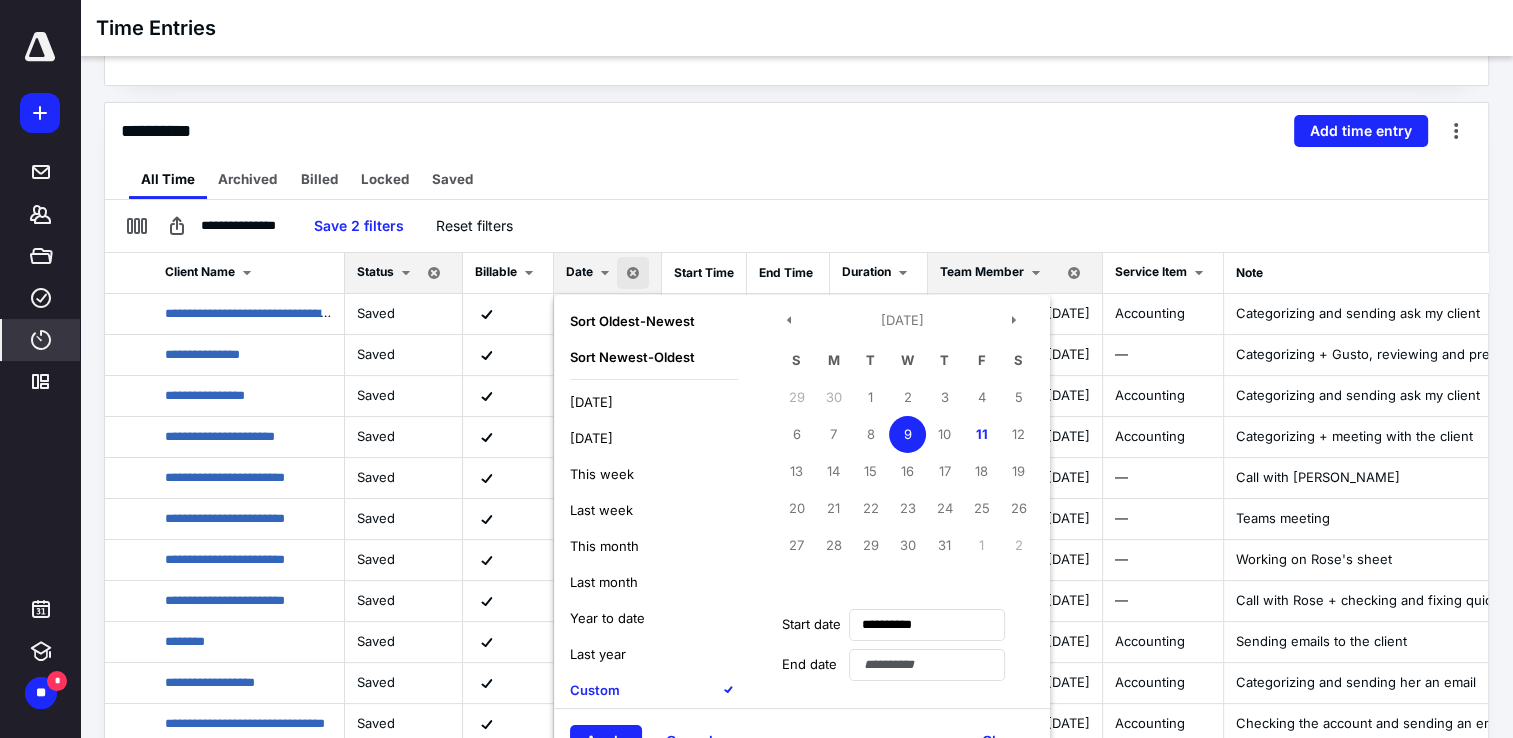 type on "**********" 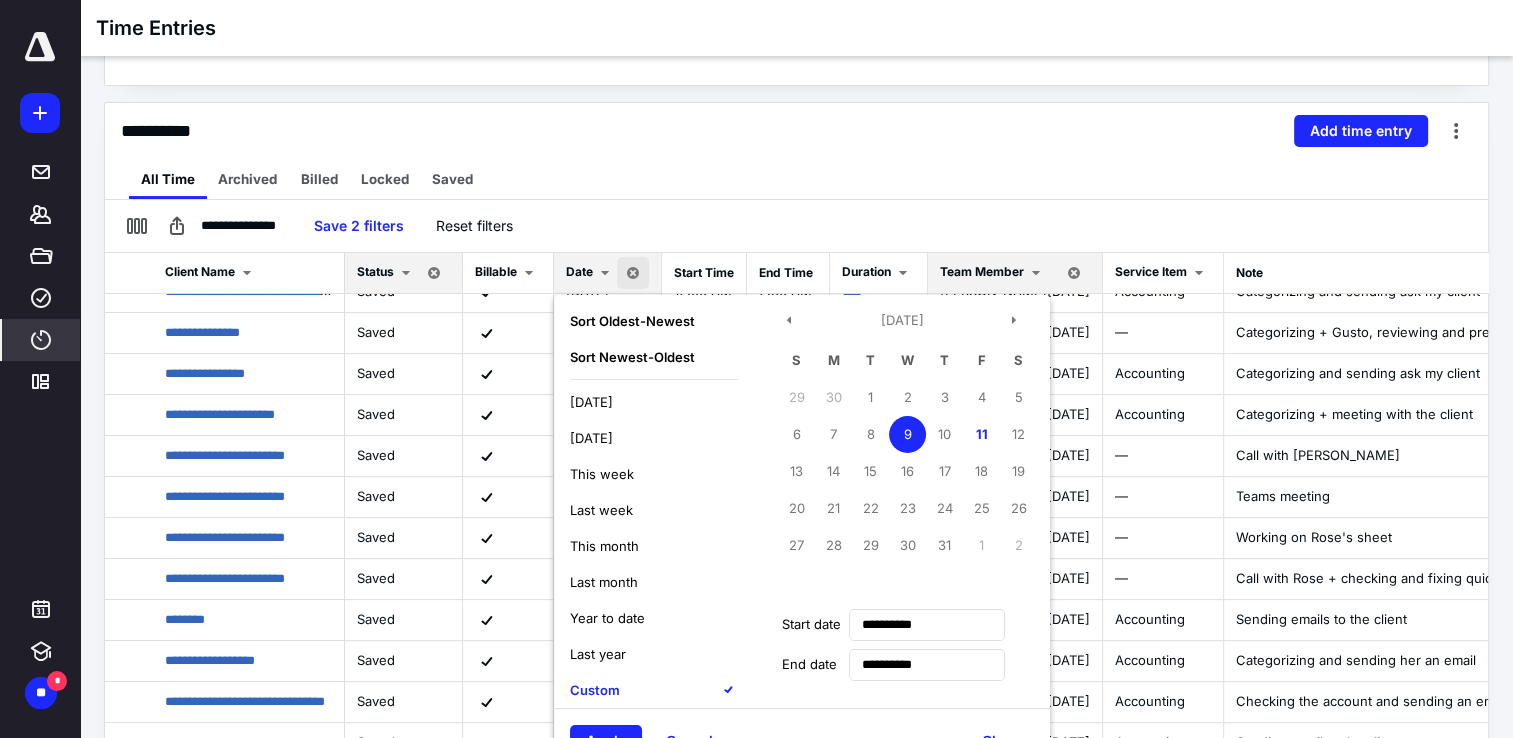 scroll, scrollTop: 57, scrollLeft: 0, axis: vertical 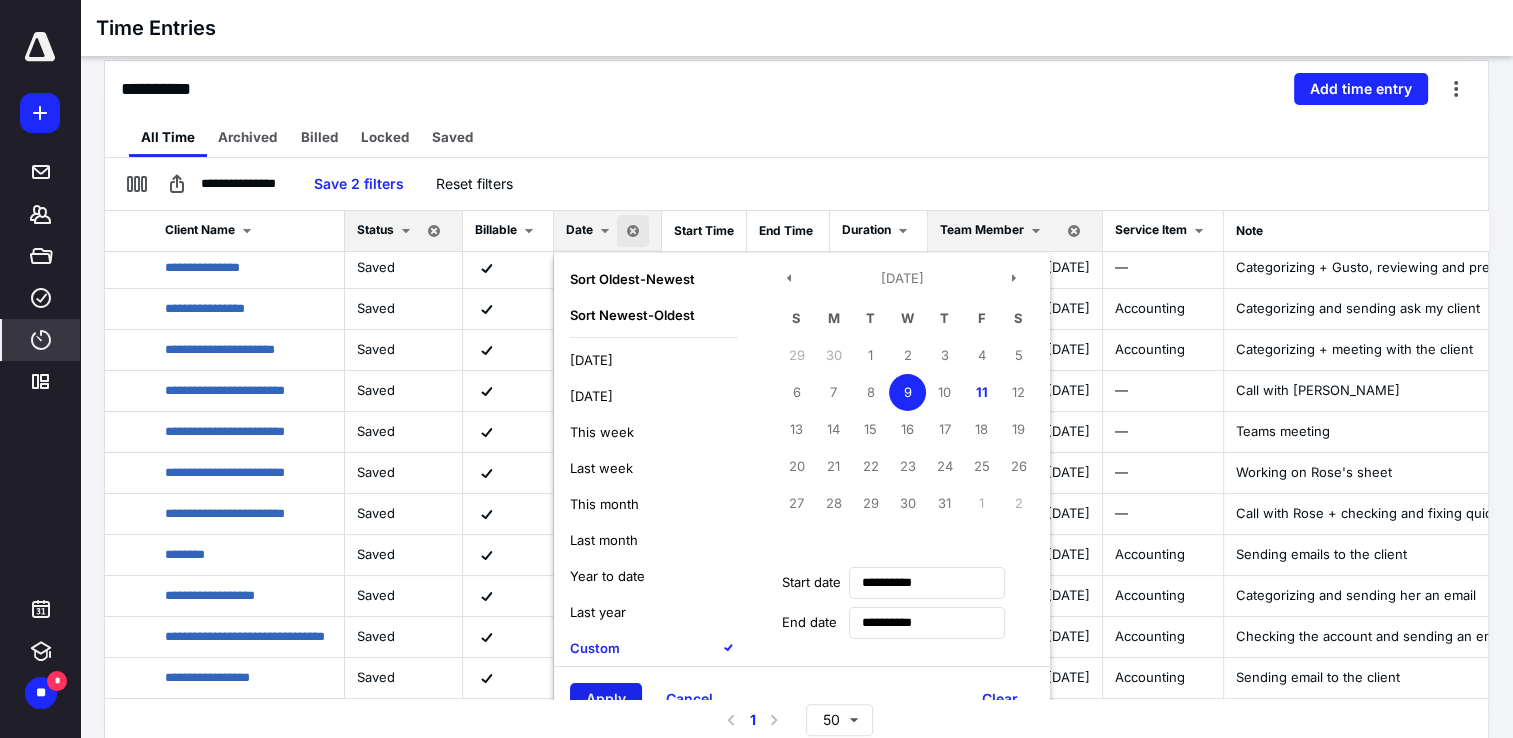 click on "Apply" at bounding box center (606, 699) 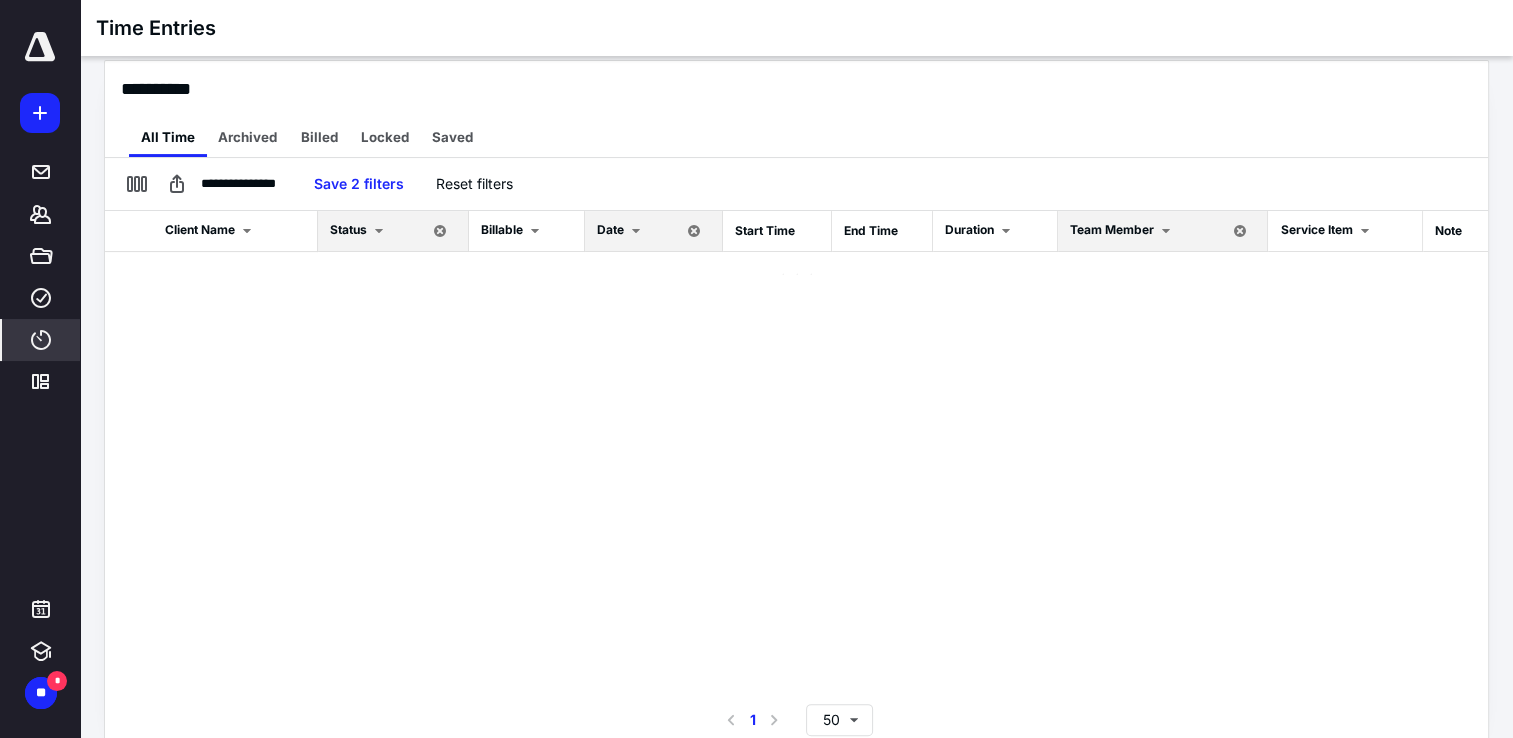 scroll, scrollTop: 0, scrollLeft: 0, axis: both 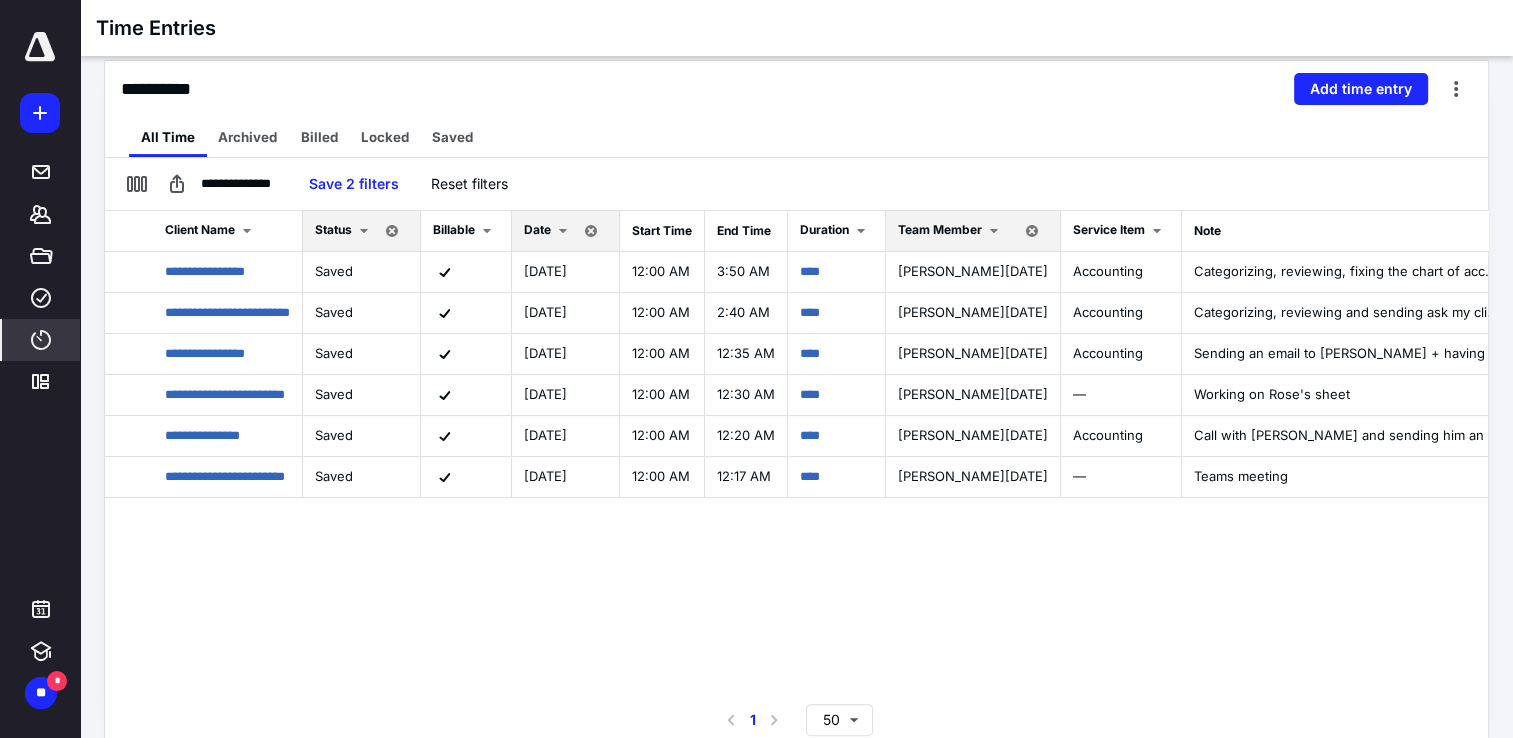 click at bounding box center (563, 231) 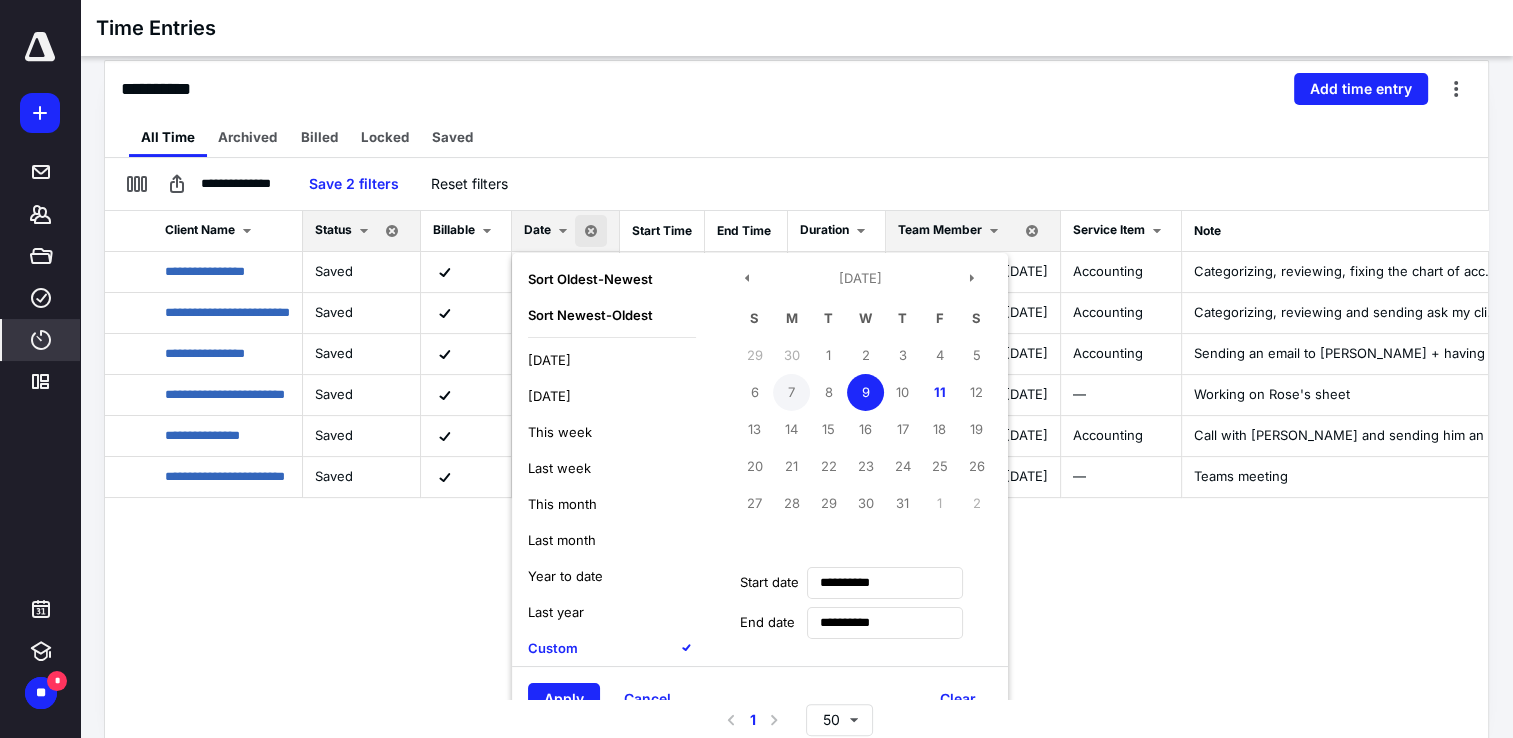 click on "7" at bounding box center [791, 392] 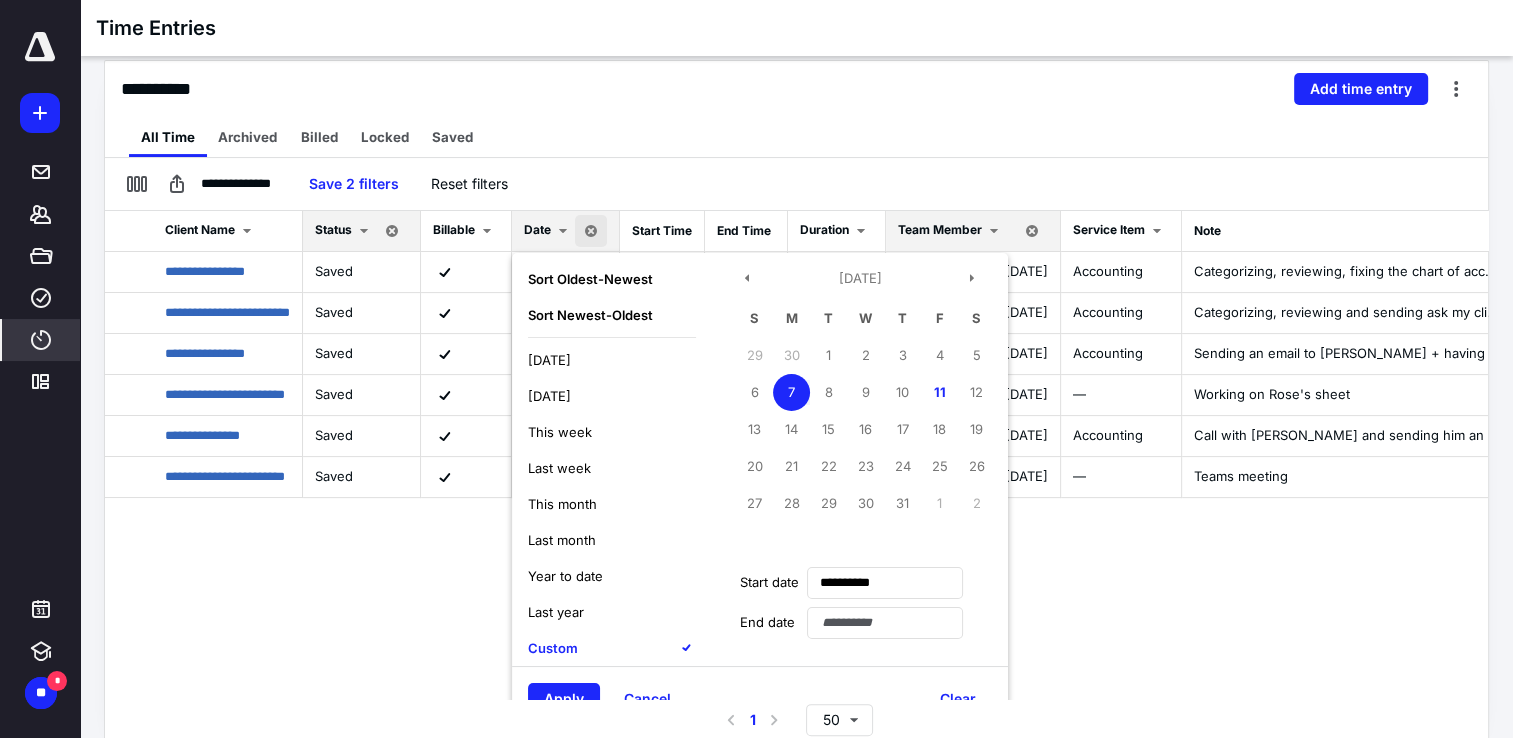 click on "7" at bounding box center [791, 392] 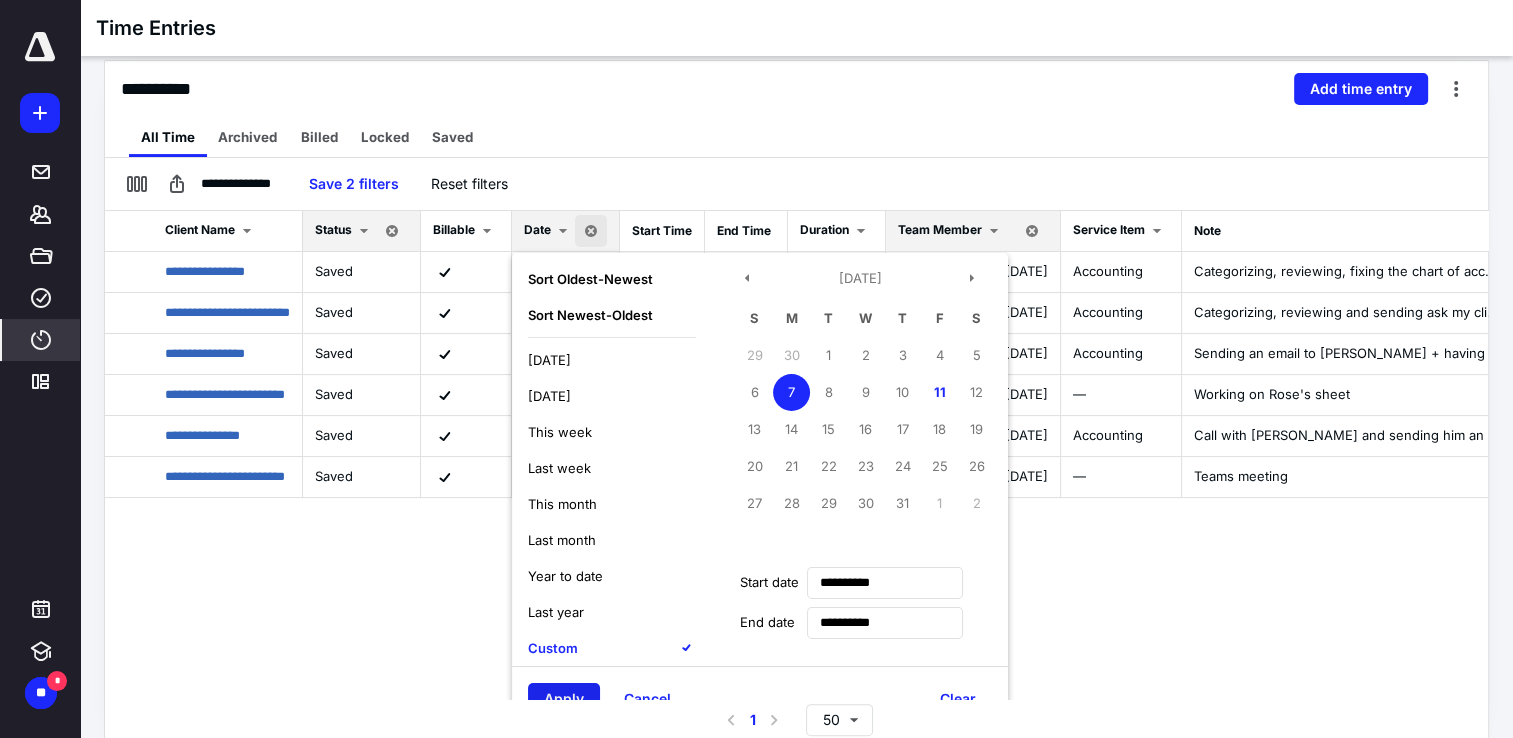 click on "Apply" at bounding box center [564, 699] 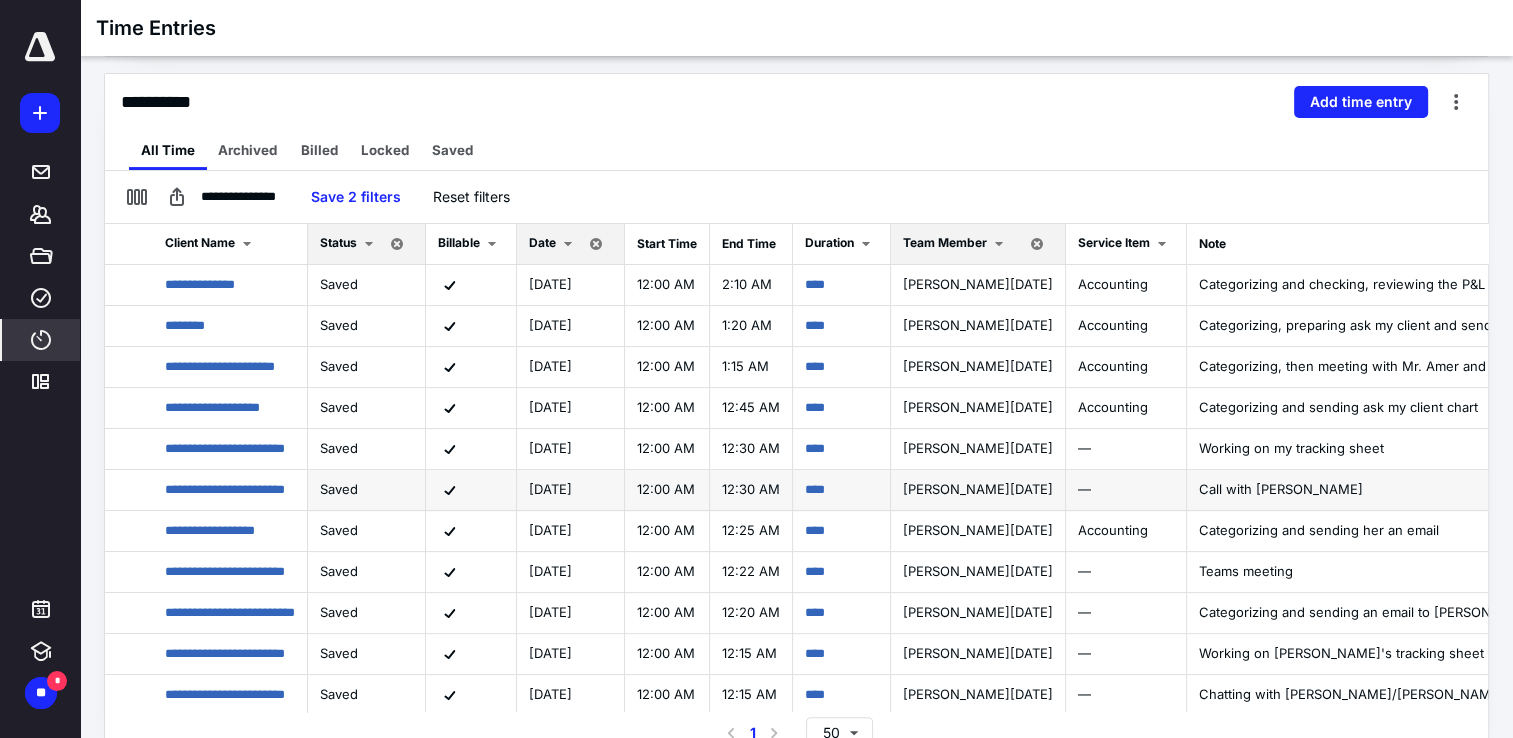 scroll, scrollTop: 442, scrollLeft: 0, axis: vertical 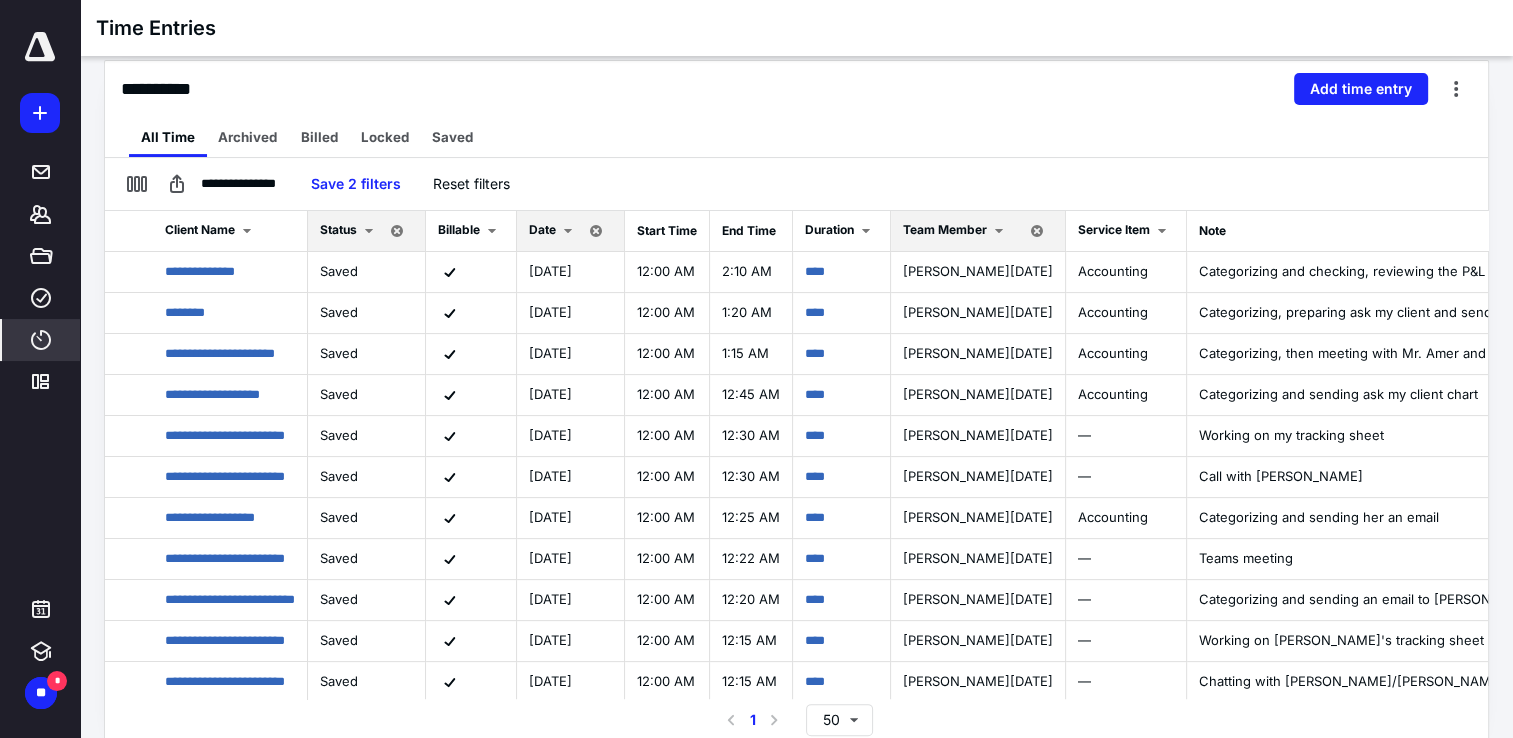 click on "Date" at bounding box center [542, 229] 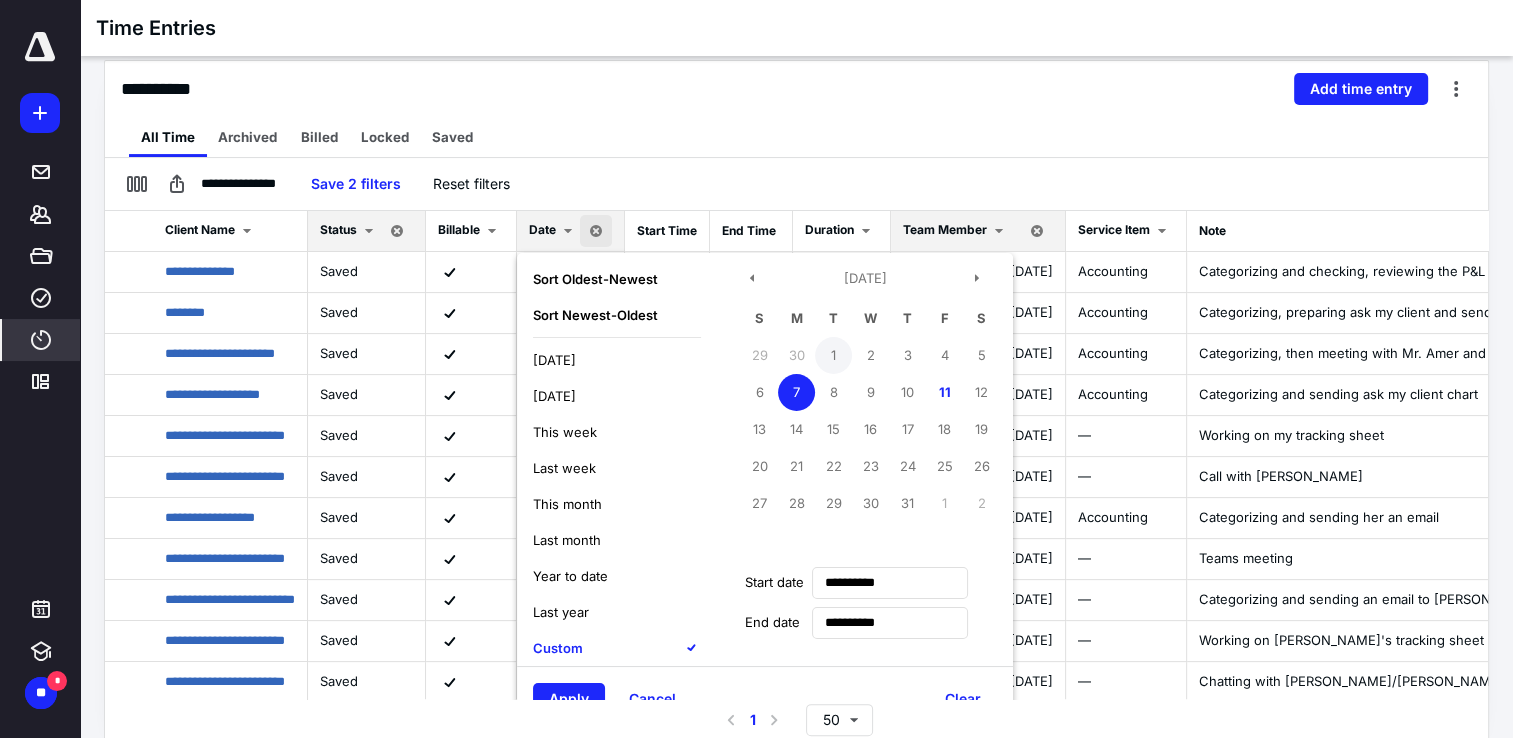 click on "1" at bounding box center (833, 355) 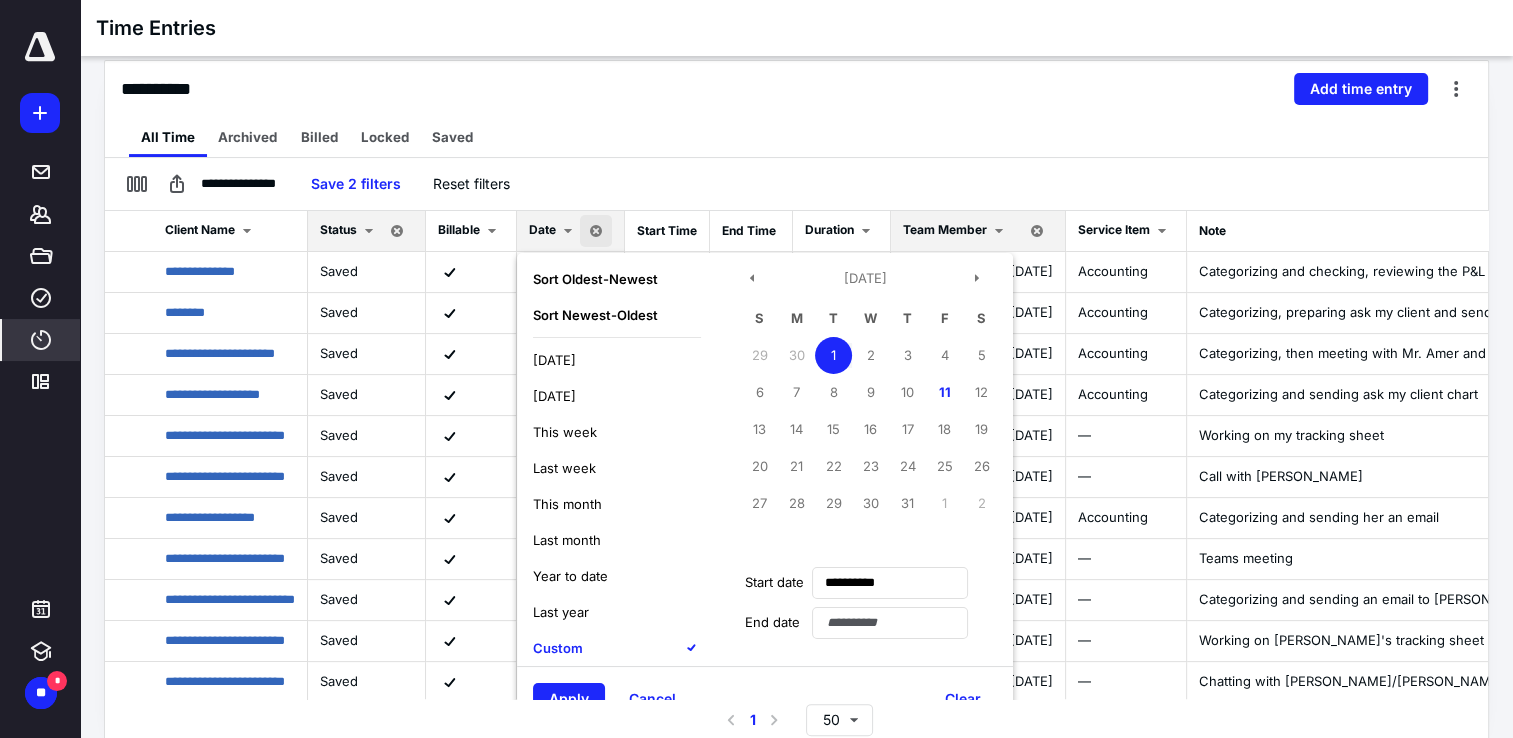 click on "1" at bounding box center [833, 355] 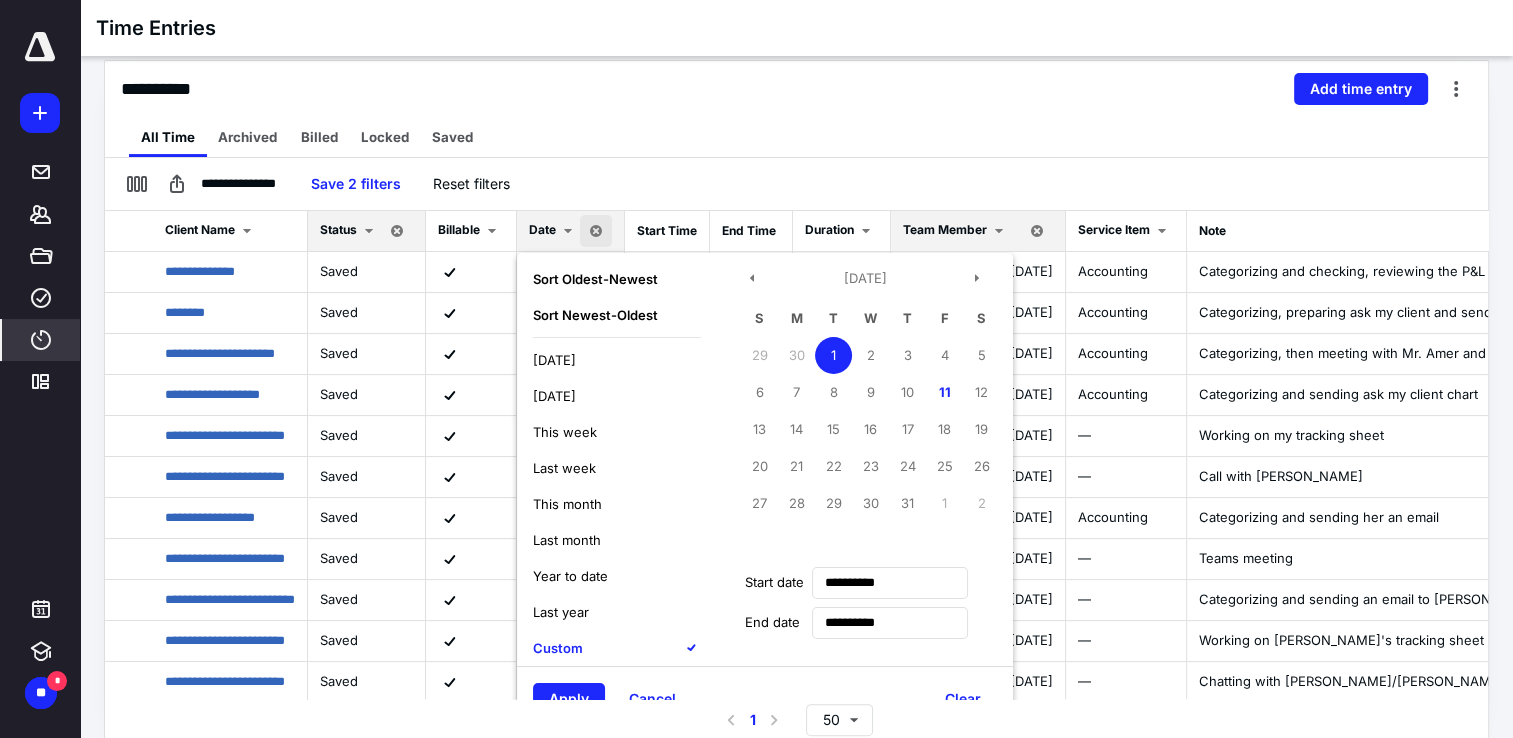 drag, startPoint x: 630, startPoint y: 679, endPoint x: 686, endPoint y: 663, distance: 58.24088 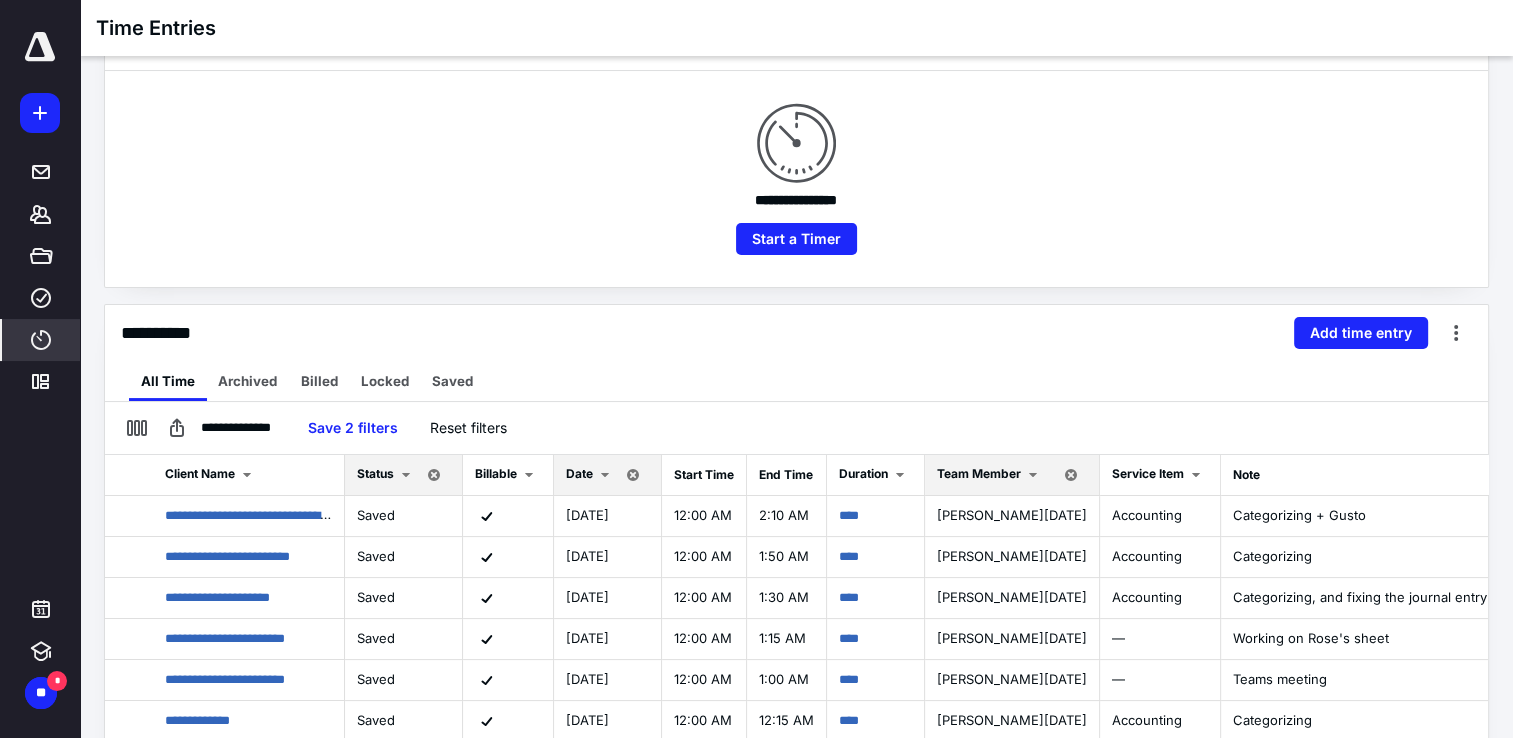 scroll, scrollTop: 442, scrollLeft: 0, axis: vertical 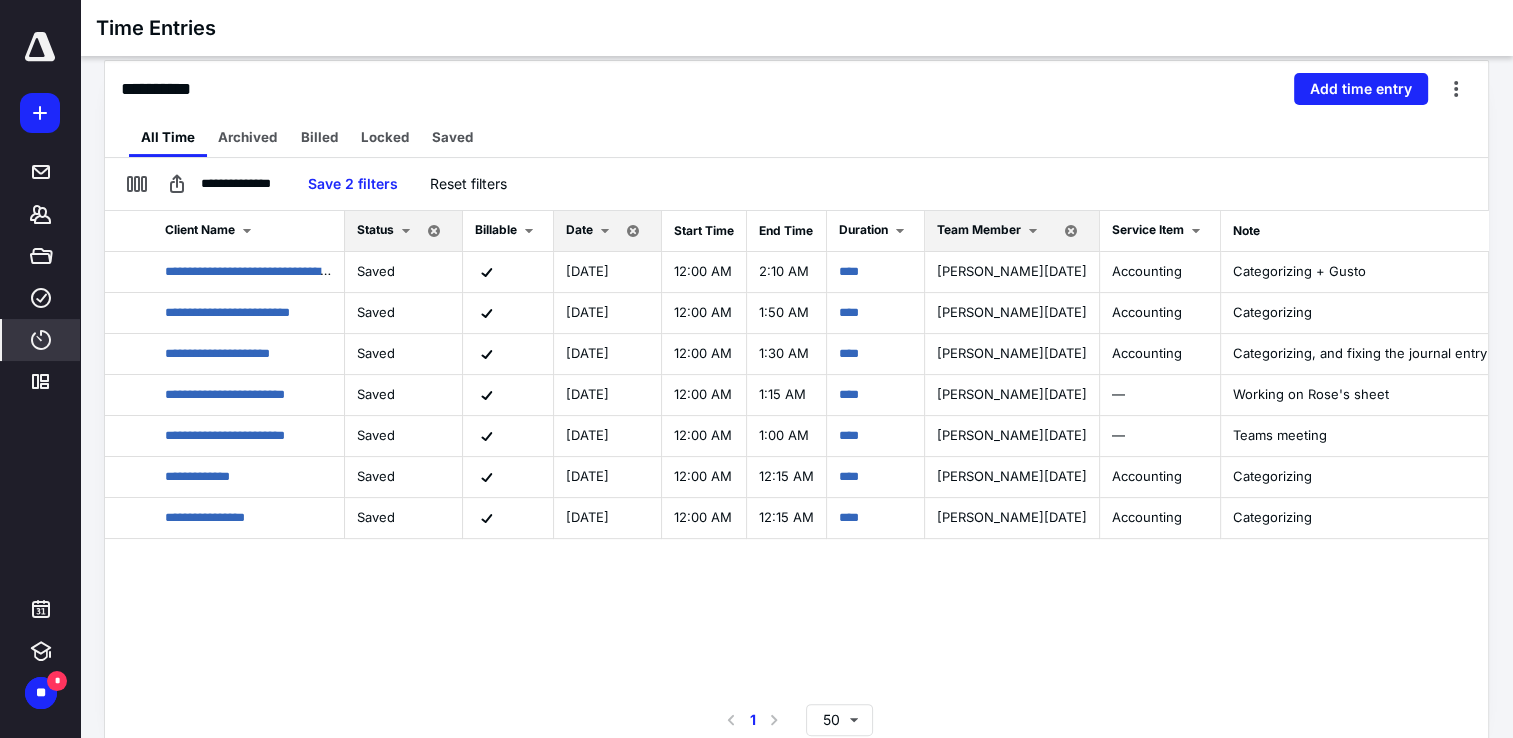 click on "Date" at bounding box center (608, 231) 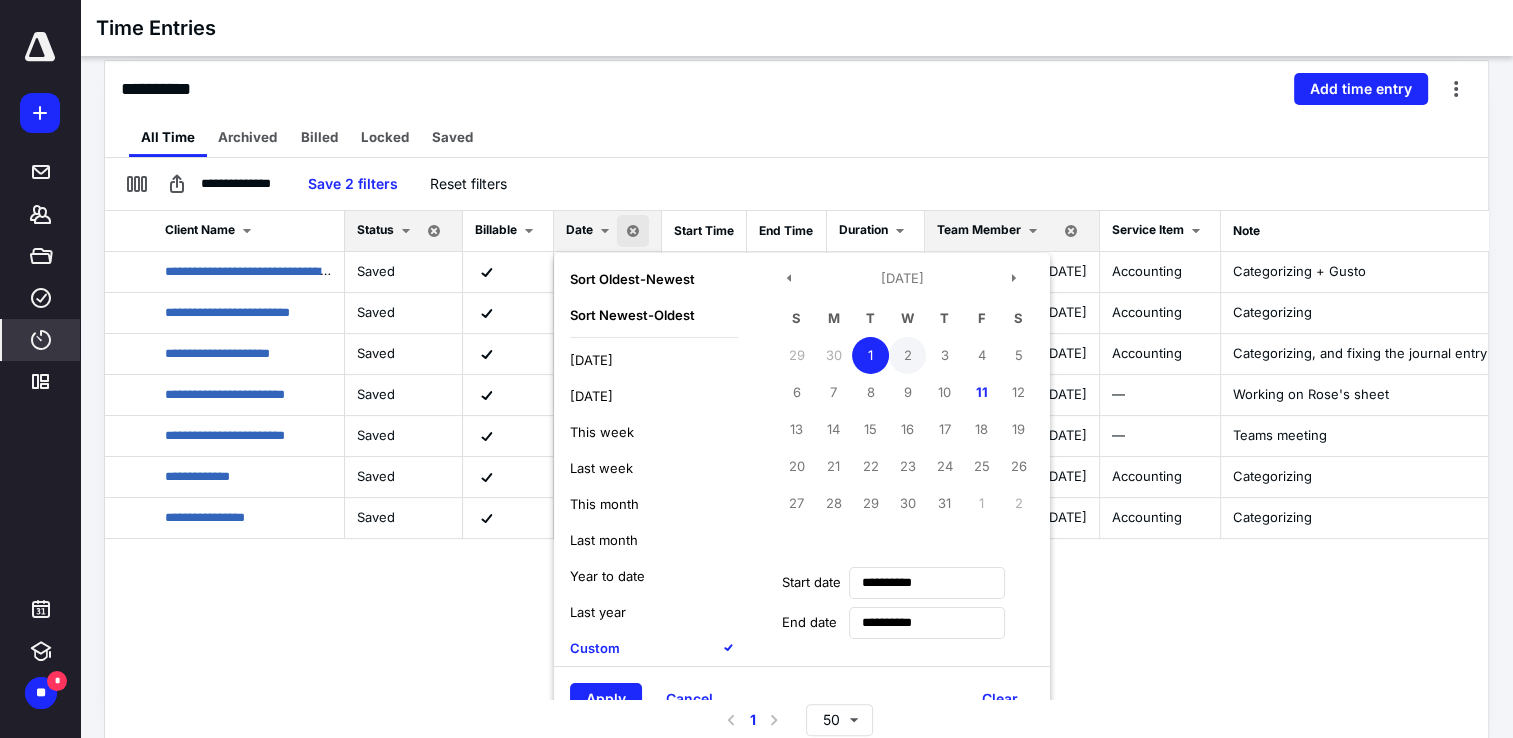 click on "2" at bounding box center [907, 355] 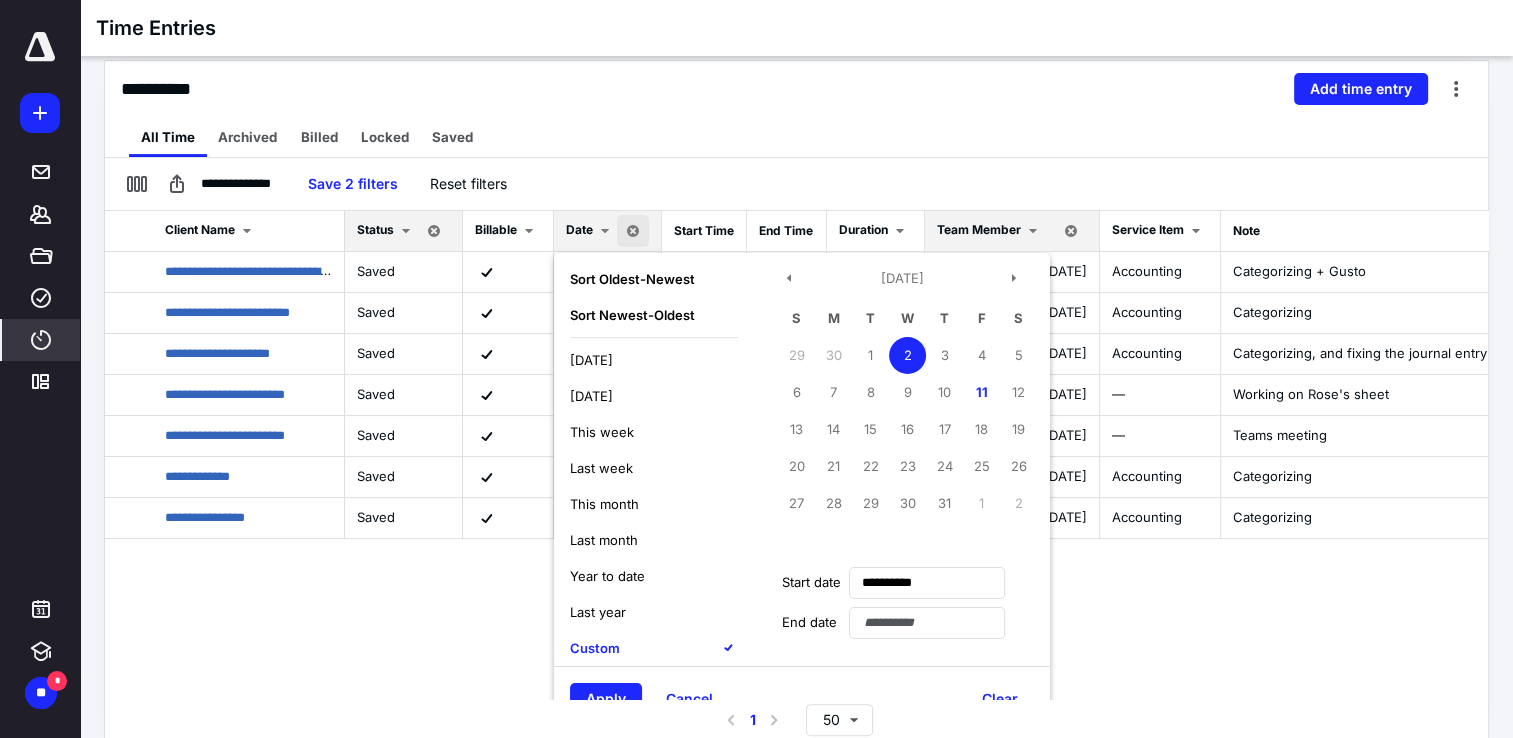 click on "2" at bounding box center (907, 355) 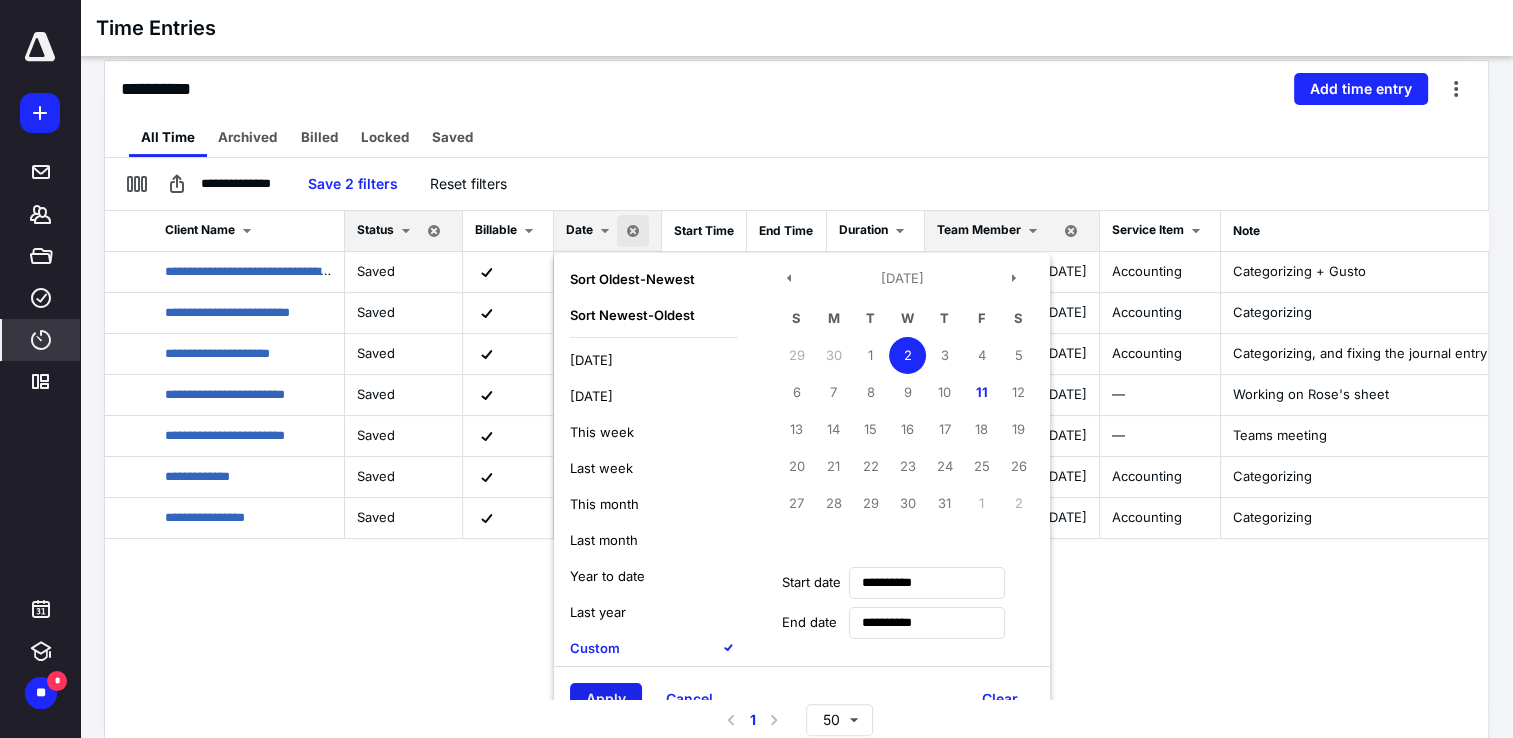 click on "Apply" at bounding box center (606, 699) 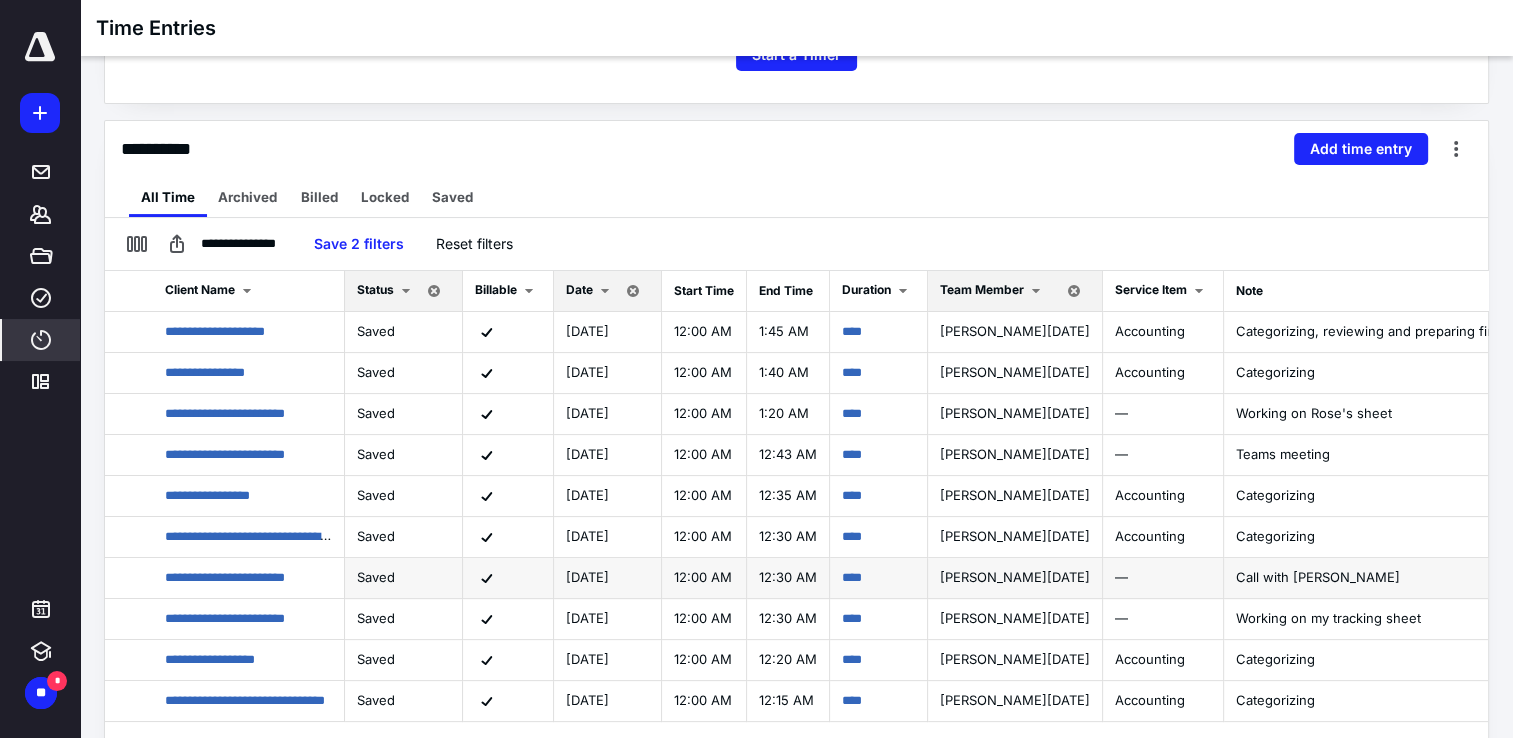 scroll, scrollTop: 442, scrollLeft: 0, axis: vertical 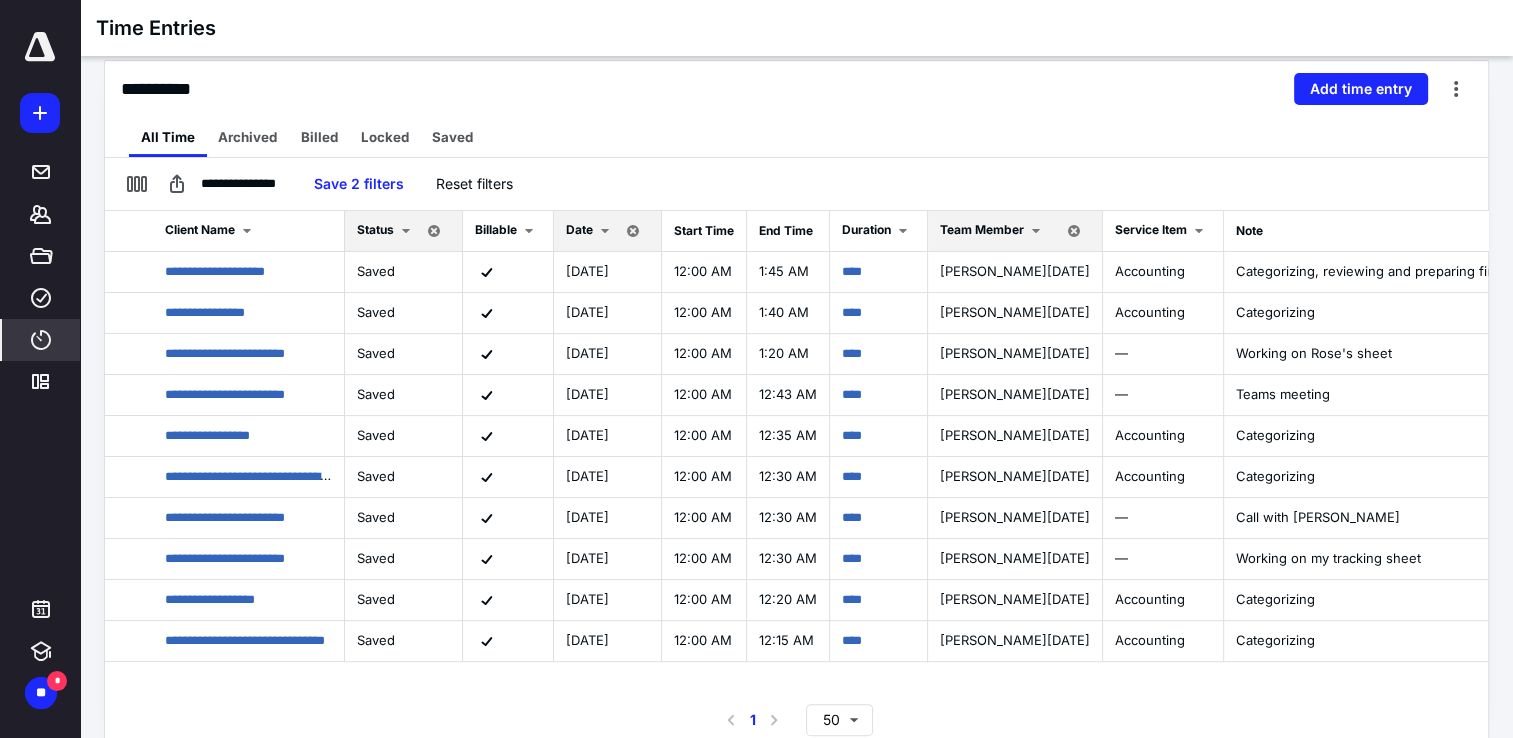 click at bounding box center (1036, 231) 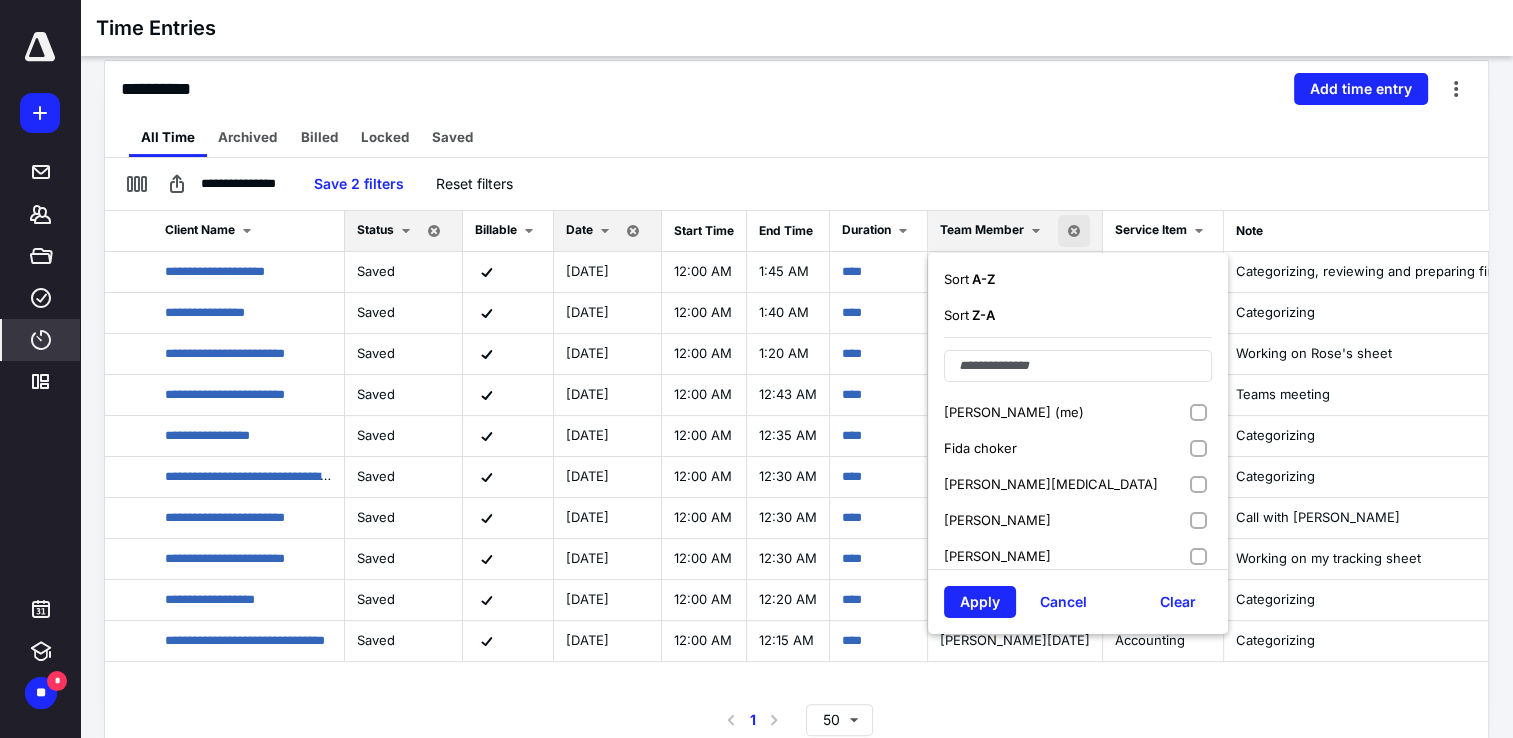 click at bounding box center (1074, 231) 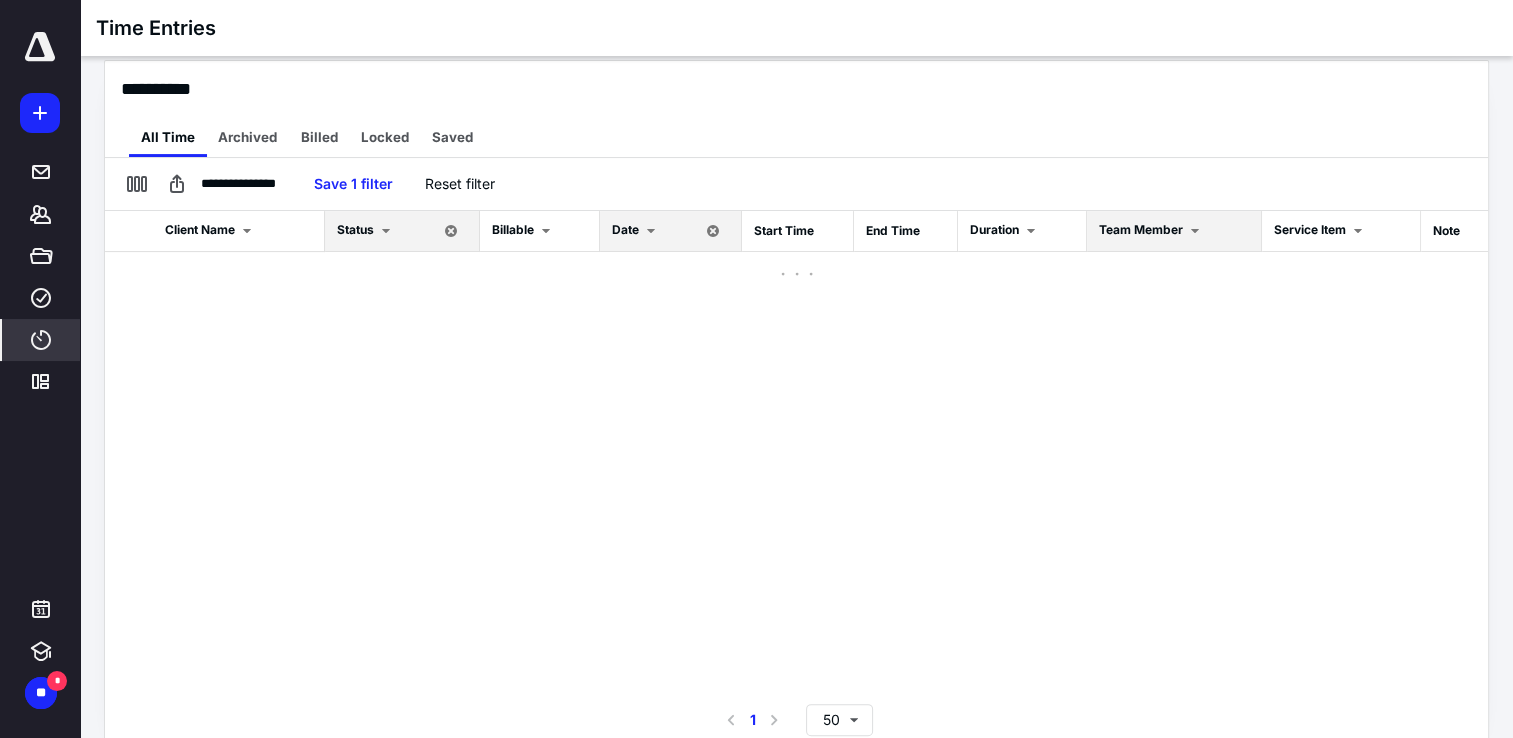 checkbox on "false" 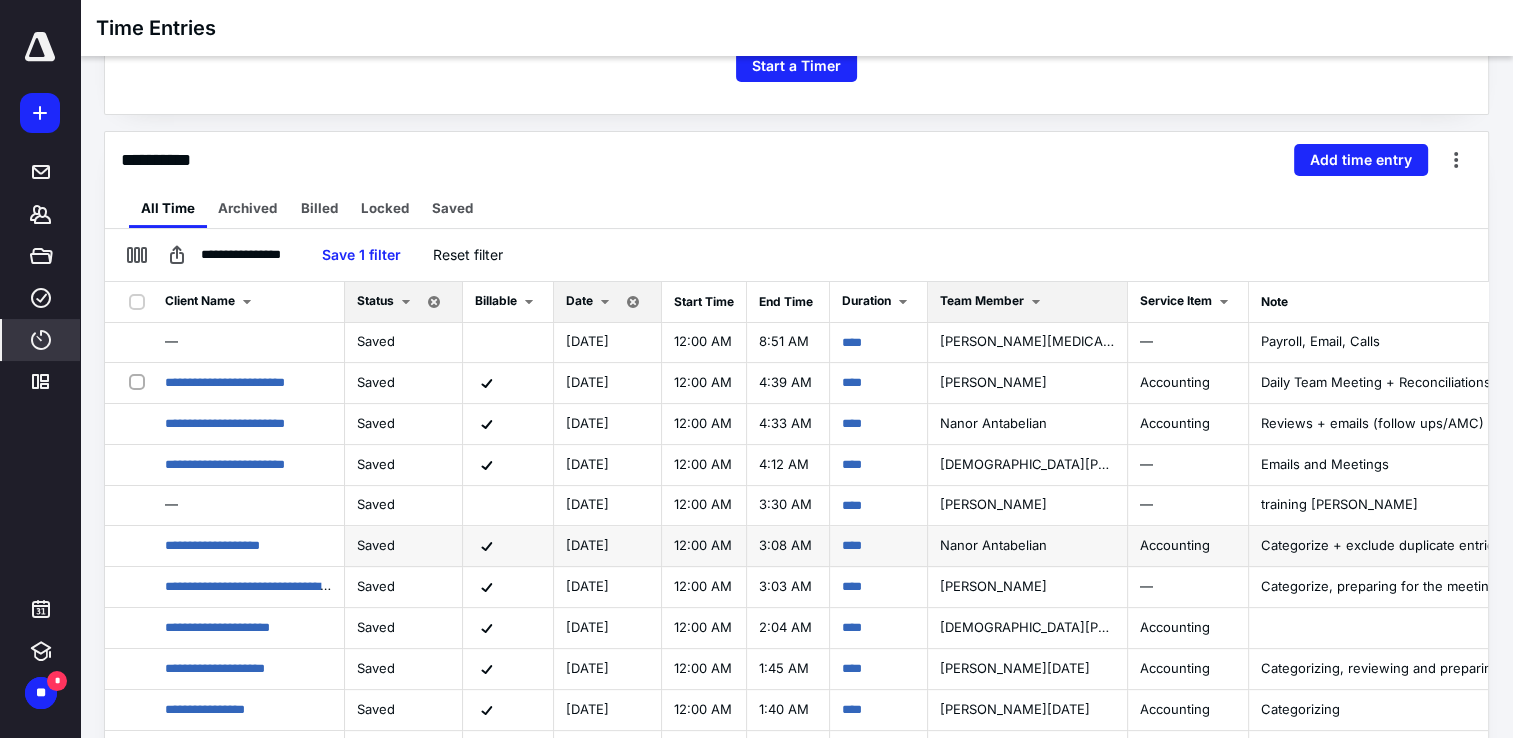 scroll, scrollTop: 442, scrollLeft: 0, axis: vertical 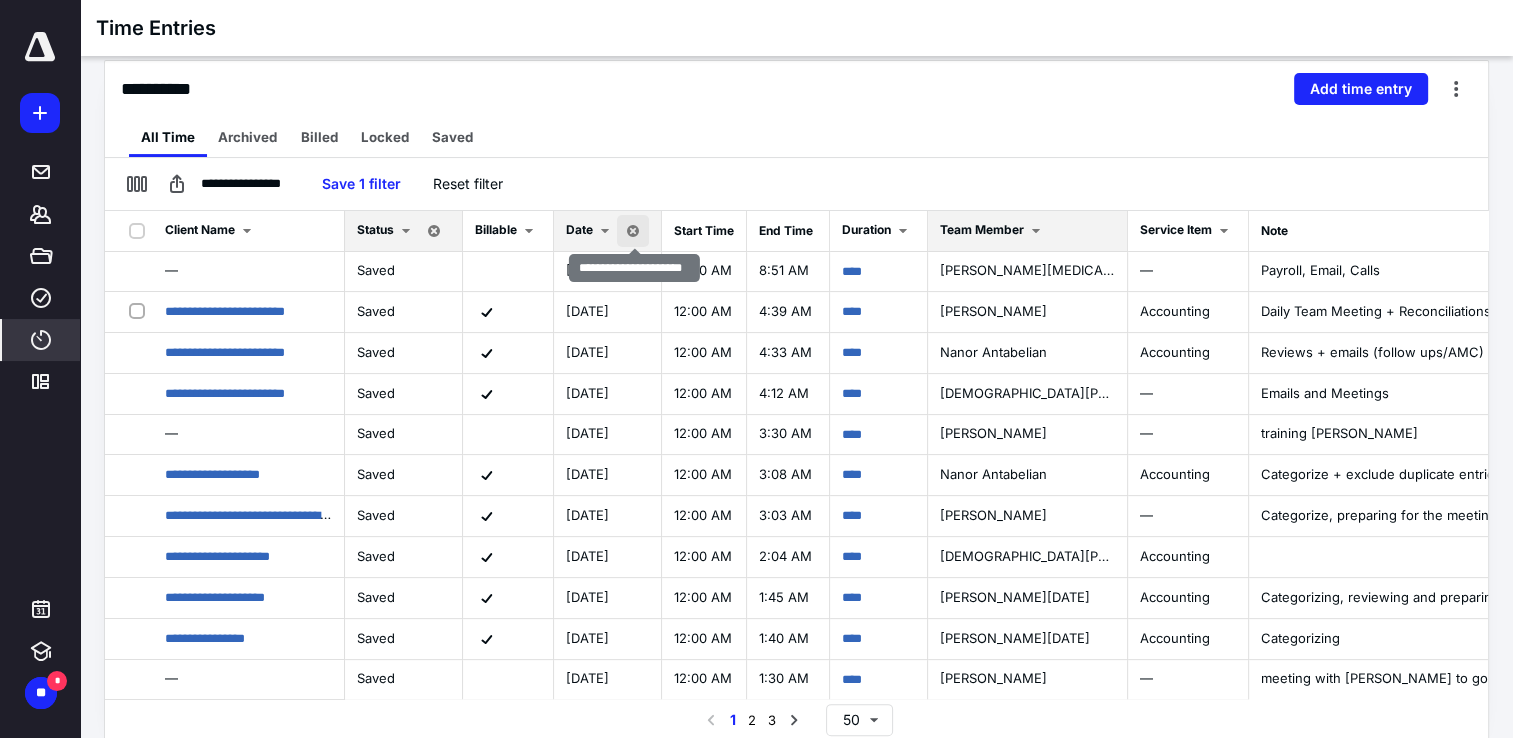 click at bounding box center (633, 231) 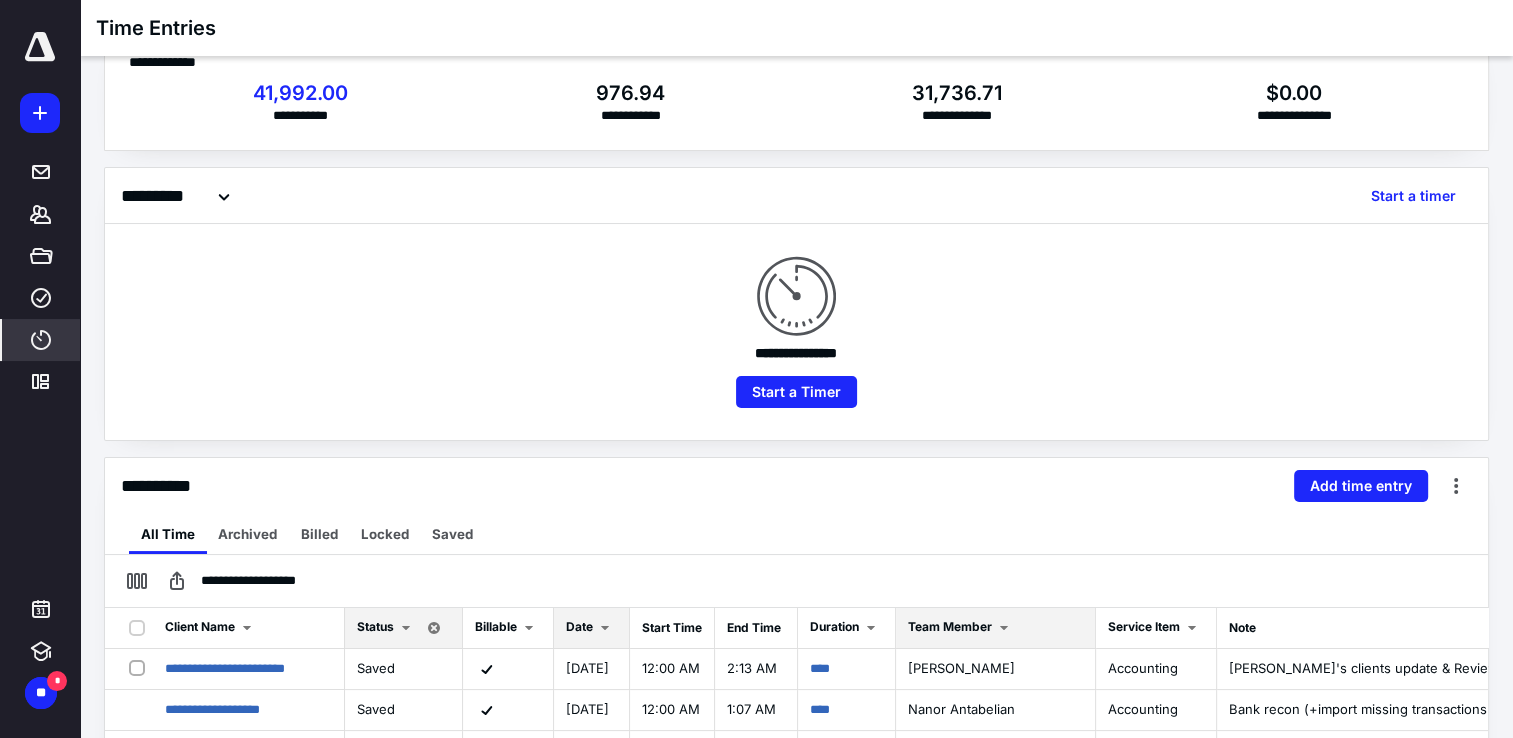 scroll, scrollTop: 0, scrollLeft: 0, axis: both 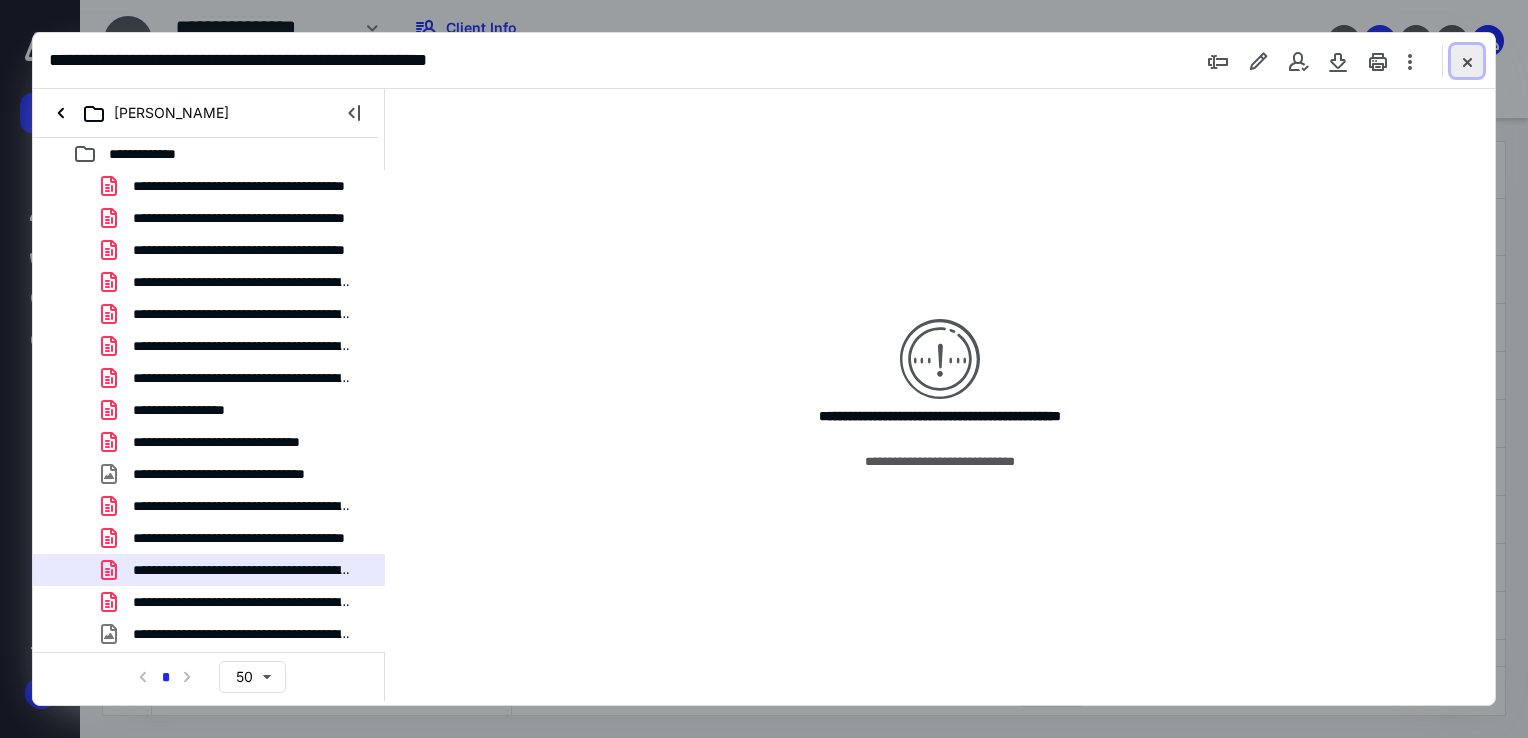 click at bounding box center [1467, 61] 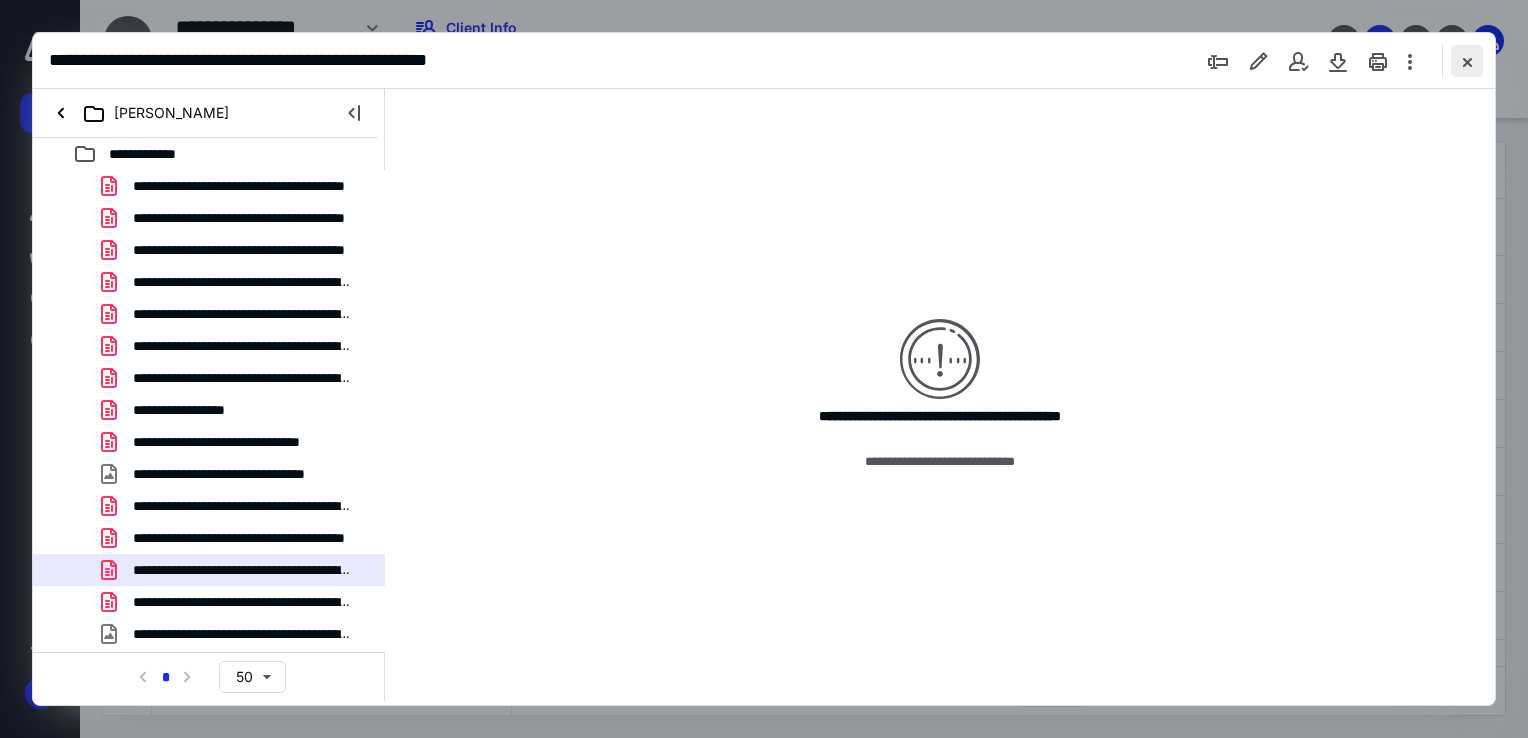 checkbox on "false" 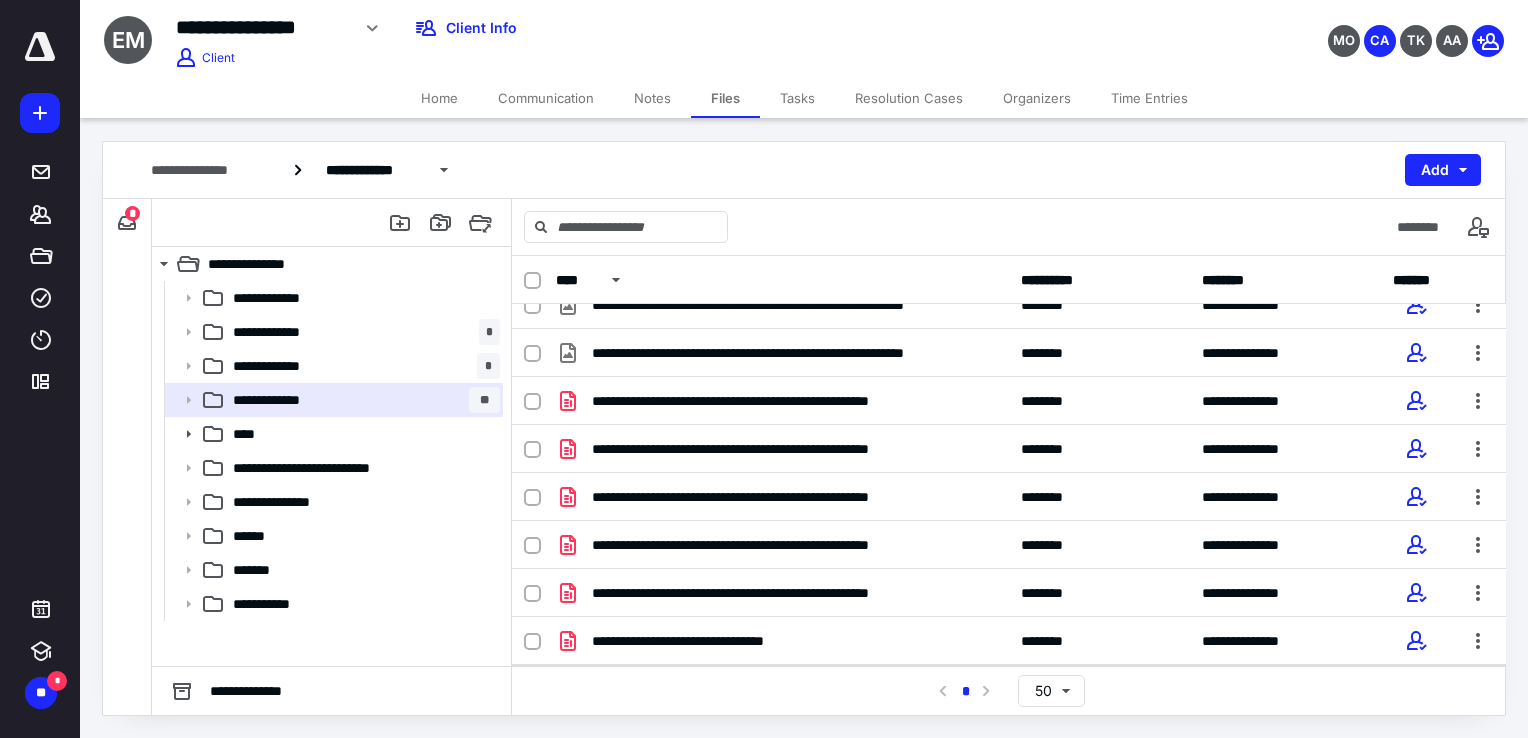 scroll, scrollTop: 832, scrollLeft: 0, axis: vertical 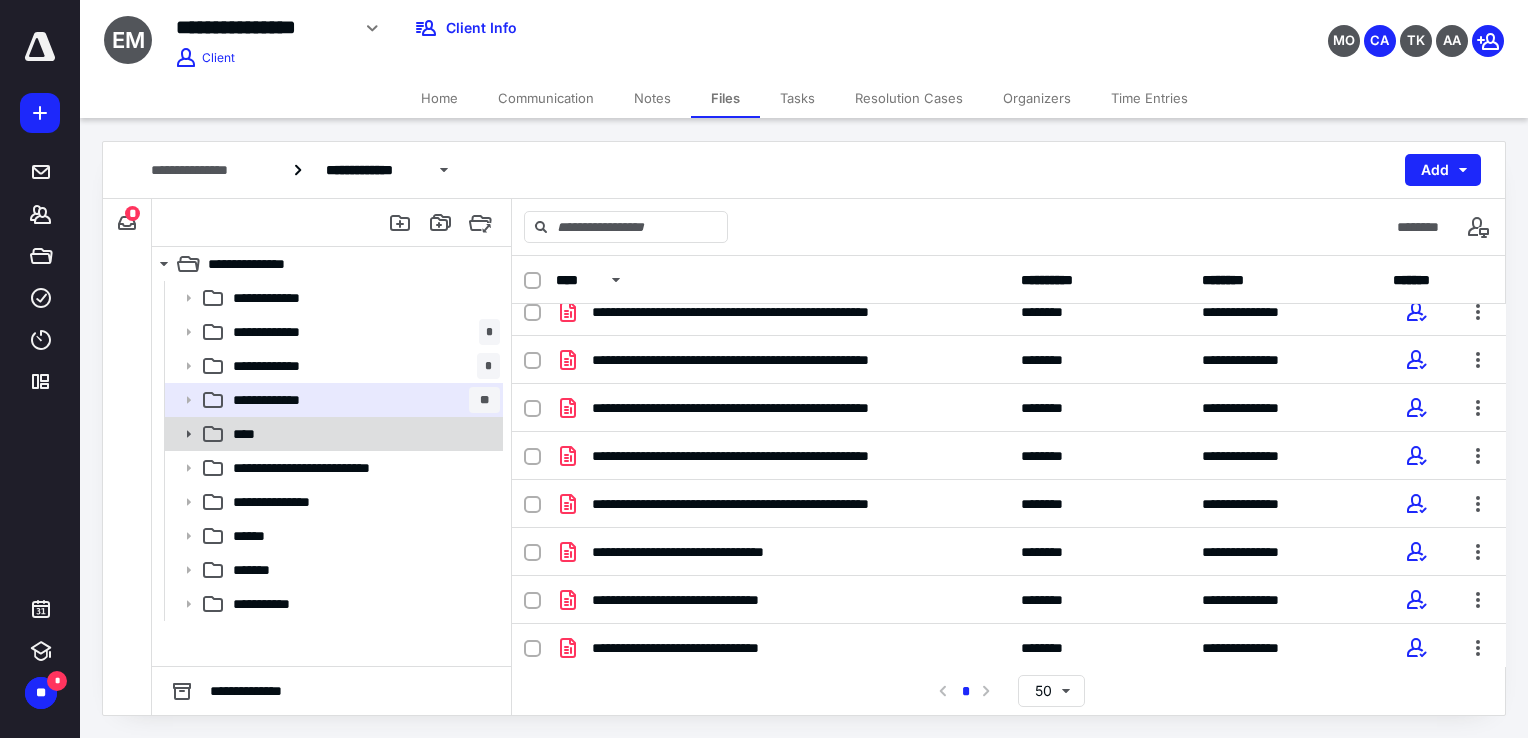 click on "****" at bounding box center [250, 434] 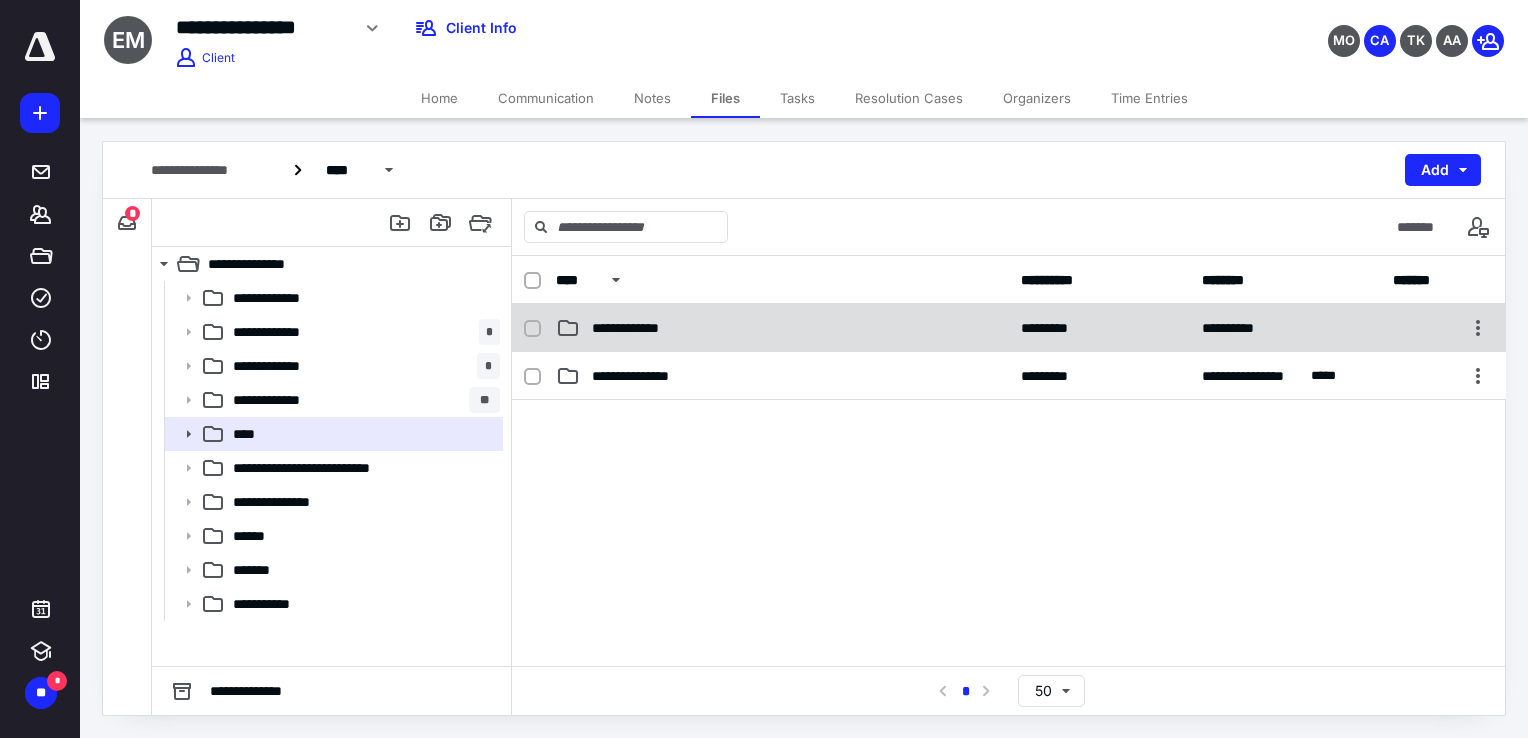click on "**********" at bounding box center (1009, 328) 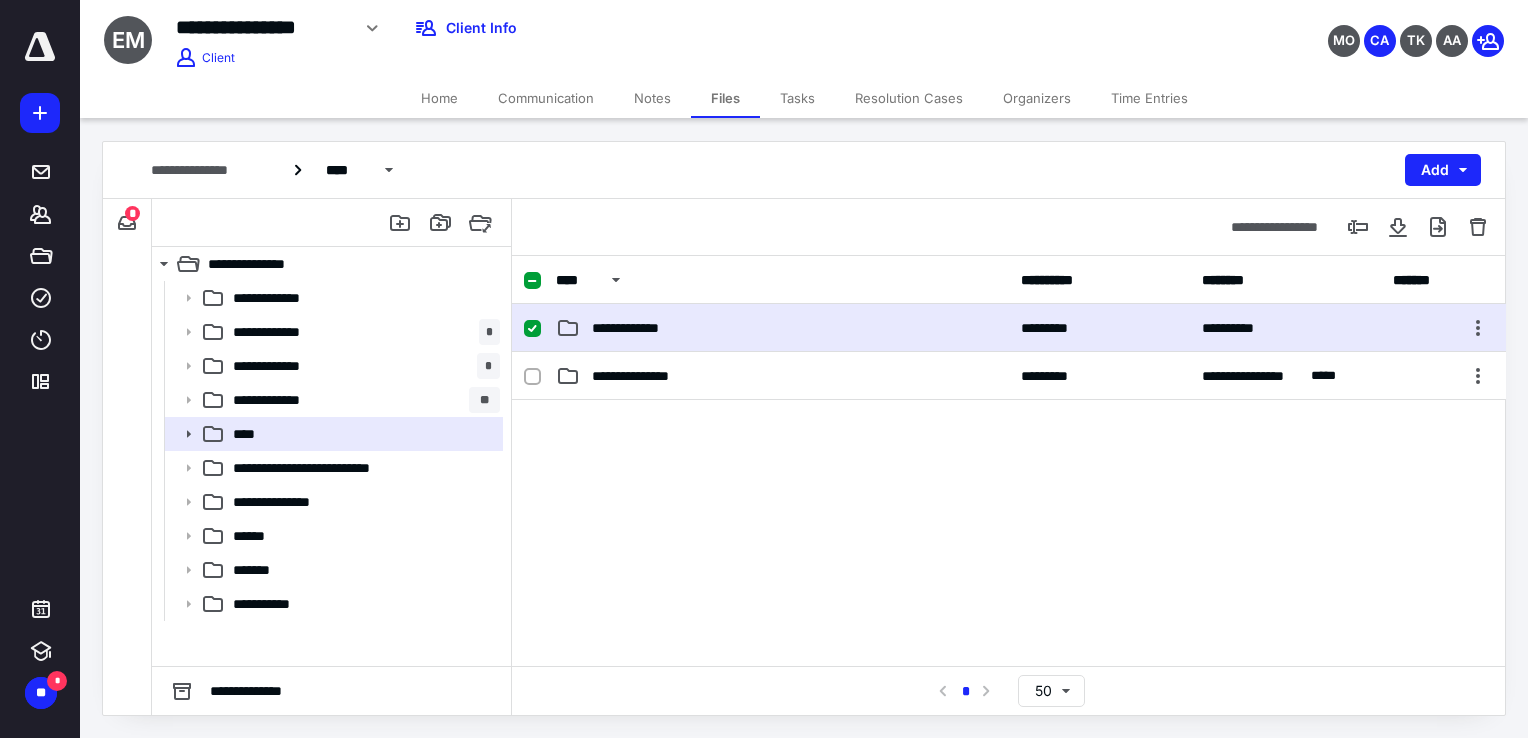 click on "**********" at bounding box center [1009, 328] 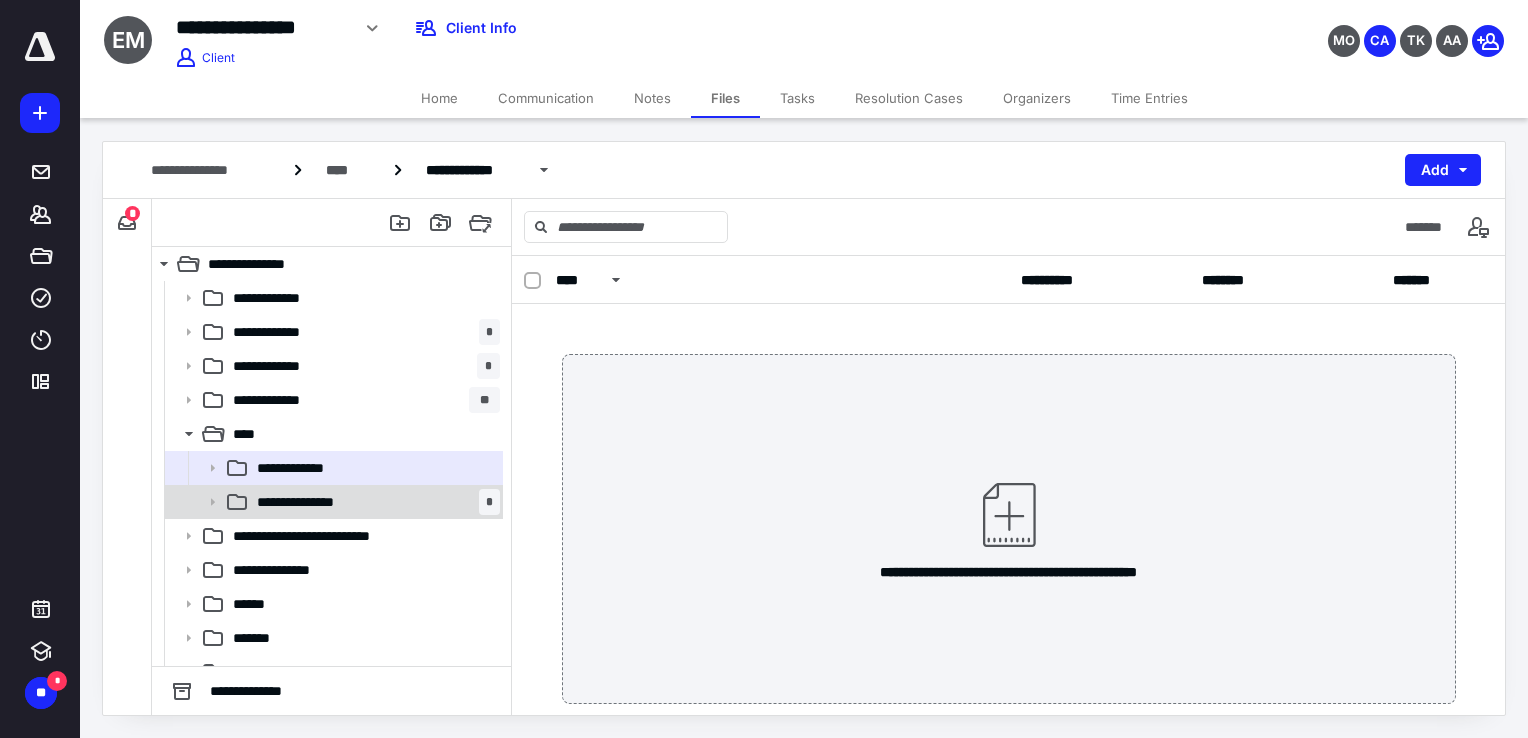 click on "**********" at bounding box center (332, 536) 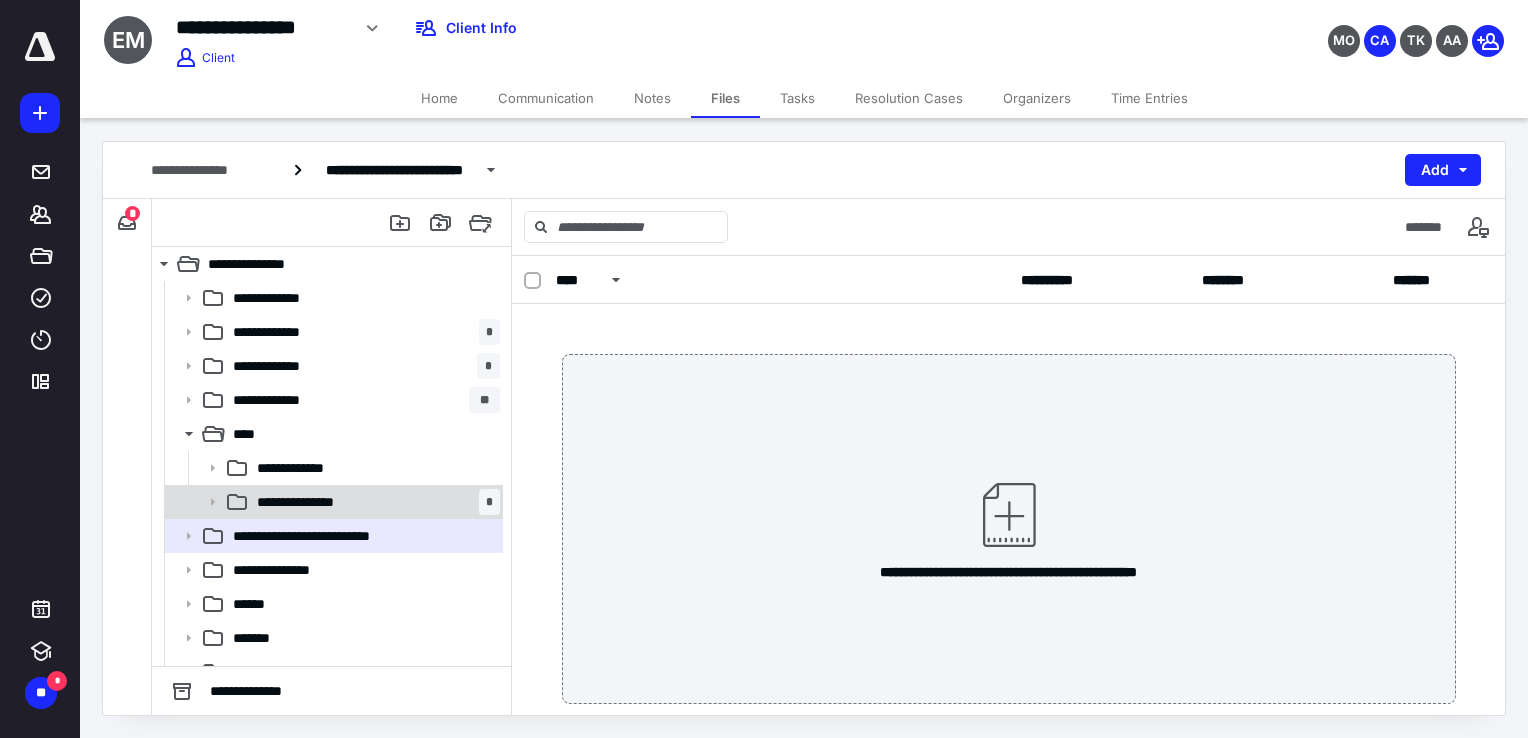 click on "**********" at bounding box center (311, 502) 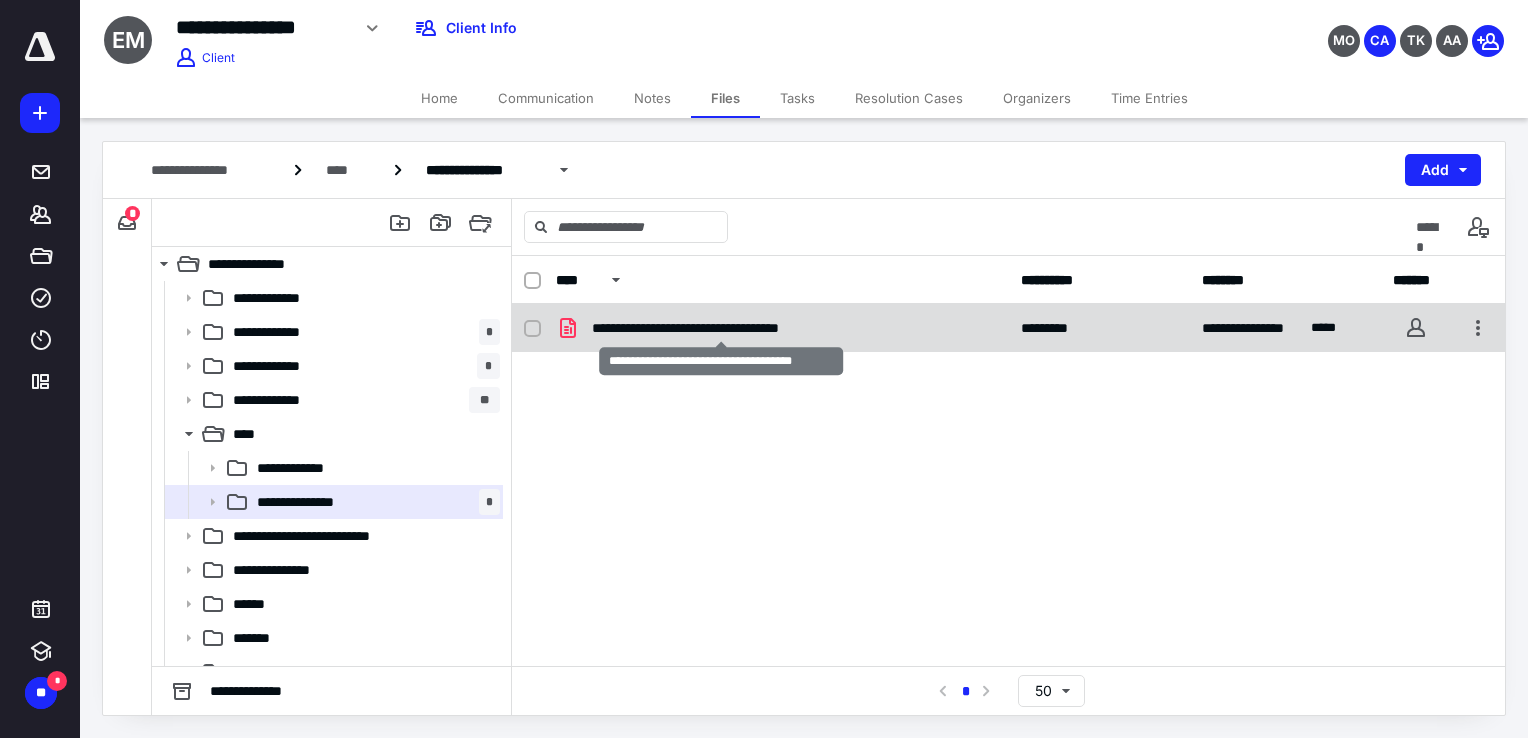 click on "**********" at bounding box center (721, 328) 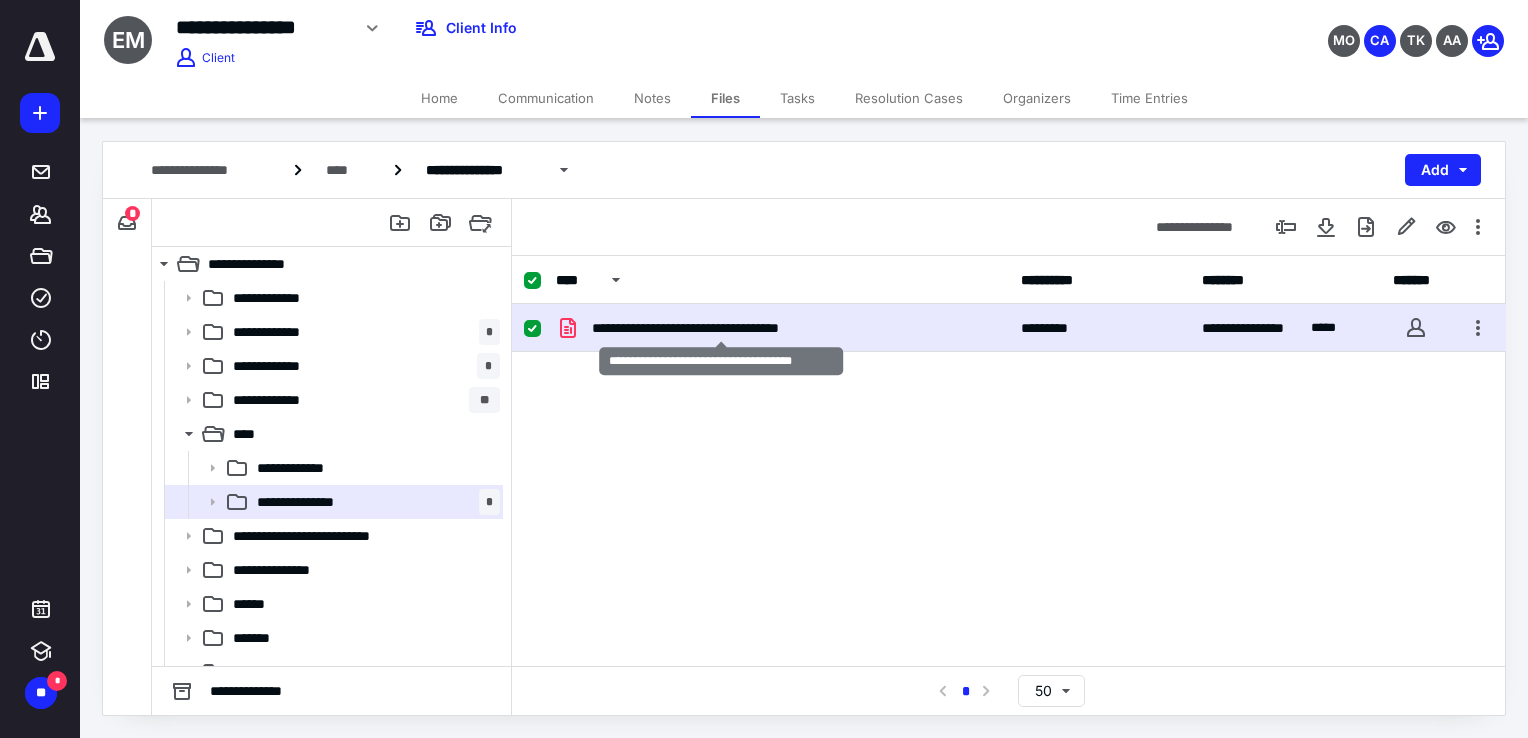 click on "**********" at bounding box center (721, 328) 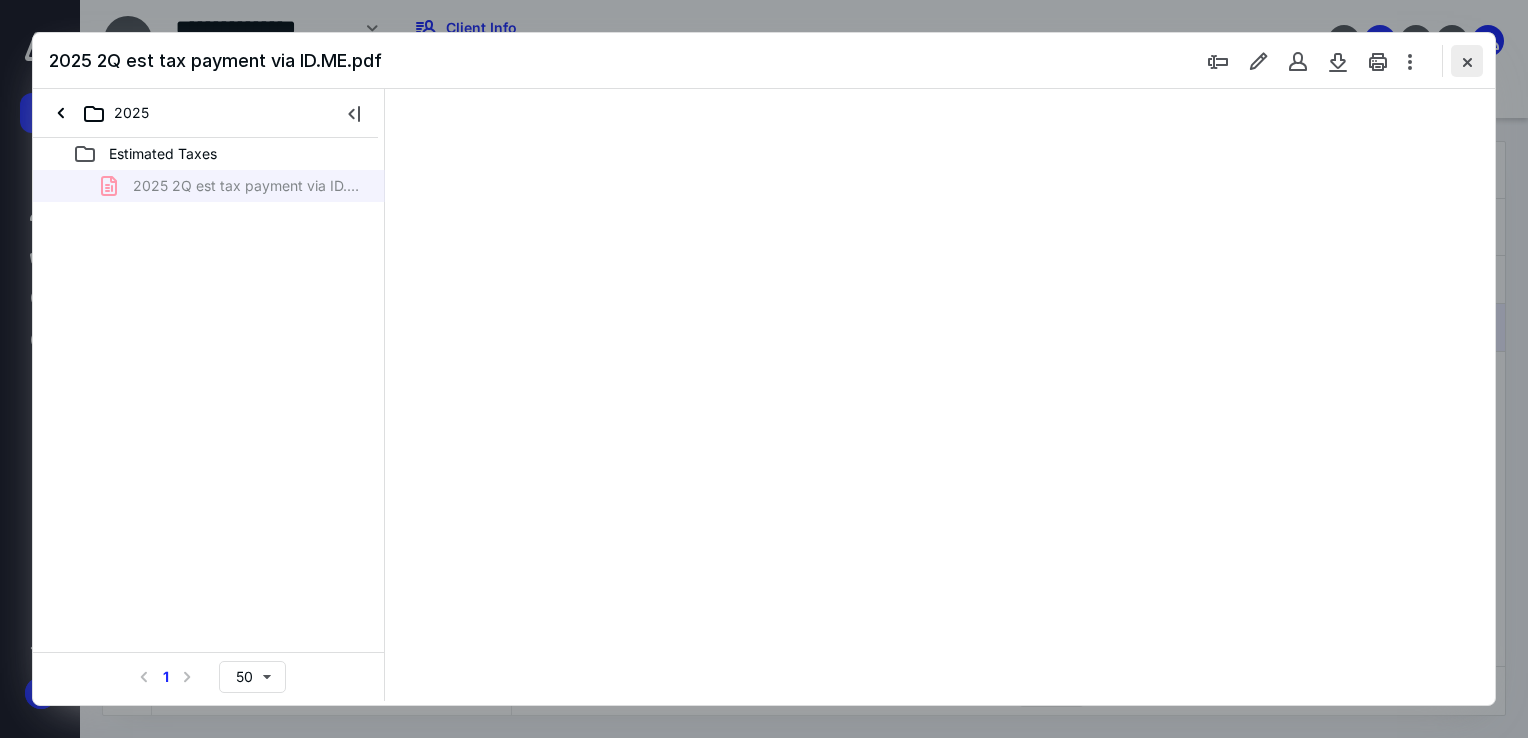 scroll, scrollTop: 0, scrollLeft: 0, axis: both 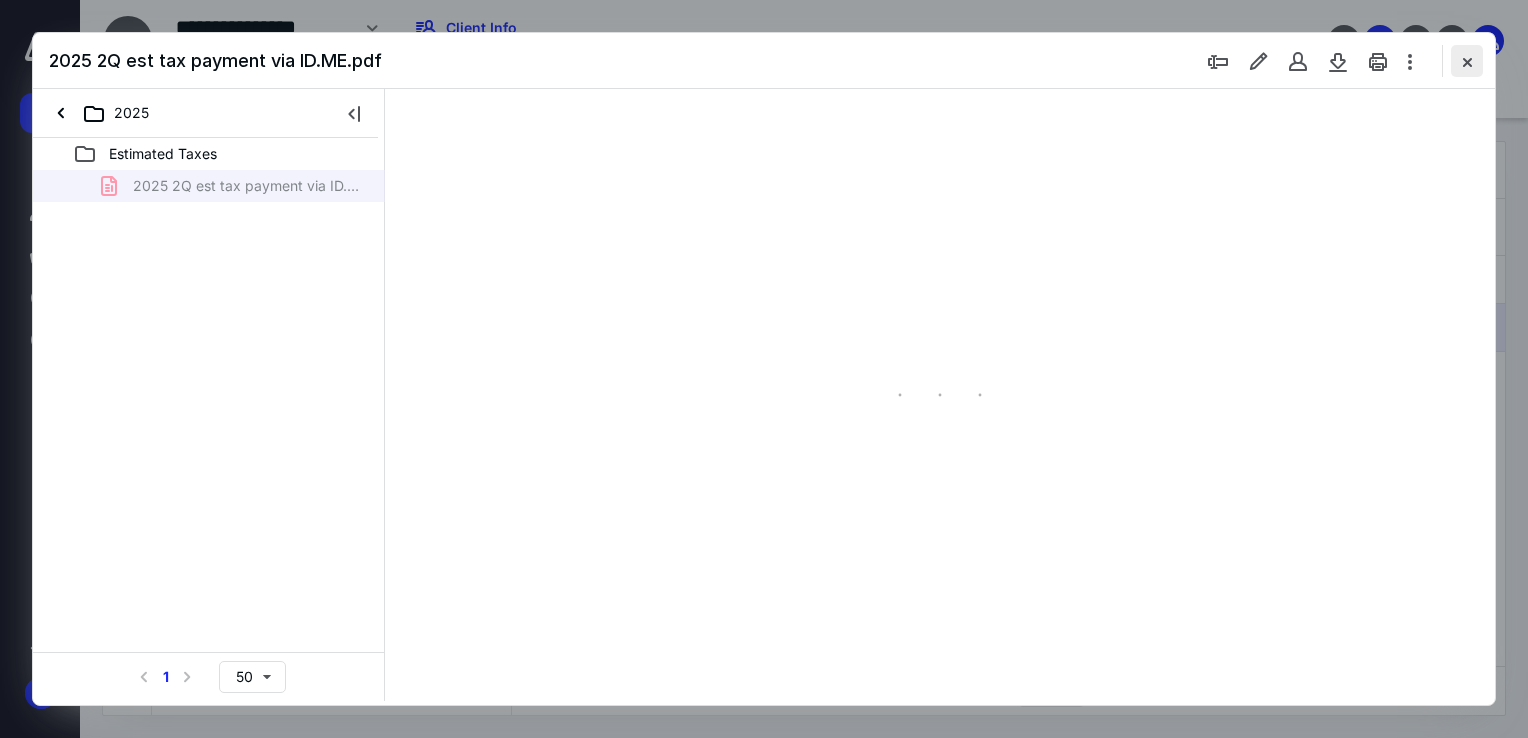 click at bounding box center (1467, 61) 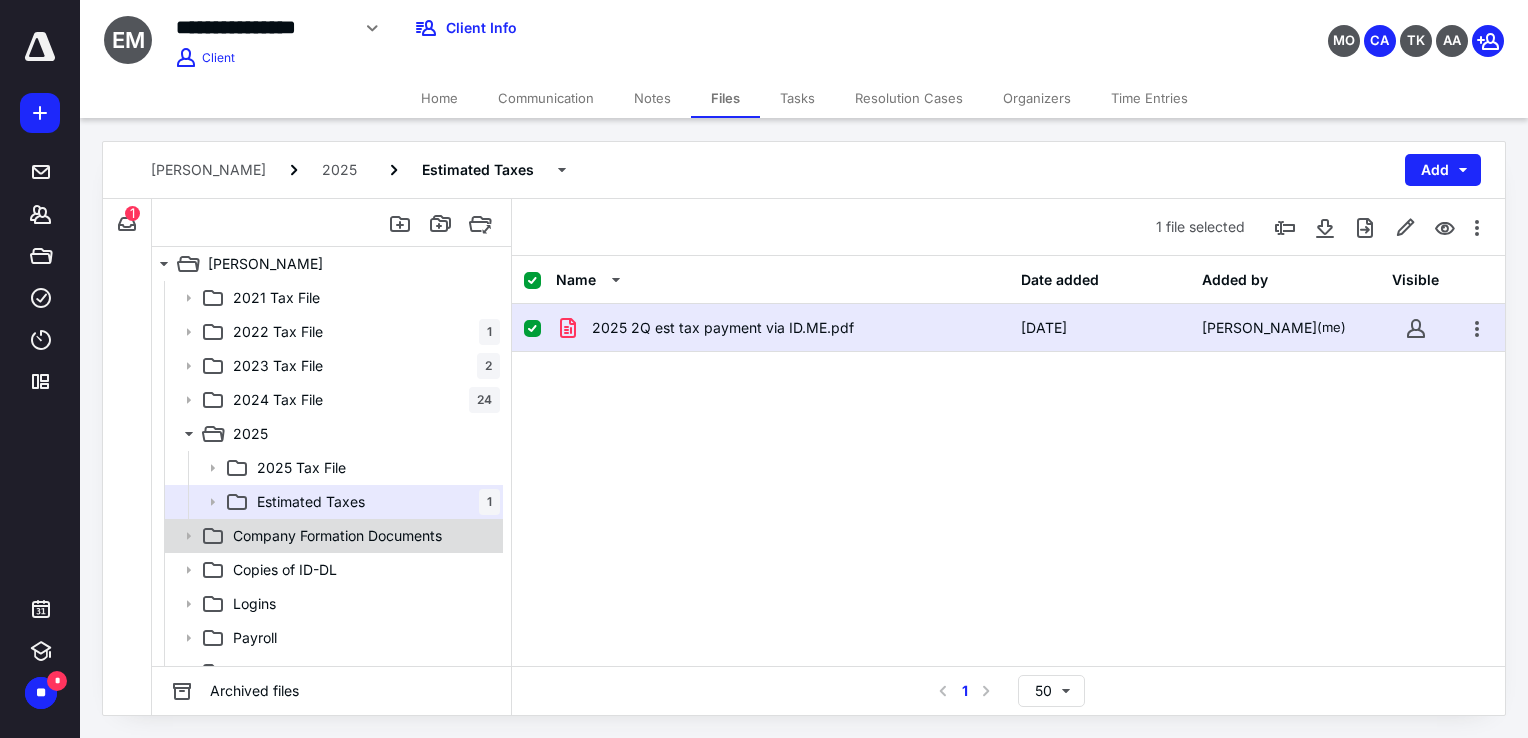 click on "Company Formation Documents" at bounding box center (332, 536) 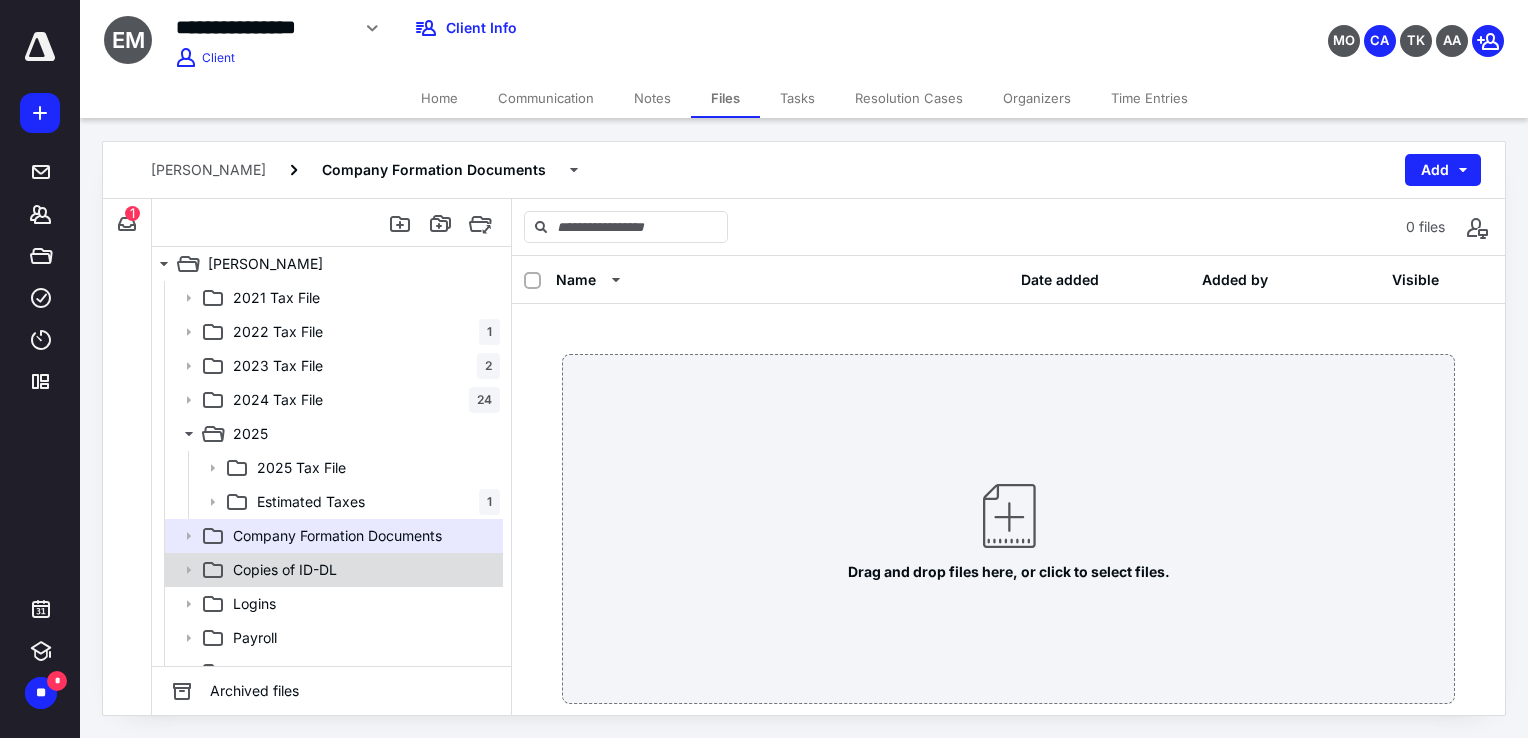 click on "Copies of ID-DL" at bounding box center [285, 570] 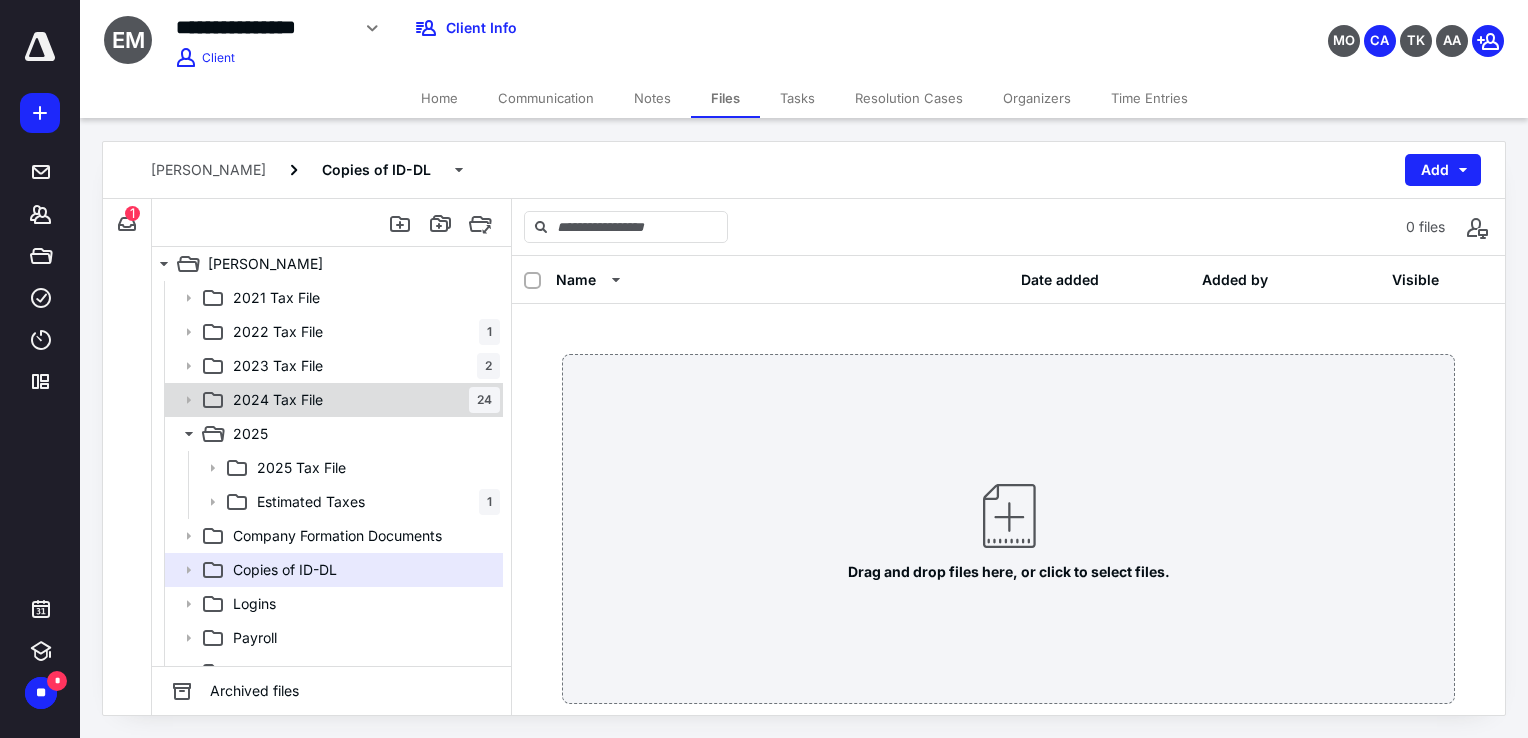 click on "2024 Tax File 24" at bounding box center [332, 400] 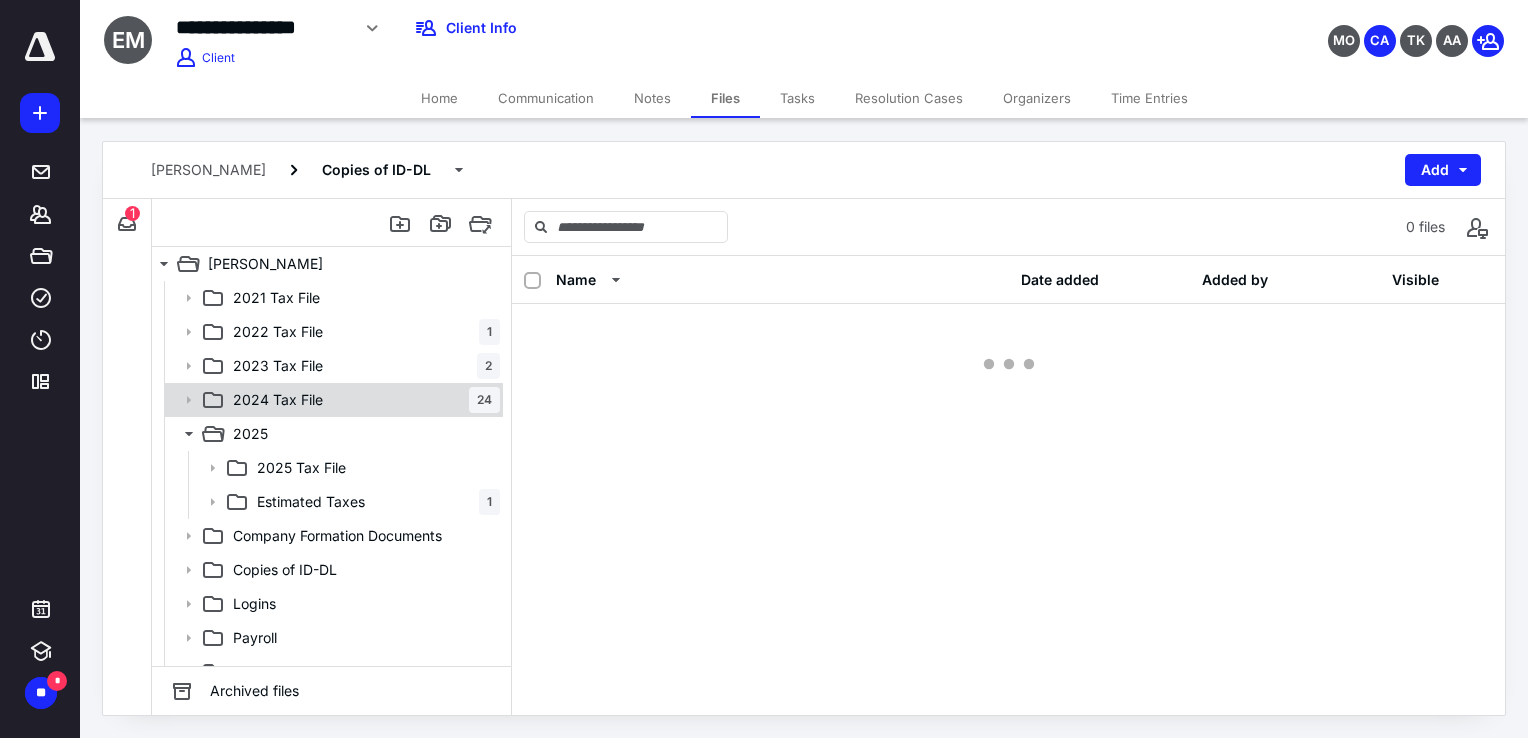 click on "2024 Tax File" at bounding box center (278, 400) 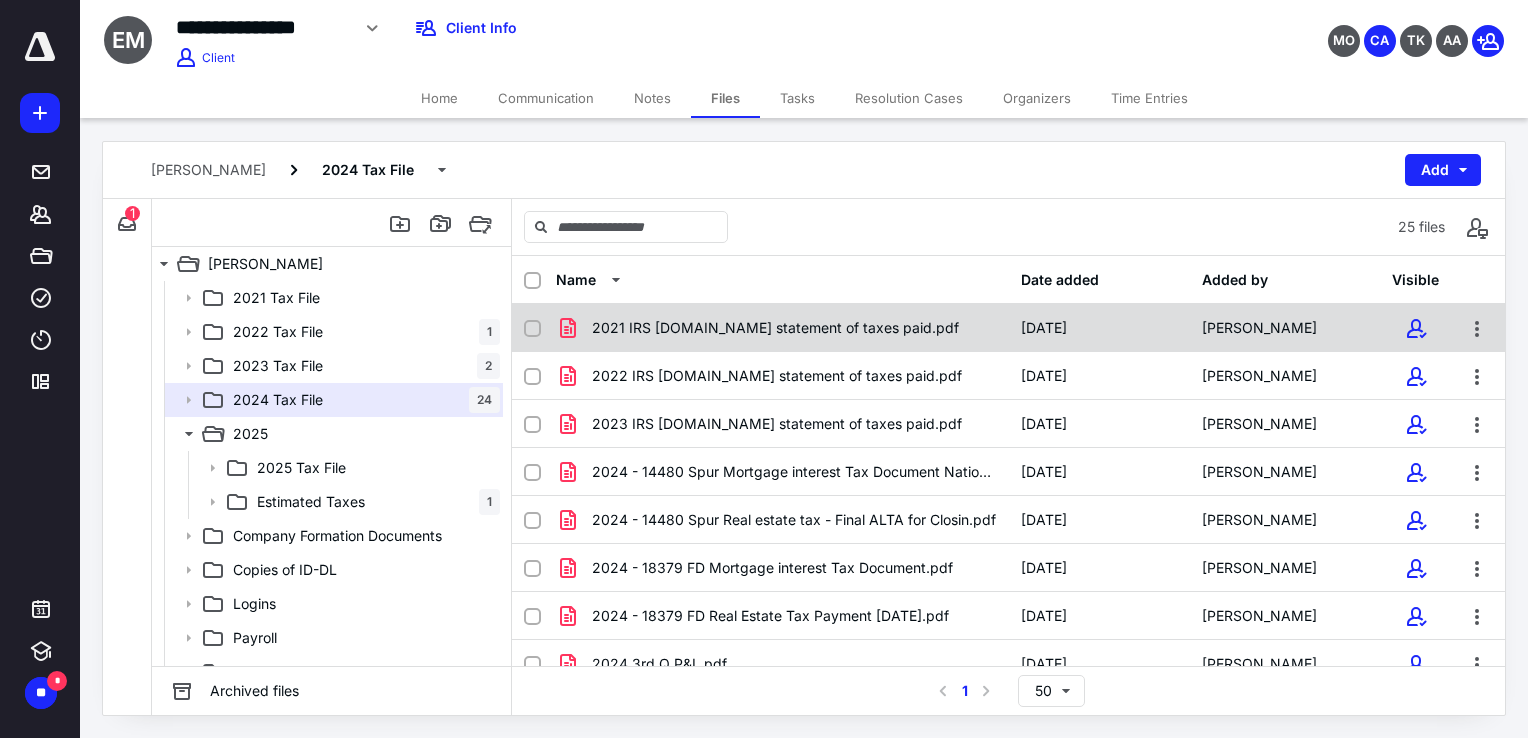 click on "2021 IRS ID.ME statement of taxes paid.pdf" at bounding box center [782, 328] 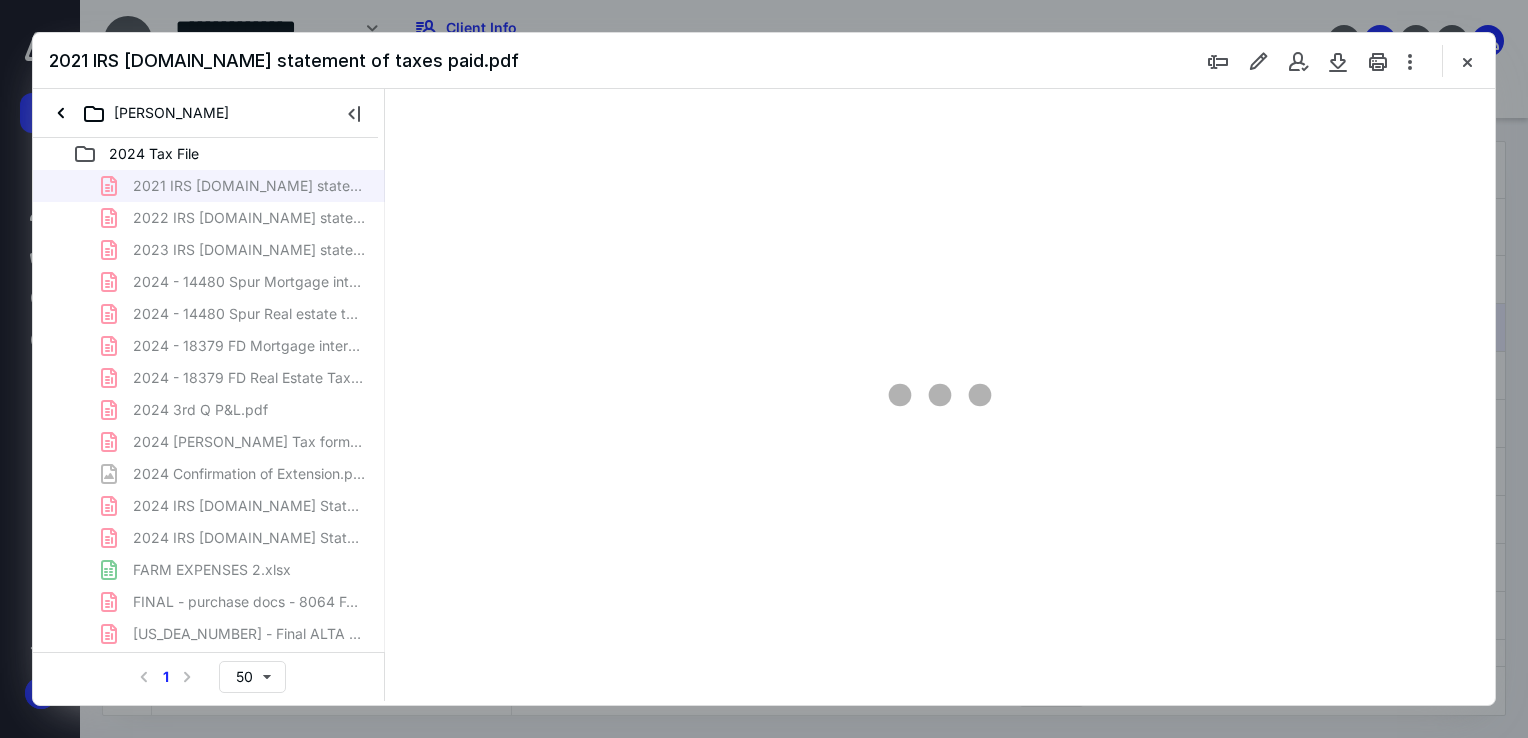 scroll, scrollTop: 0, scrollLeft: 0, axis: both 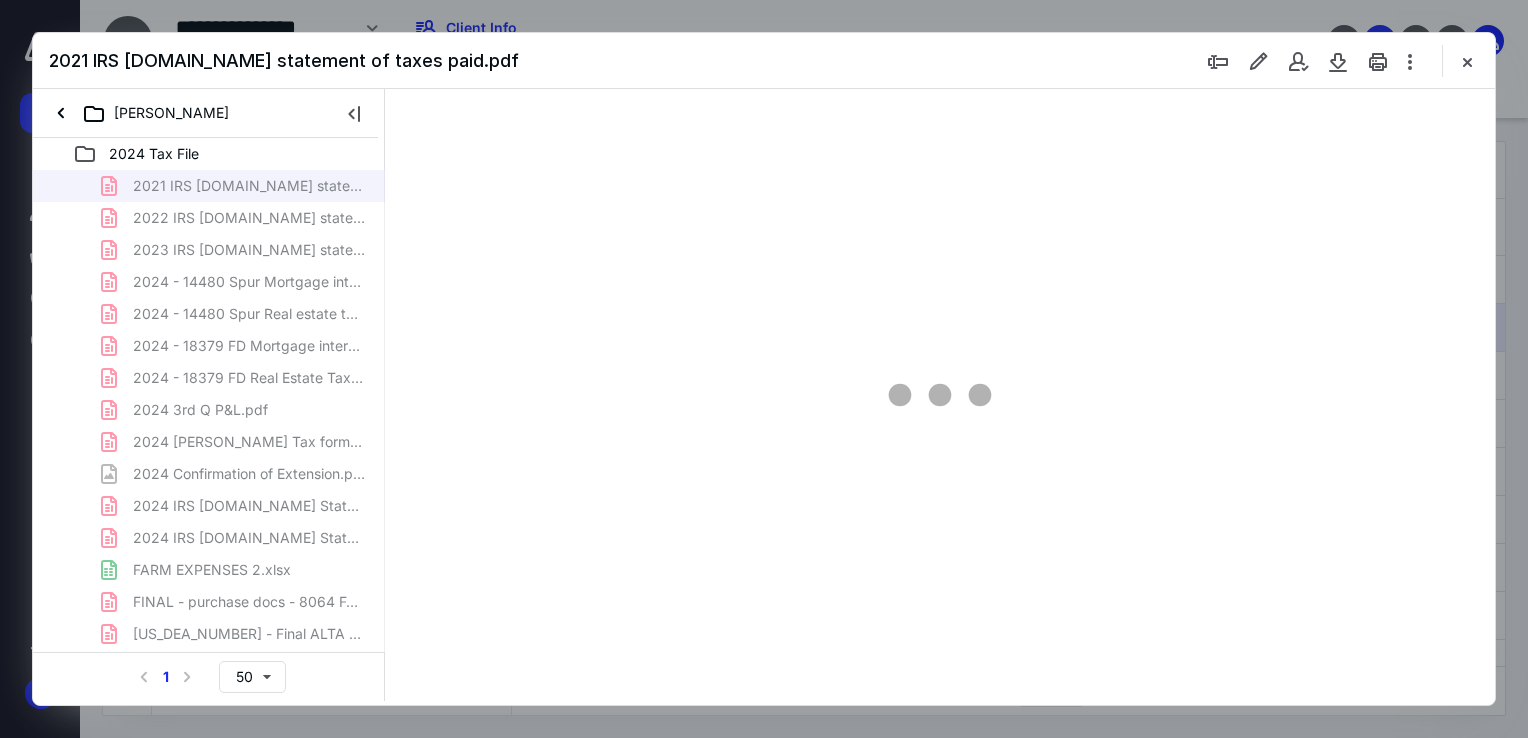 type on "100" 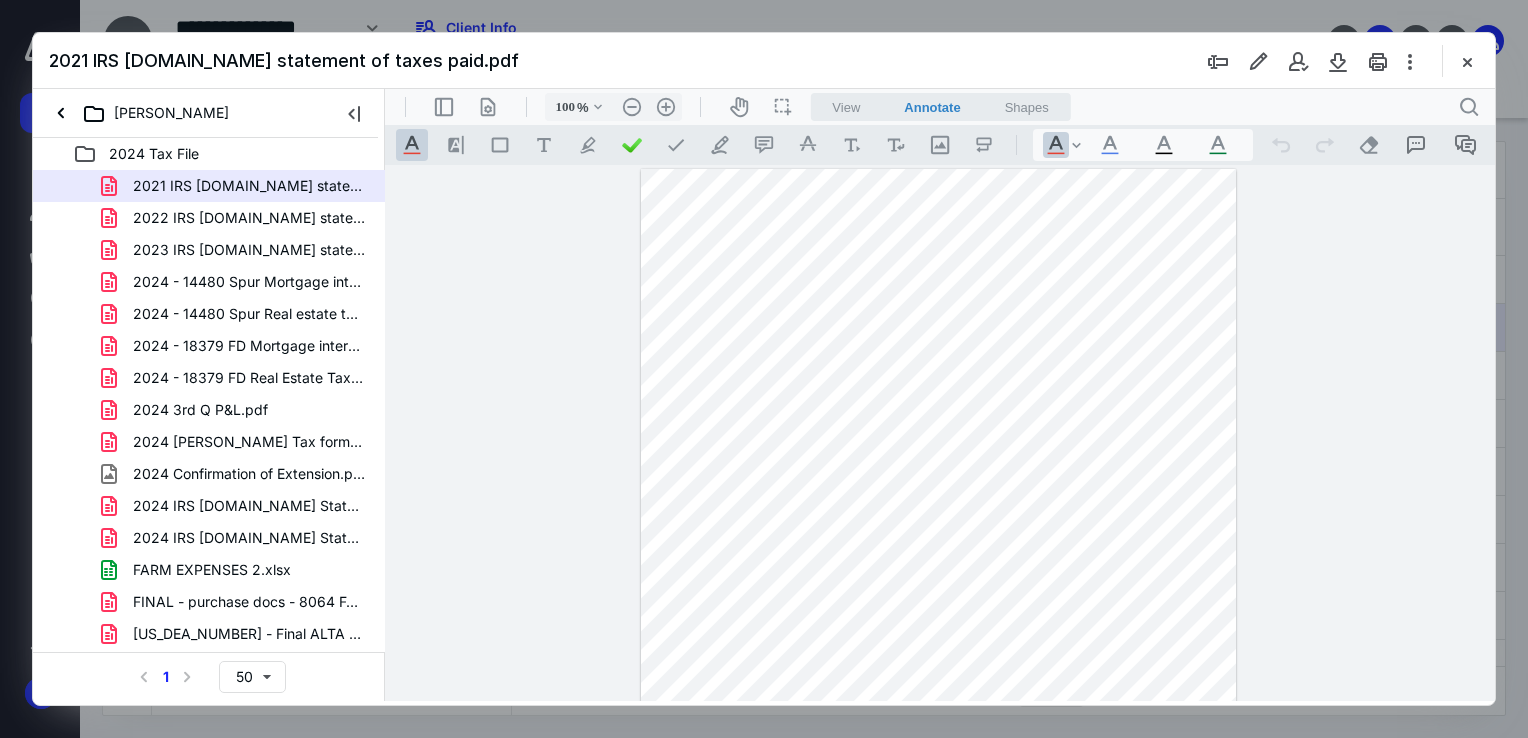 click at bounding box center (1467, 61) 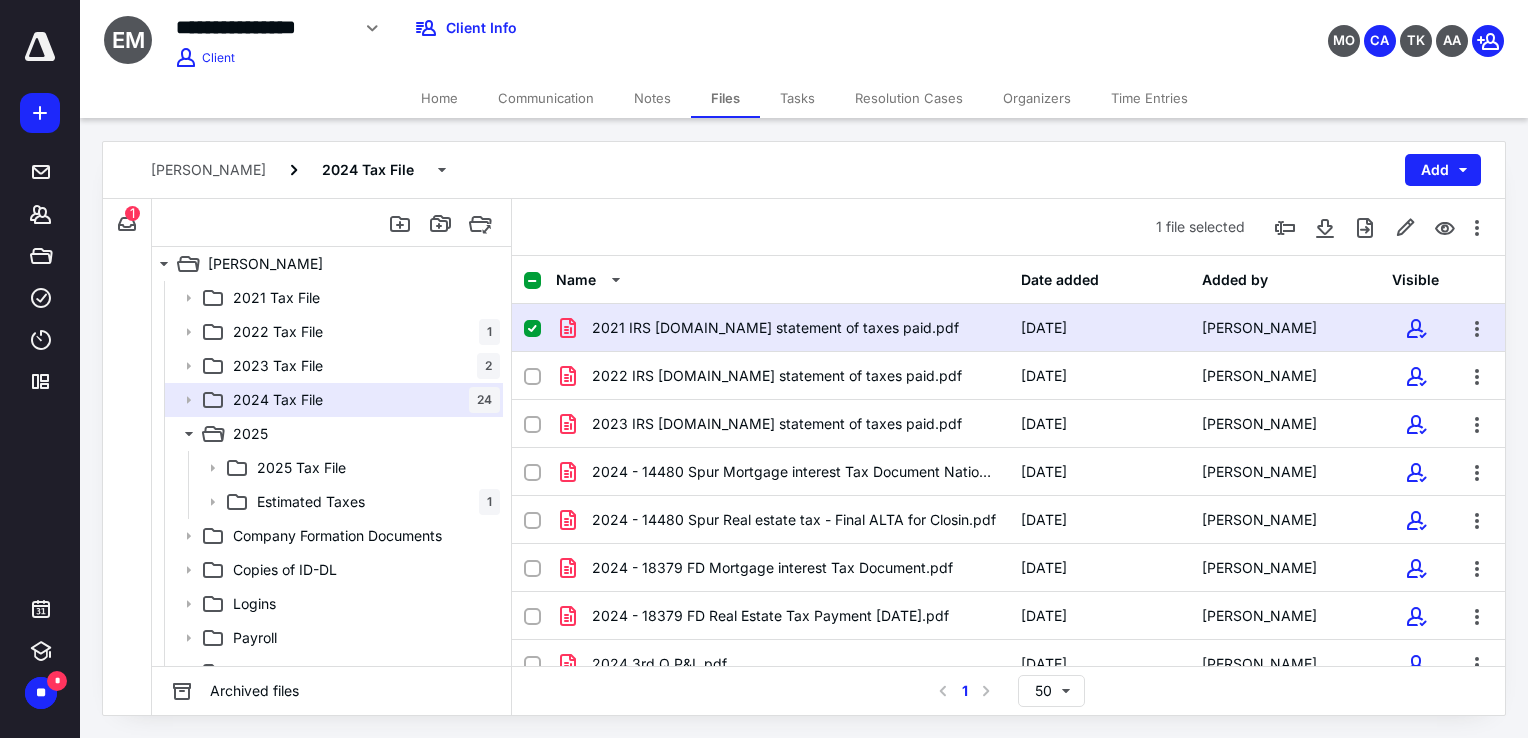 click on "1 file selected" at bounding box center (1008, 227) 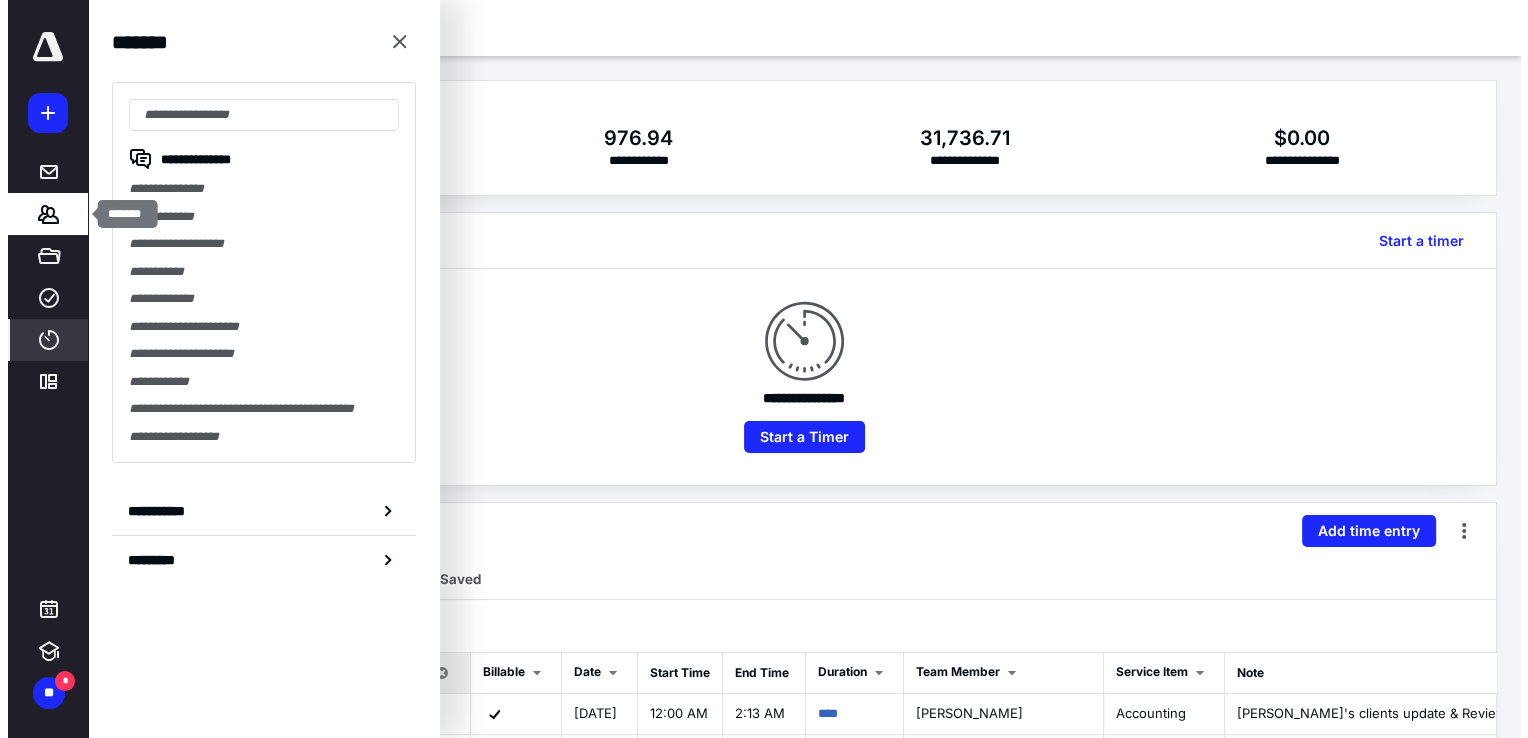 scroll, scrollTop: 0, scrollLeft: 0, axis: both 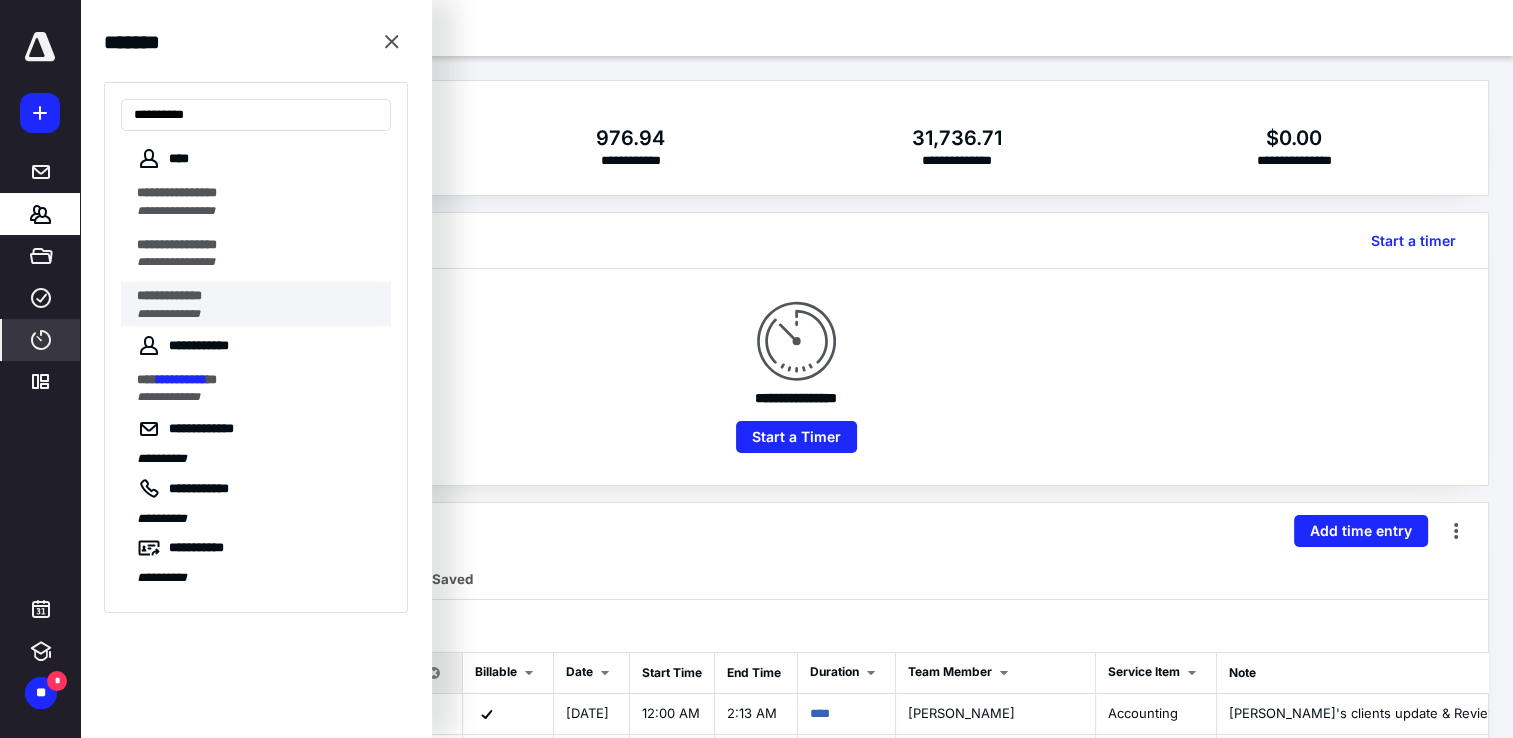 type on "**********" 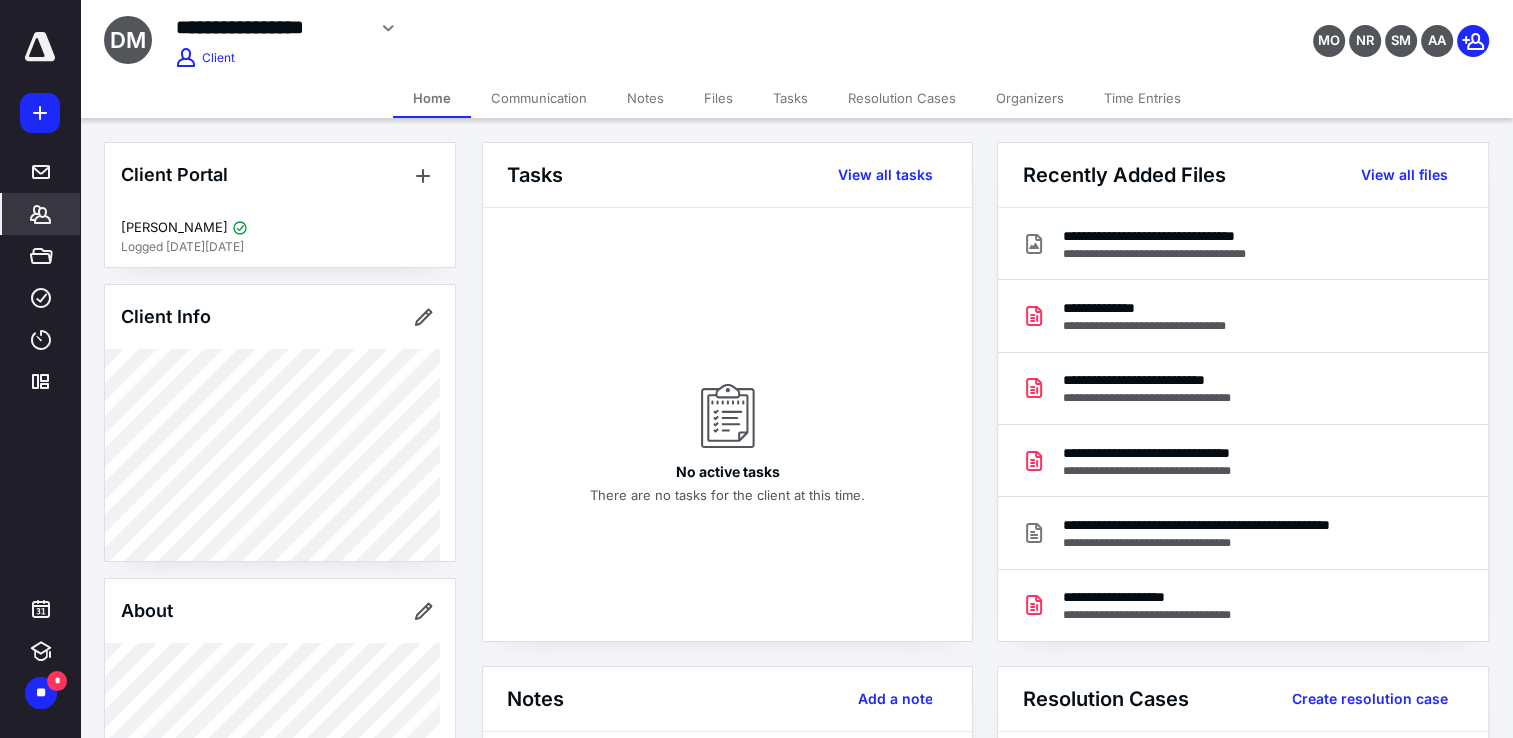 click on "Home Communication Notes Files Tasks Resolution Cases Organizers Time Entries" at bounding box center (796, 98) 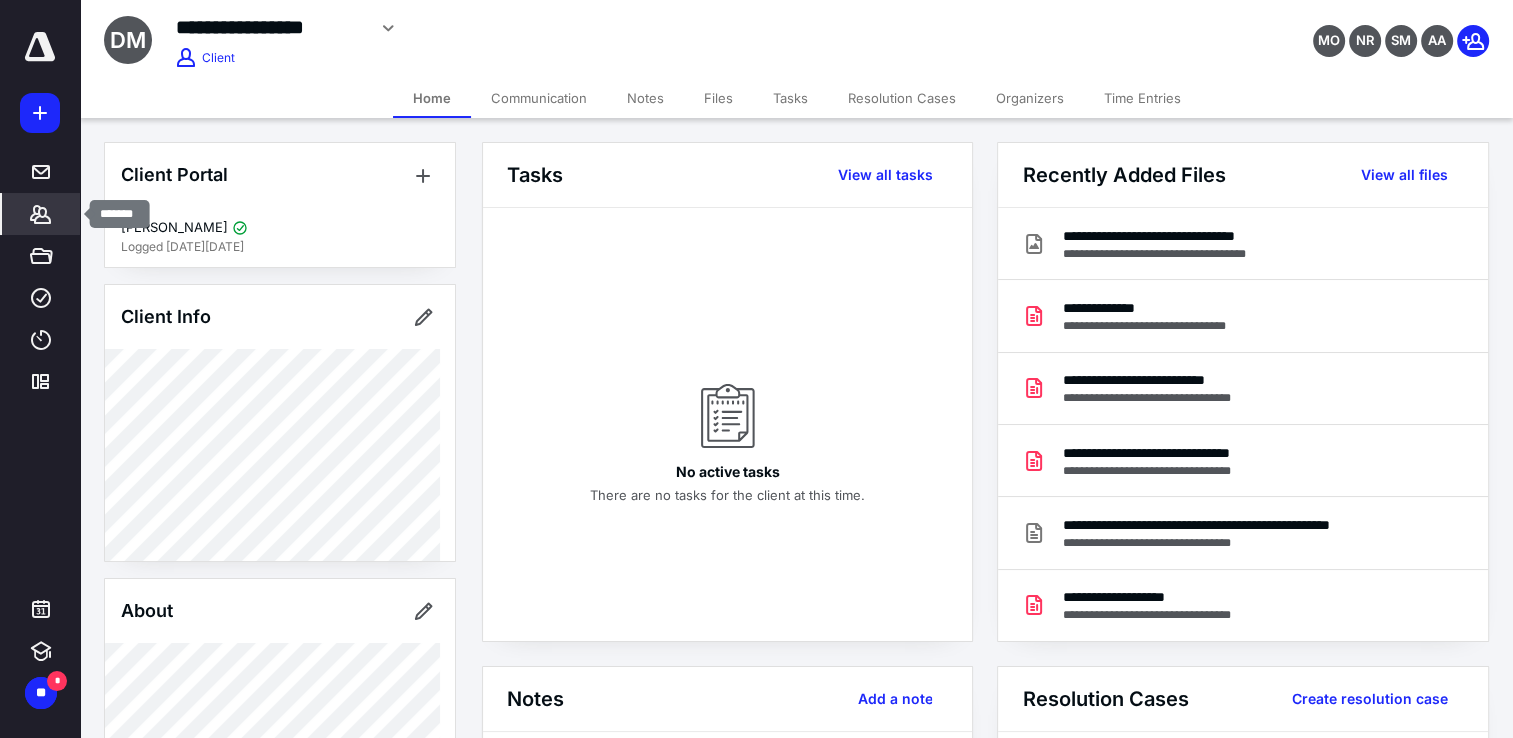 click 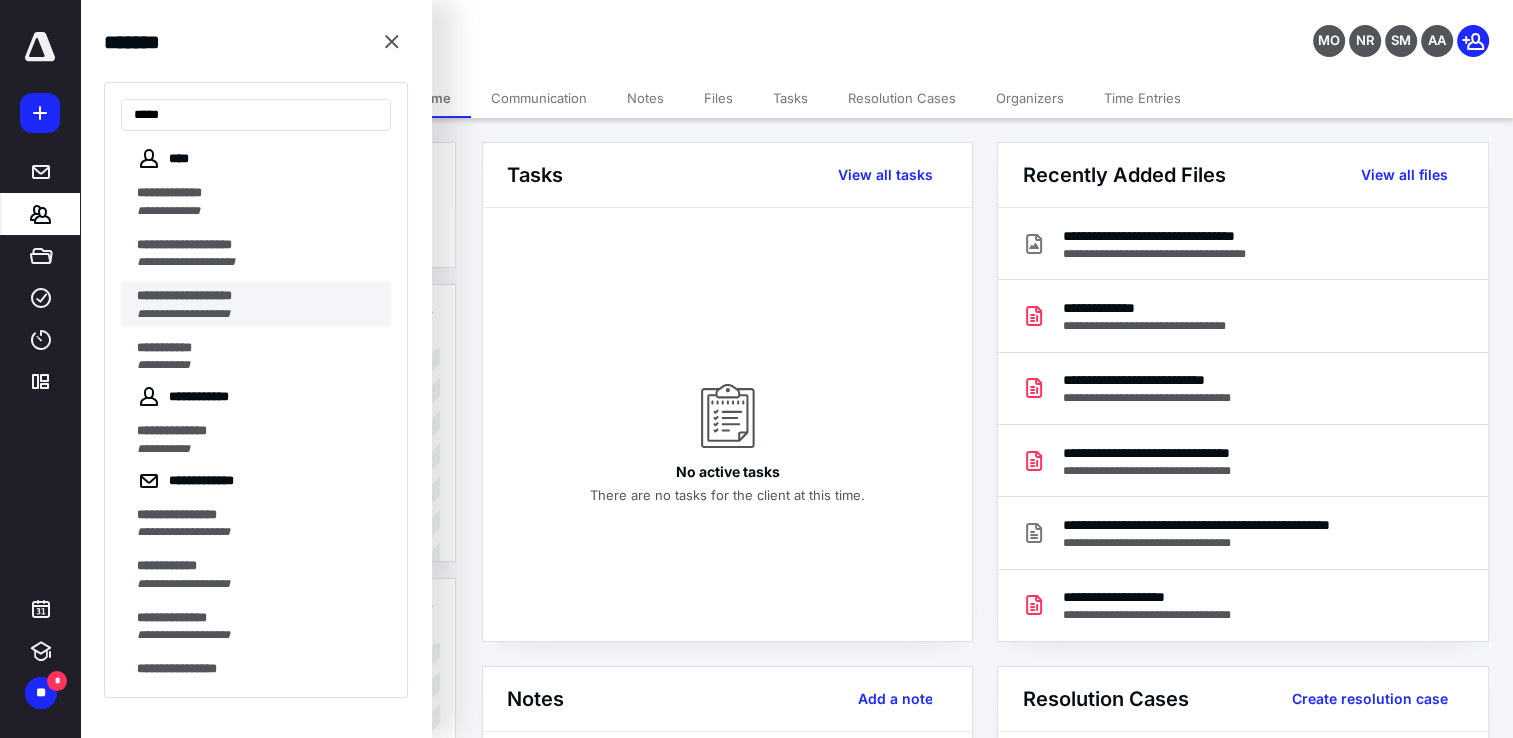 type on "****" 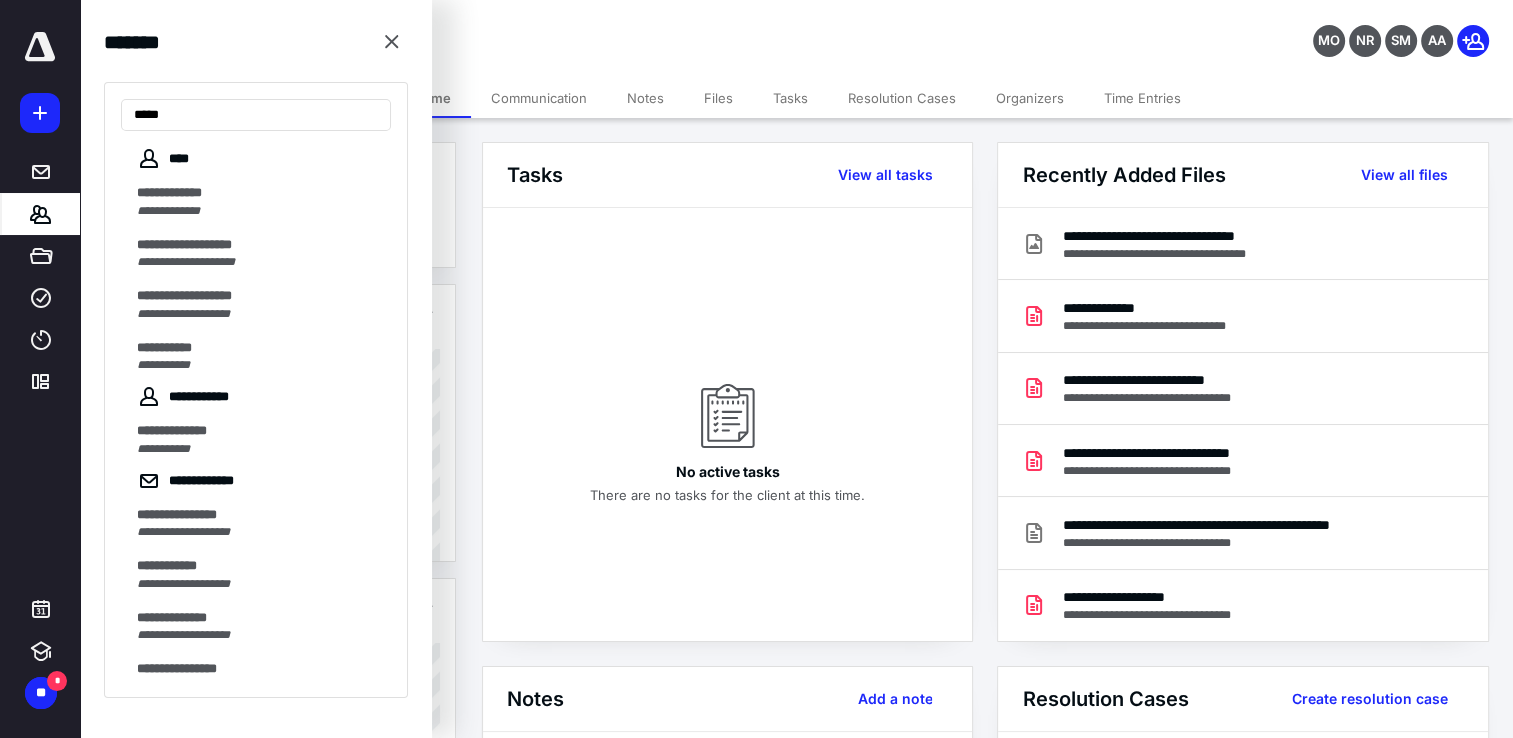 drag, startPoint x: 244, startPoint y: 288, endPoint x: 917, endPoint y: 728, distance: 804.07025 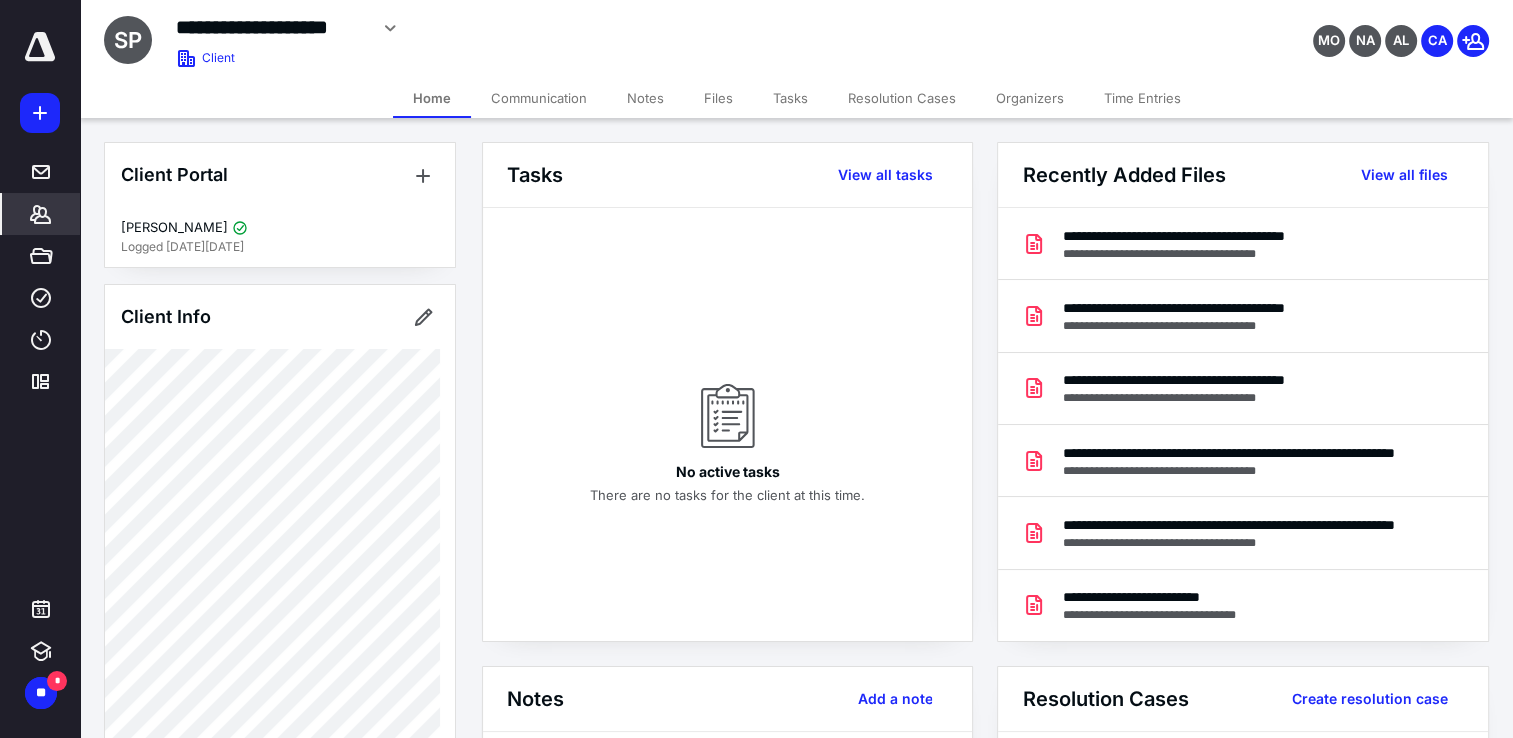 click on "Notes" at bounding box center [645, 98] 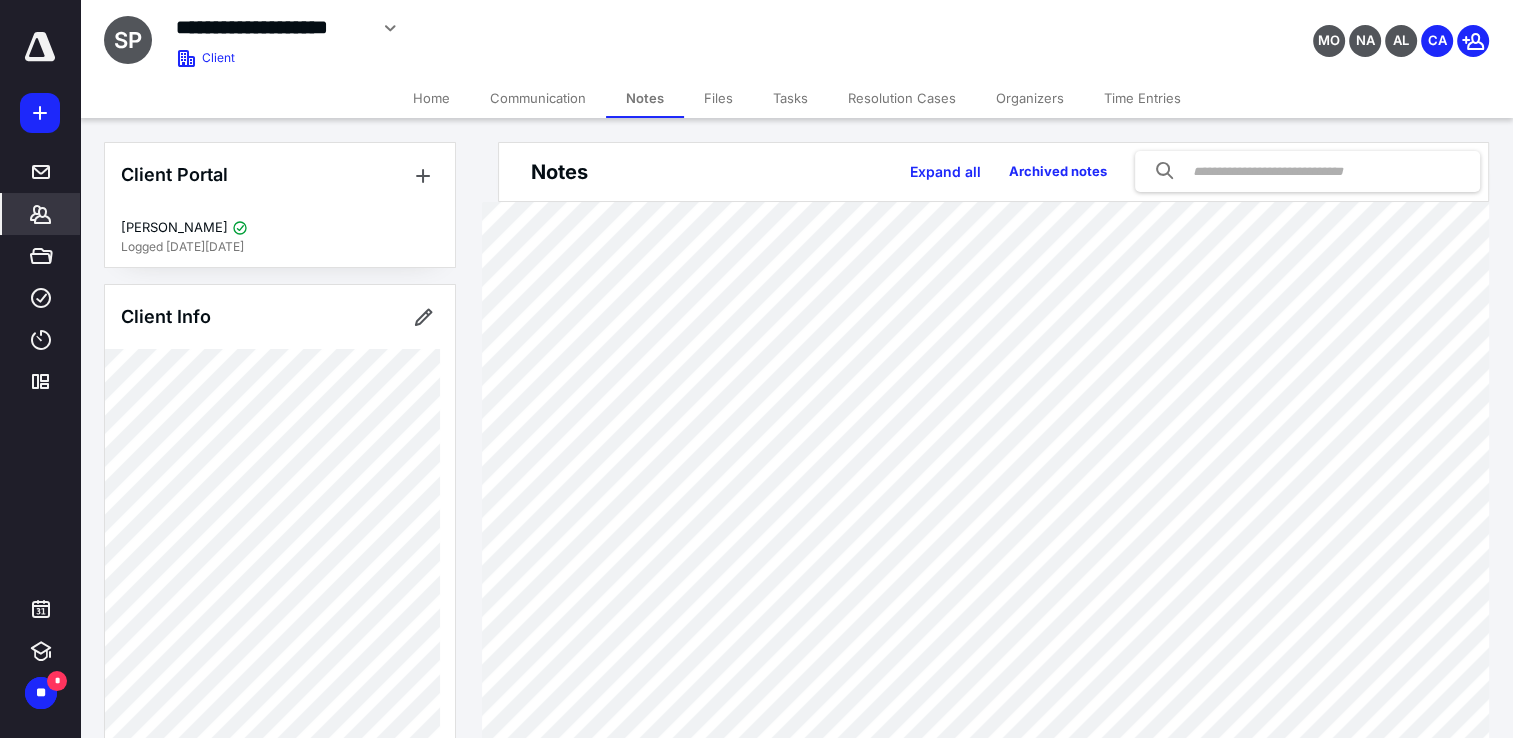 click on "Files" at bounding box center (718, 98) 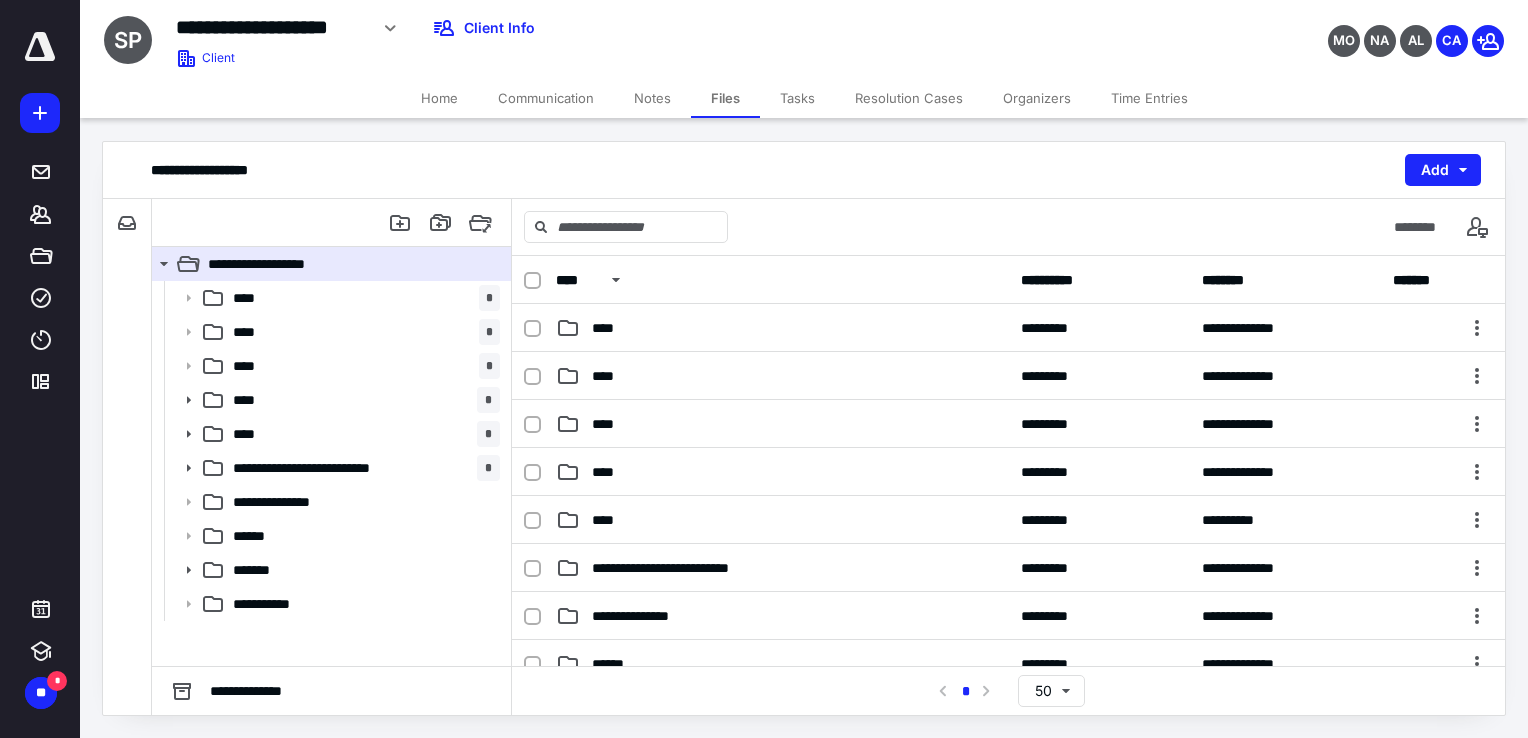 click on "Home Communication Notes Files Tasks Resolution Cases Organizers Time Entries" at bounding box center (804, 98) 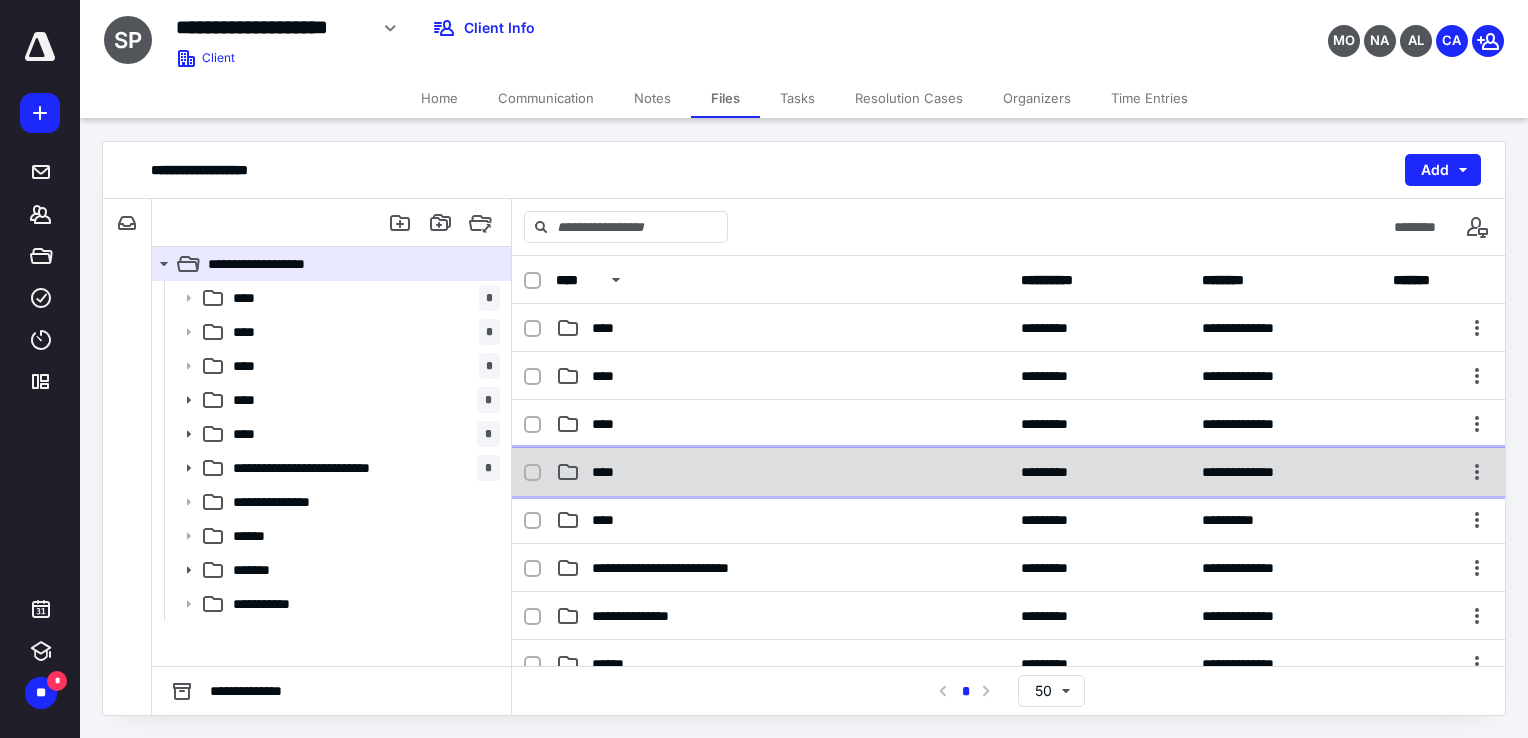 click on "****" at bounding box center [782, 472] 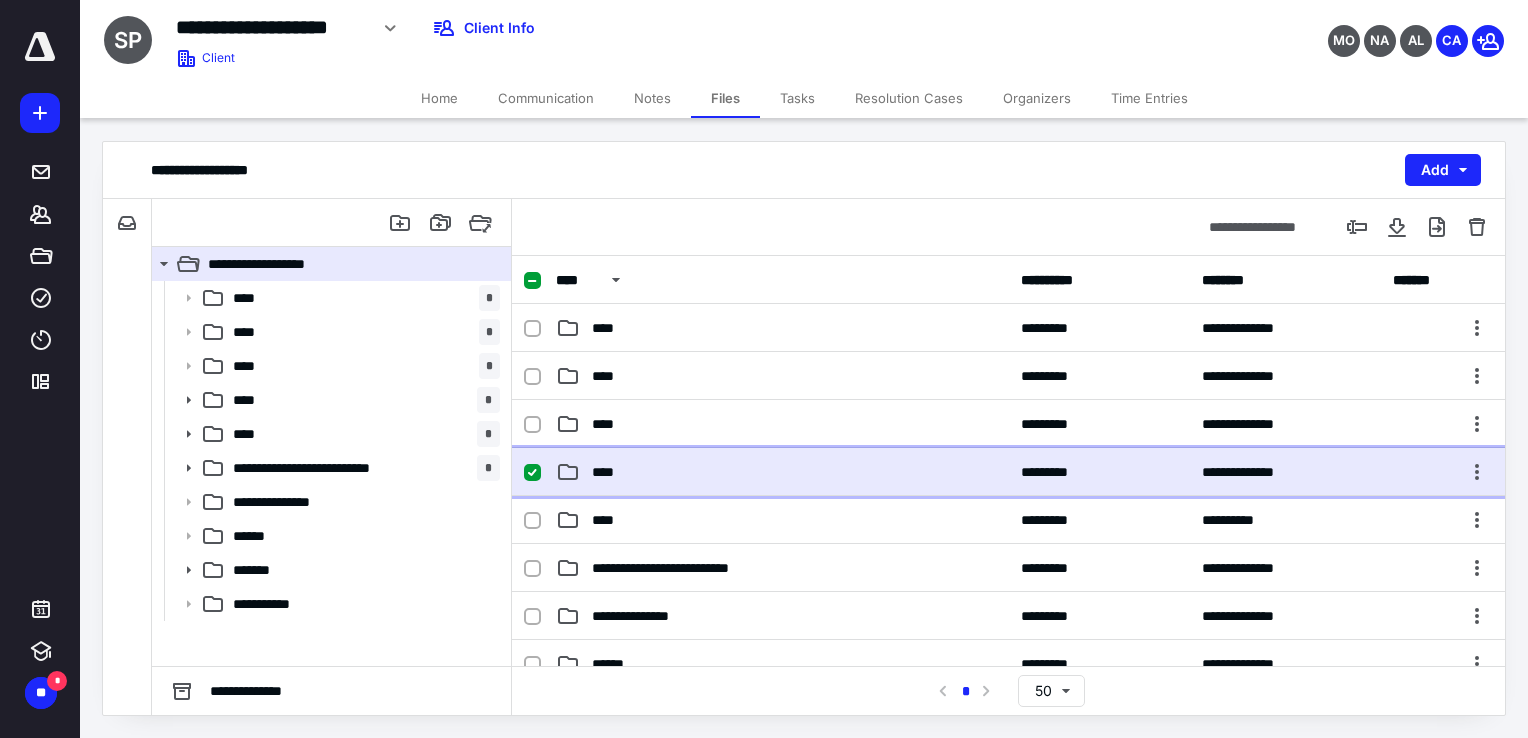 click on "****" at bounding box center (782, 472) 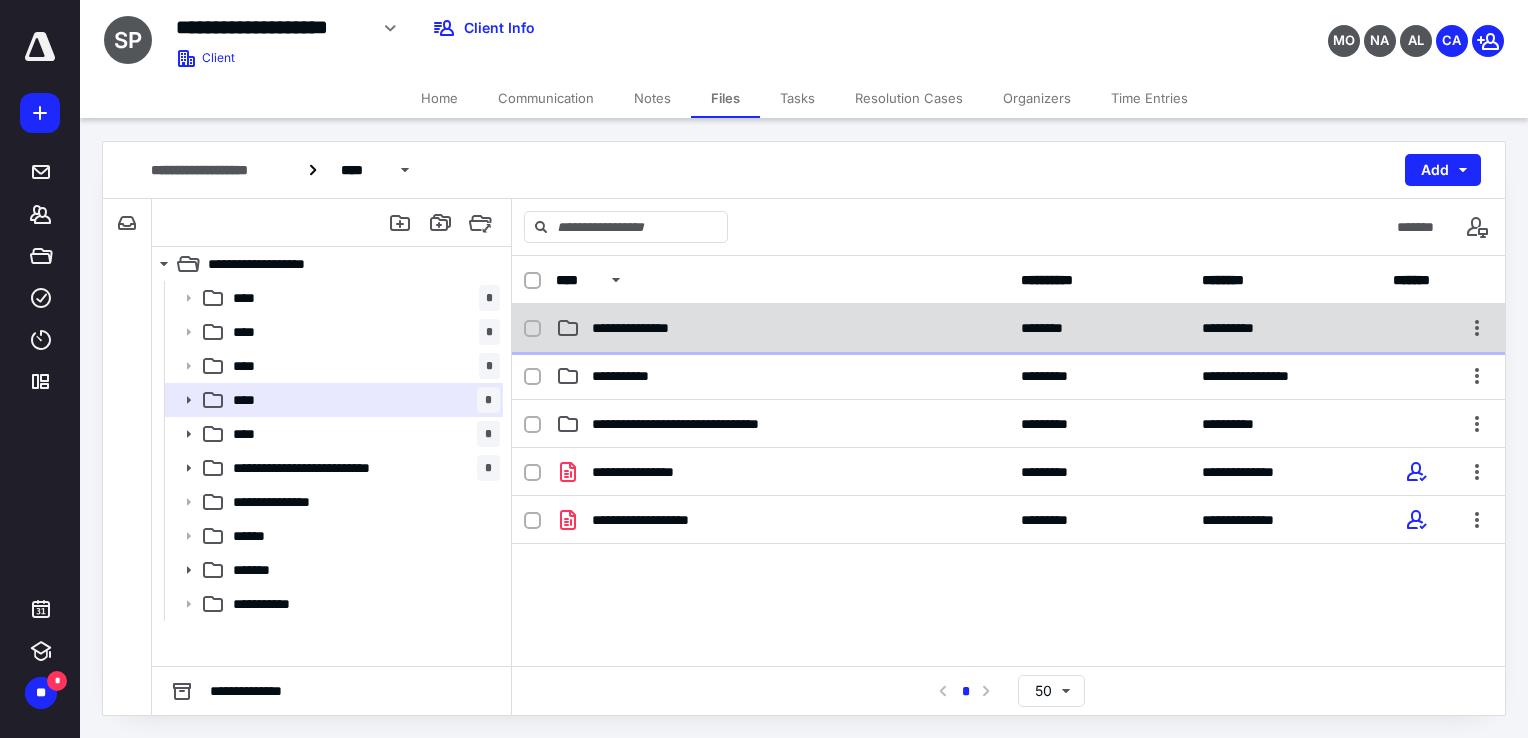 click on "**********" at bounding box center (648, 328) 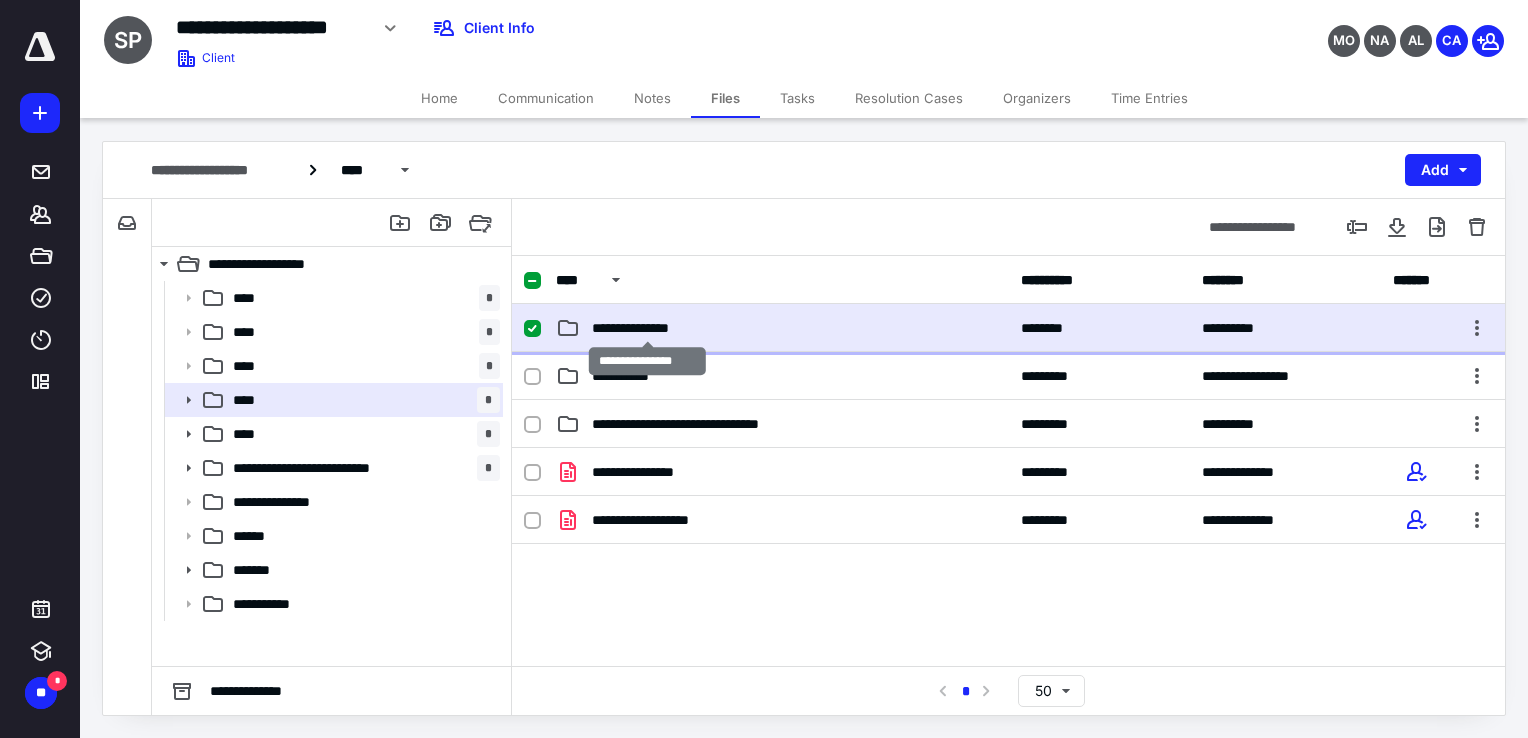 click on "**********" at bounding box center [648, 328] 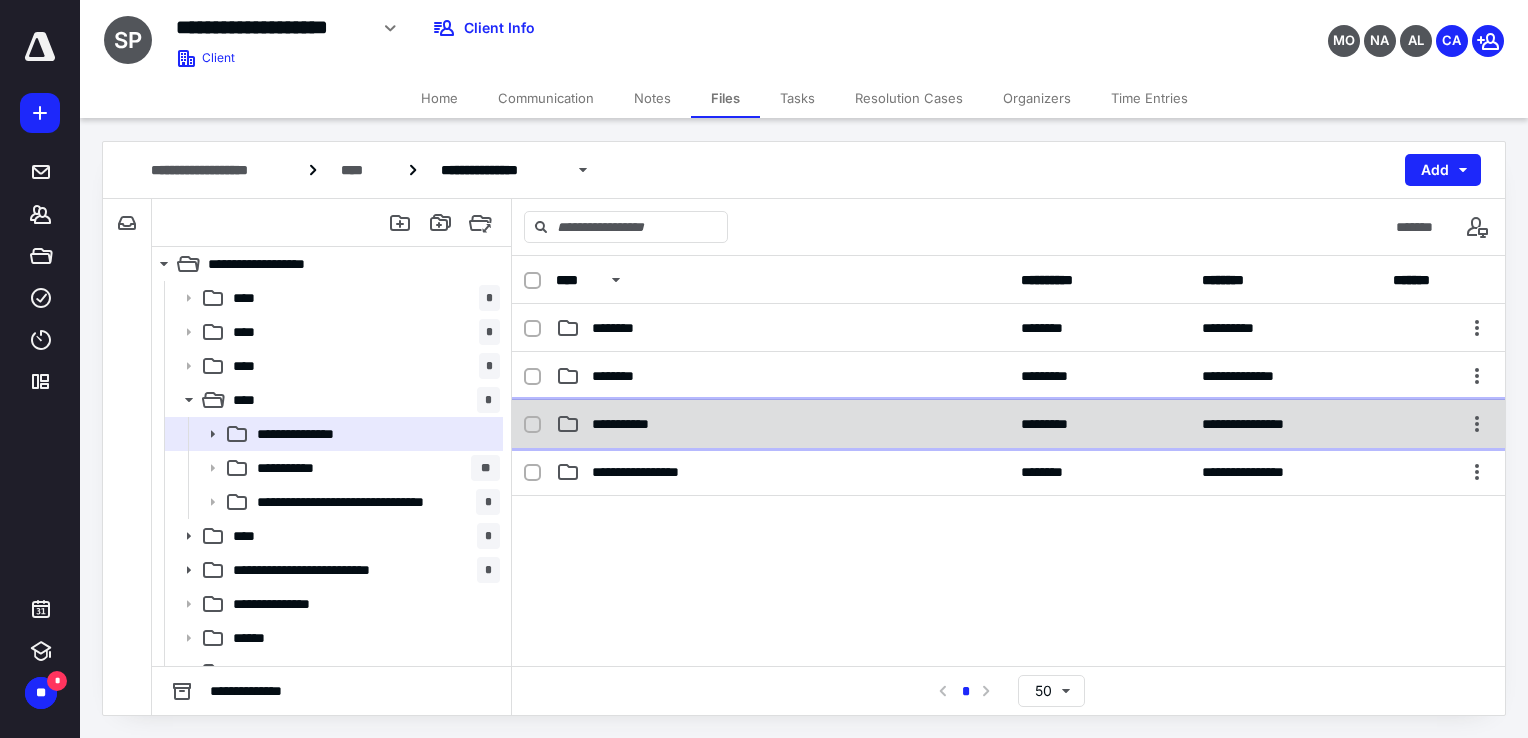 click on "**********" at bounding box center [782, 424] 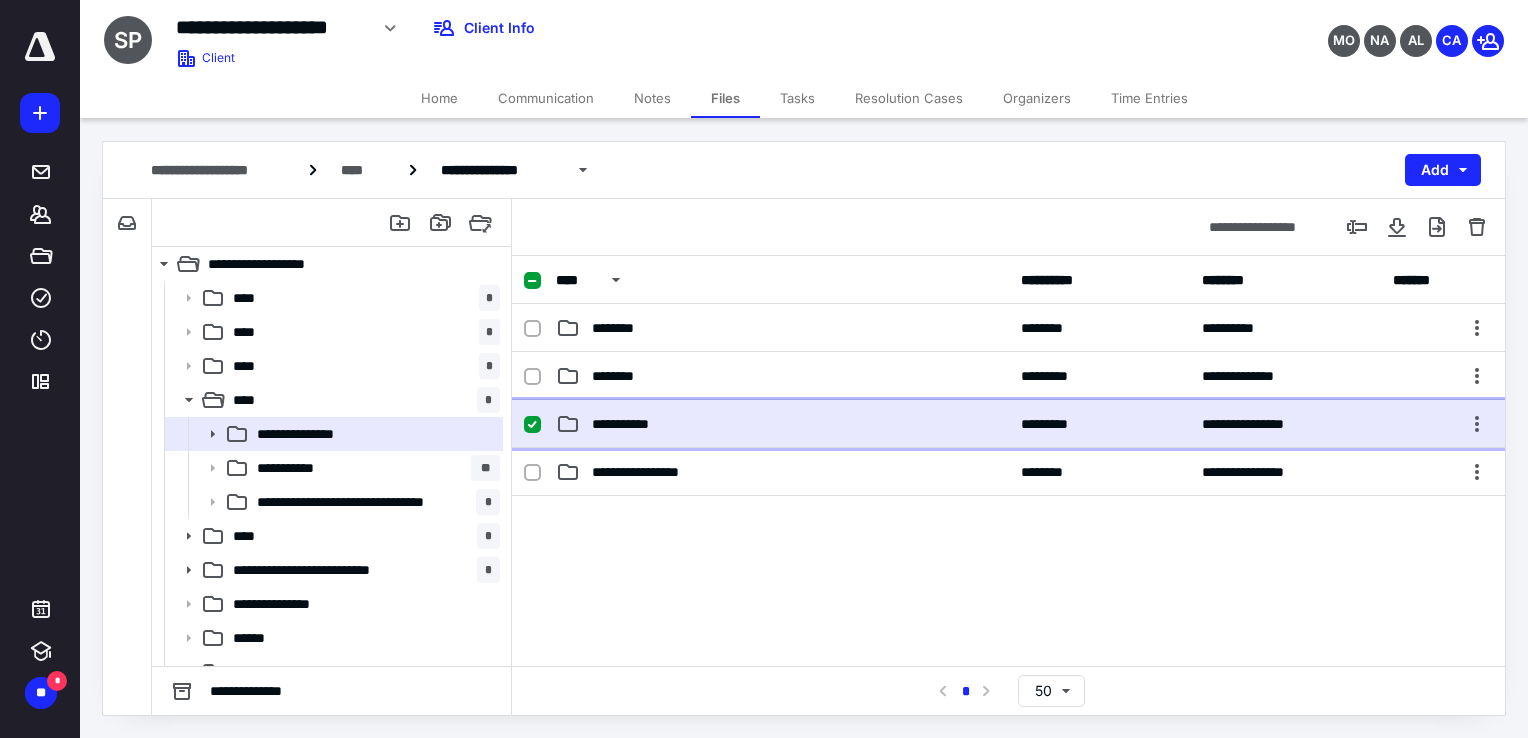 click on "**********" at bounding box center (782, 424) 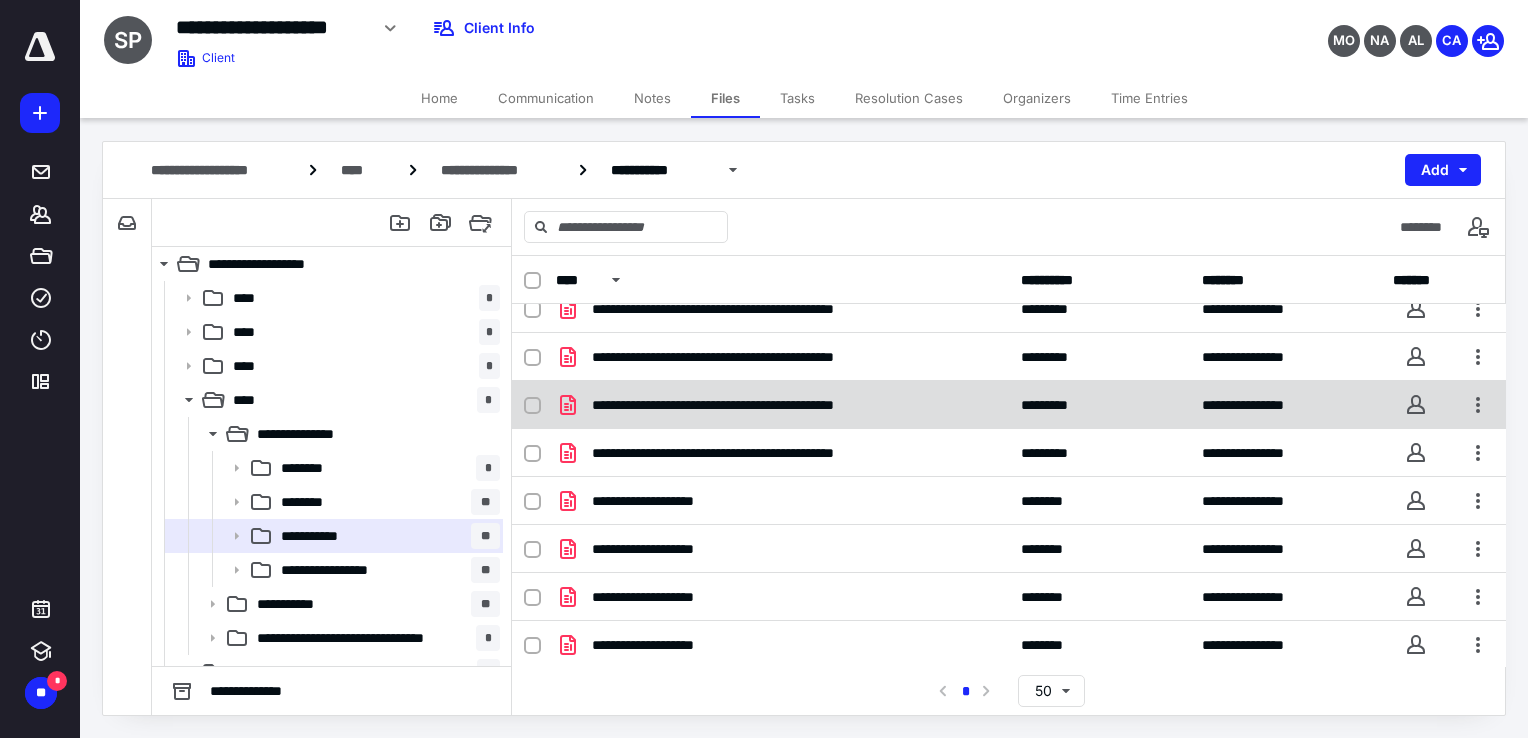 scroll, scrollTop: 10, scrollLeft: 0, axis: vertical 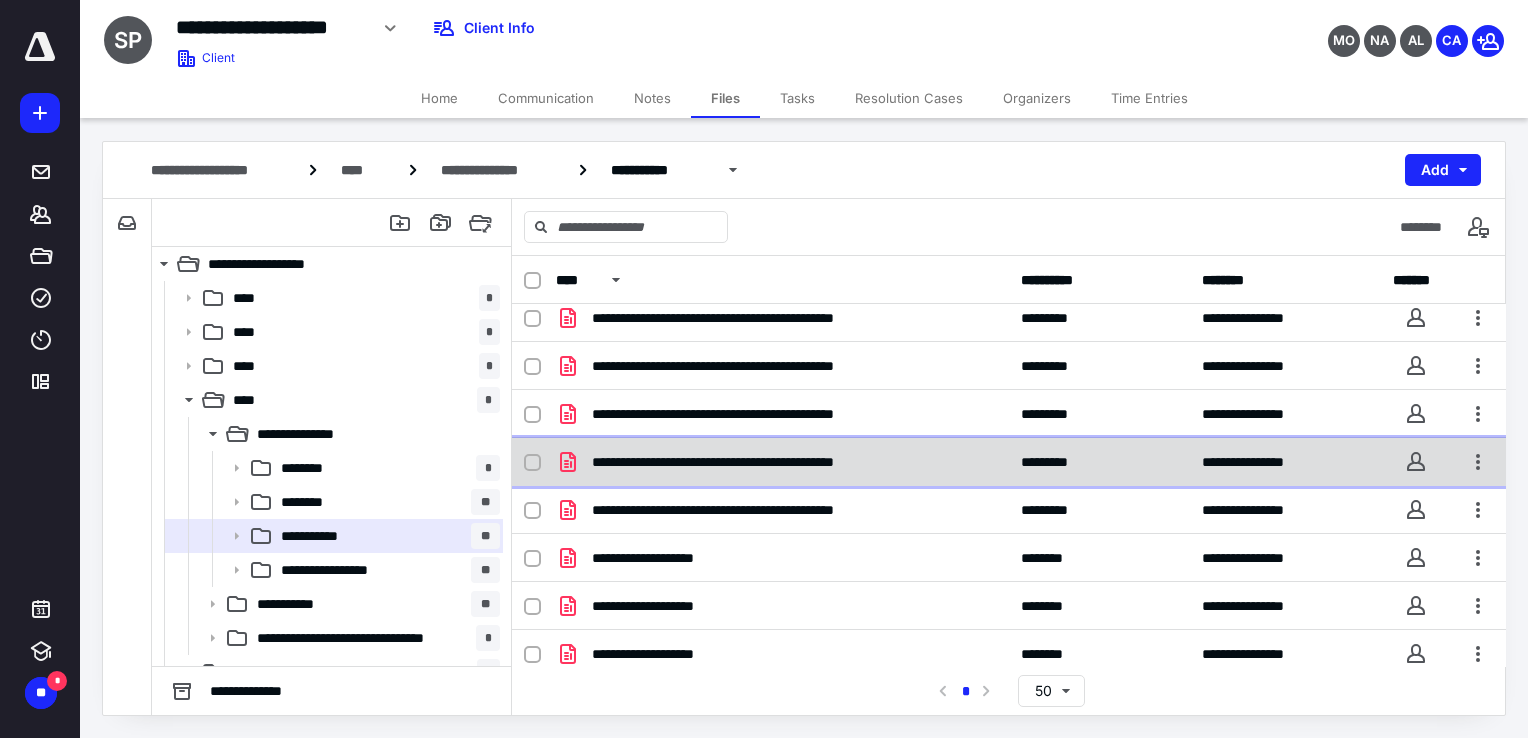 click on "**********" at bounding box center [1009, 462] 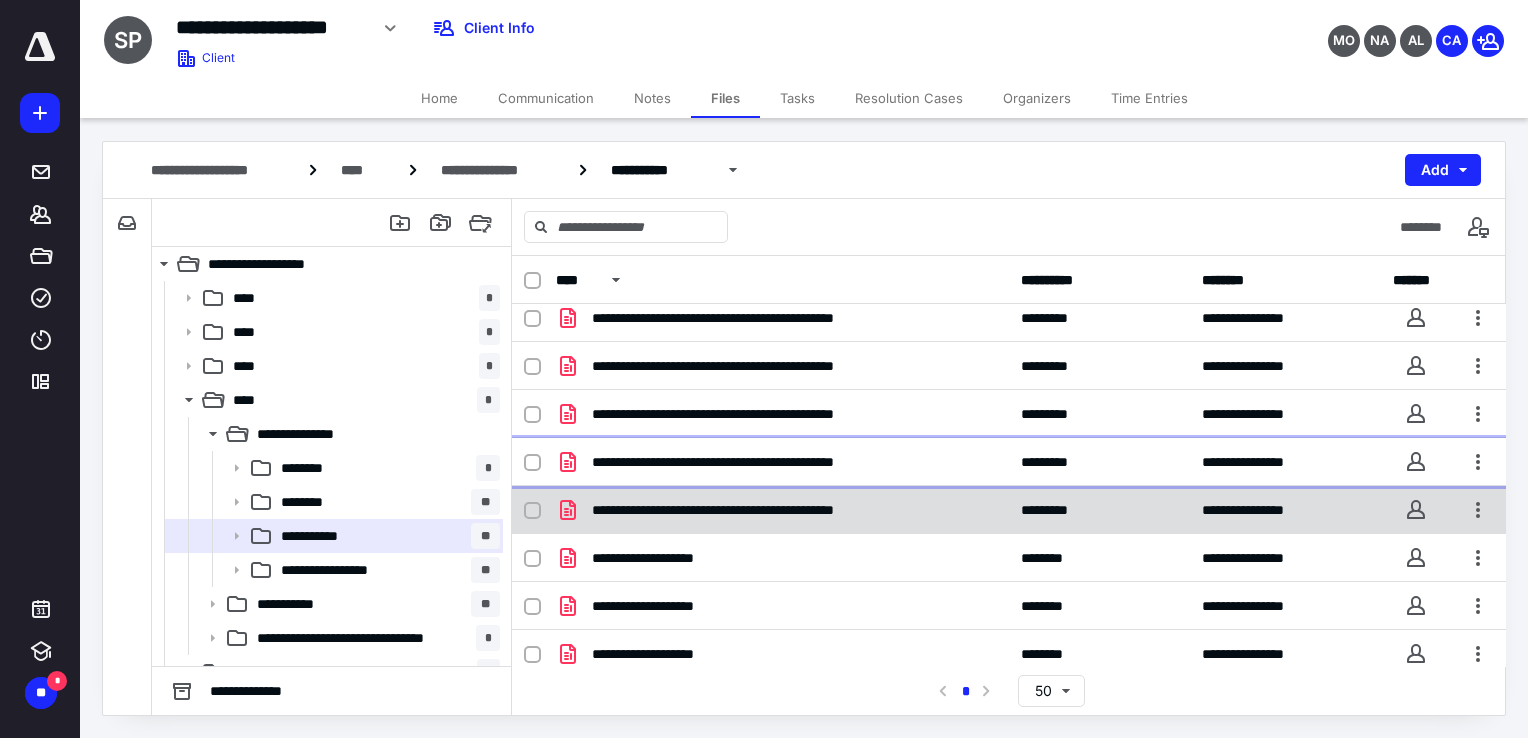 click on "**********" at bounding box center (1009, 582) 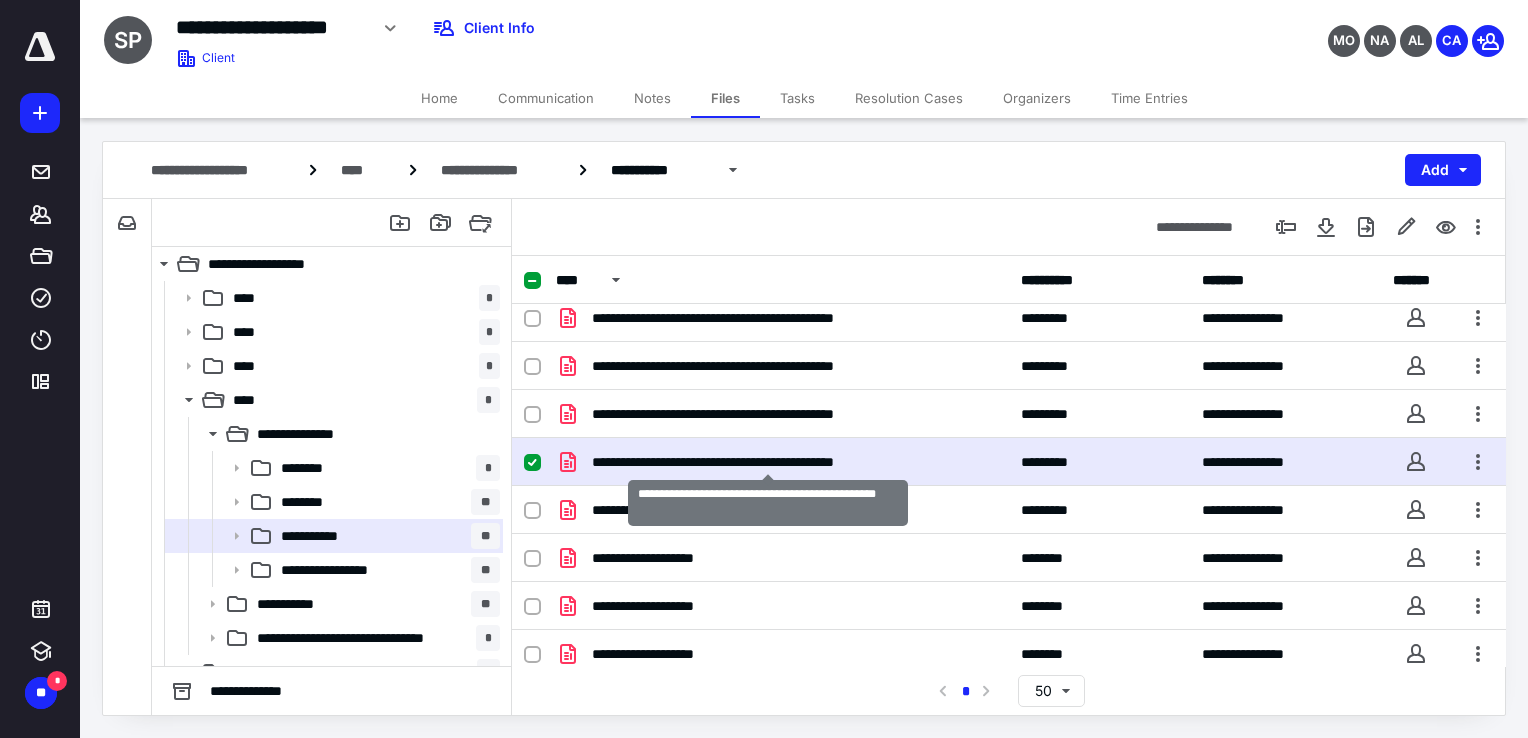 click on "**********" at bounding box center (768, 462) 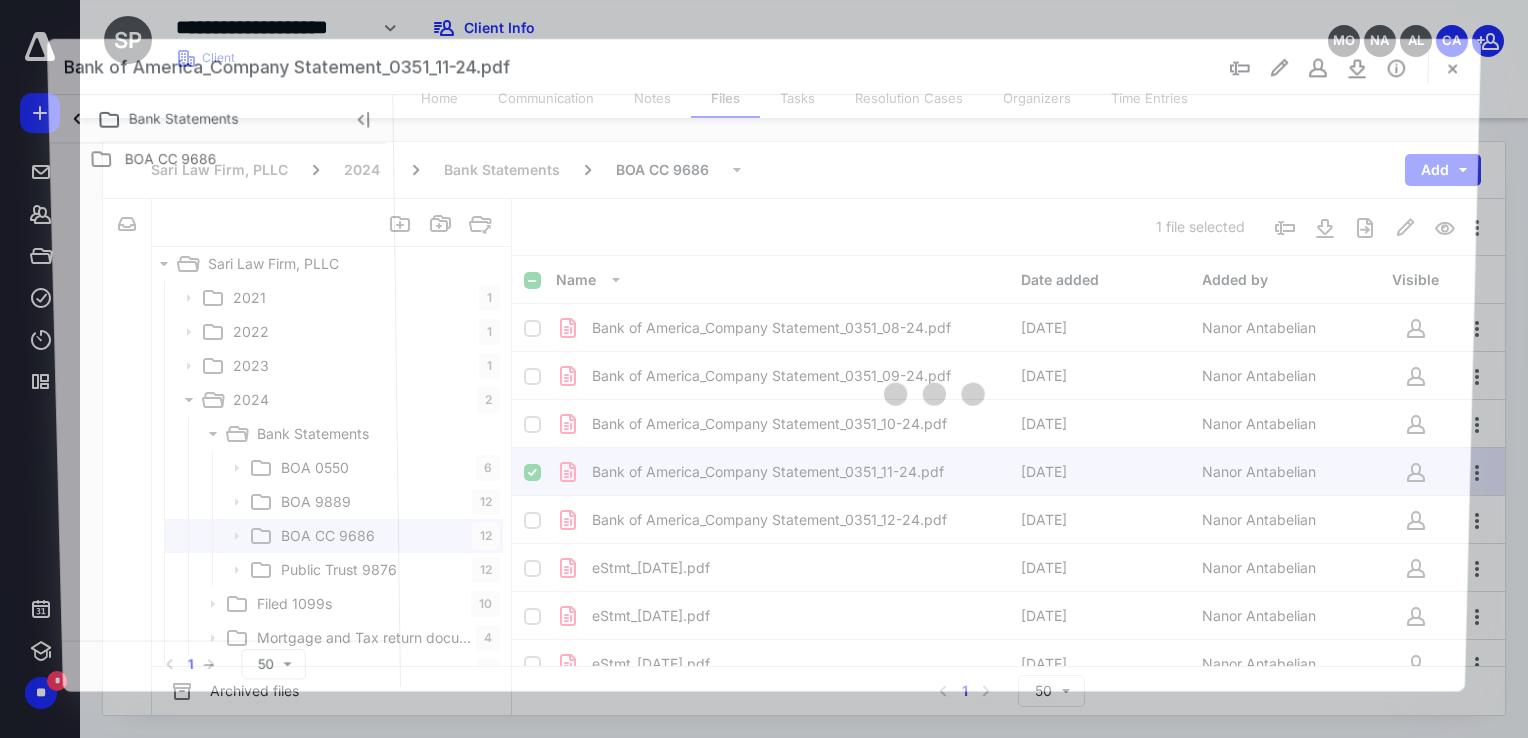 scroll, scrollTop: 10, scrollLeft: 0, axis: vertical 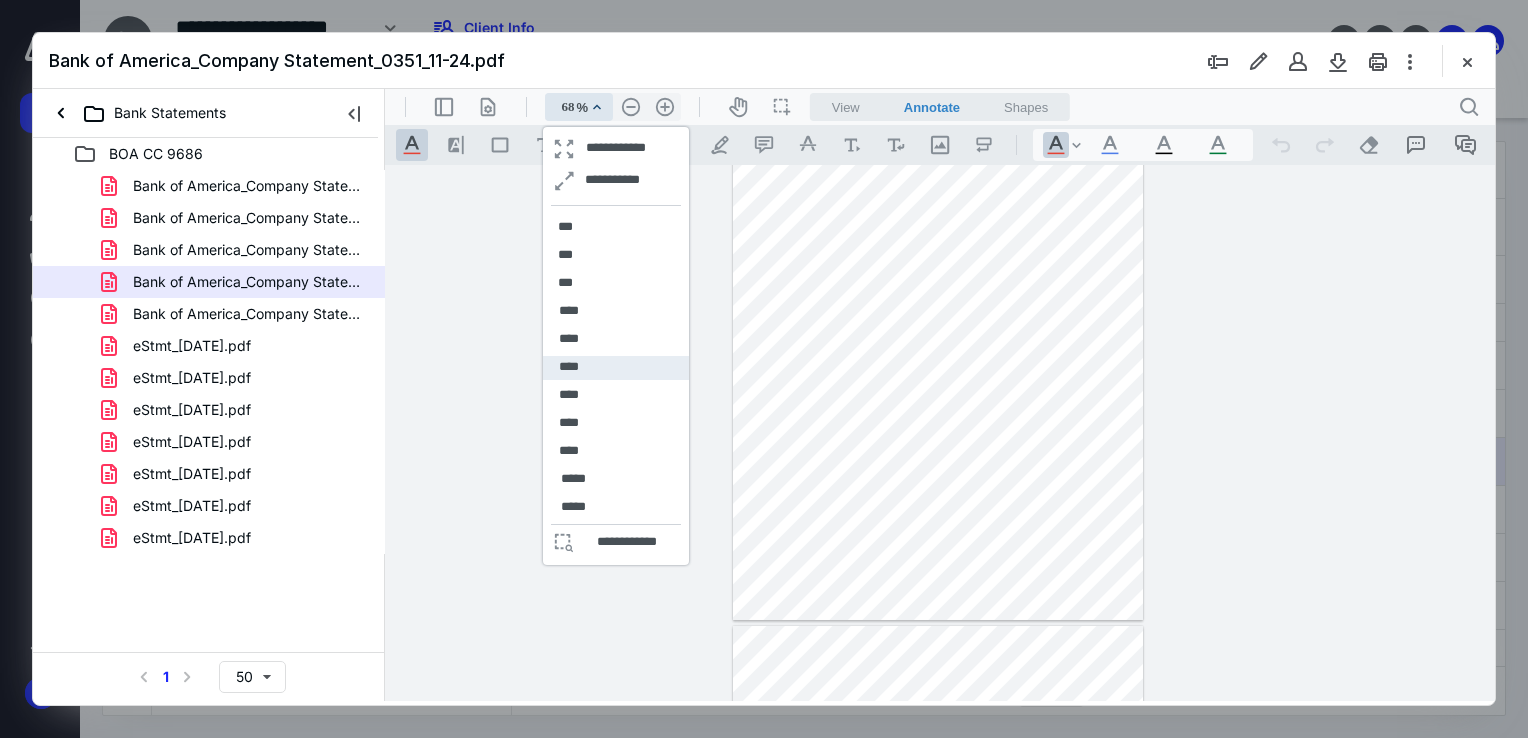 click on "****" at bounding box center (569, 367) 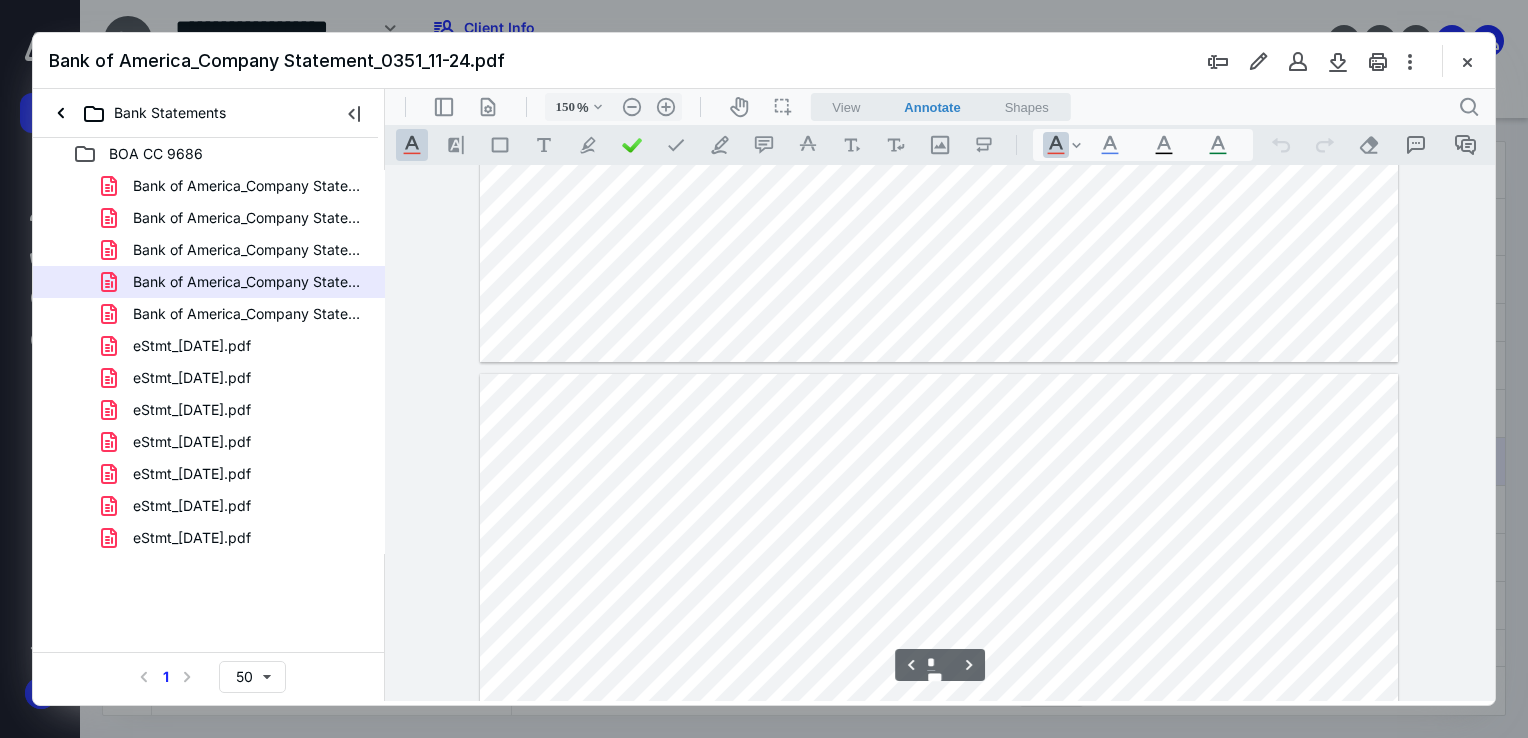 scroll, scrollTop: 961, scrollLeft: 0, axis: vertical 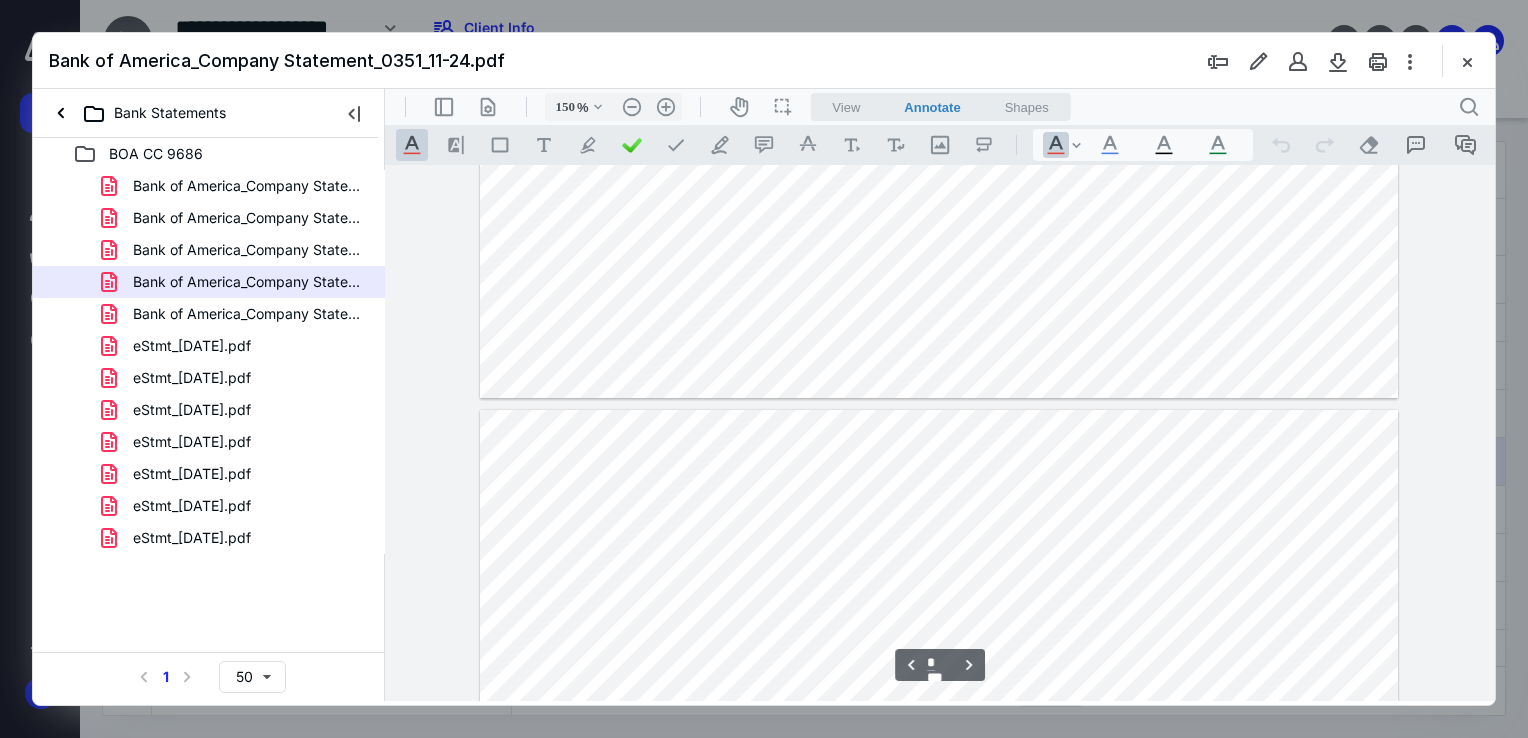 type on "*" 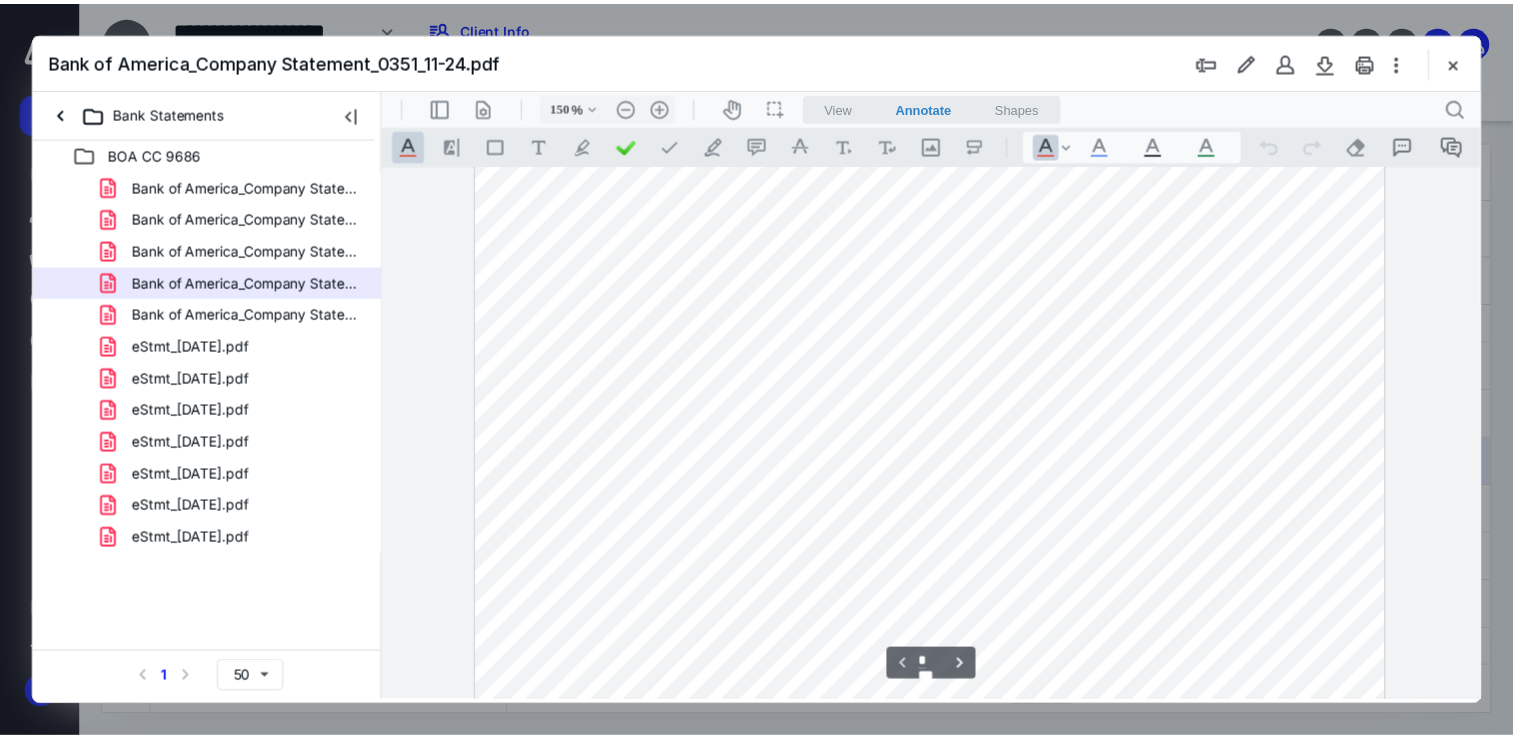 scroll, scrollTop: 161, scrollLeft: 0, axis: vertical 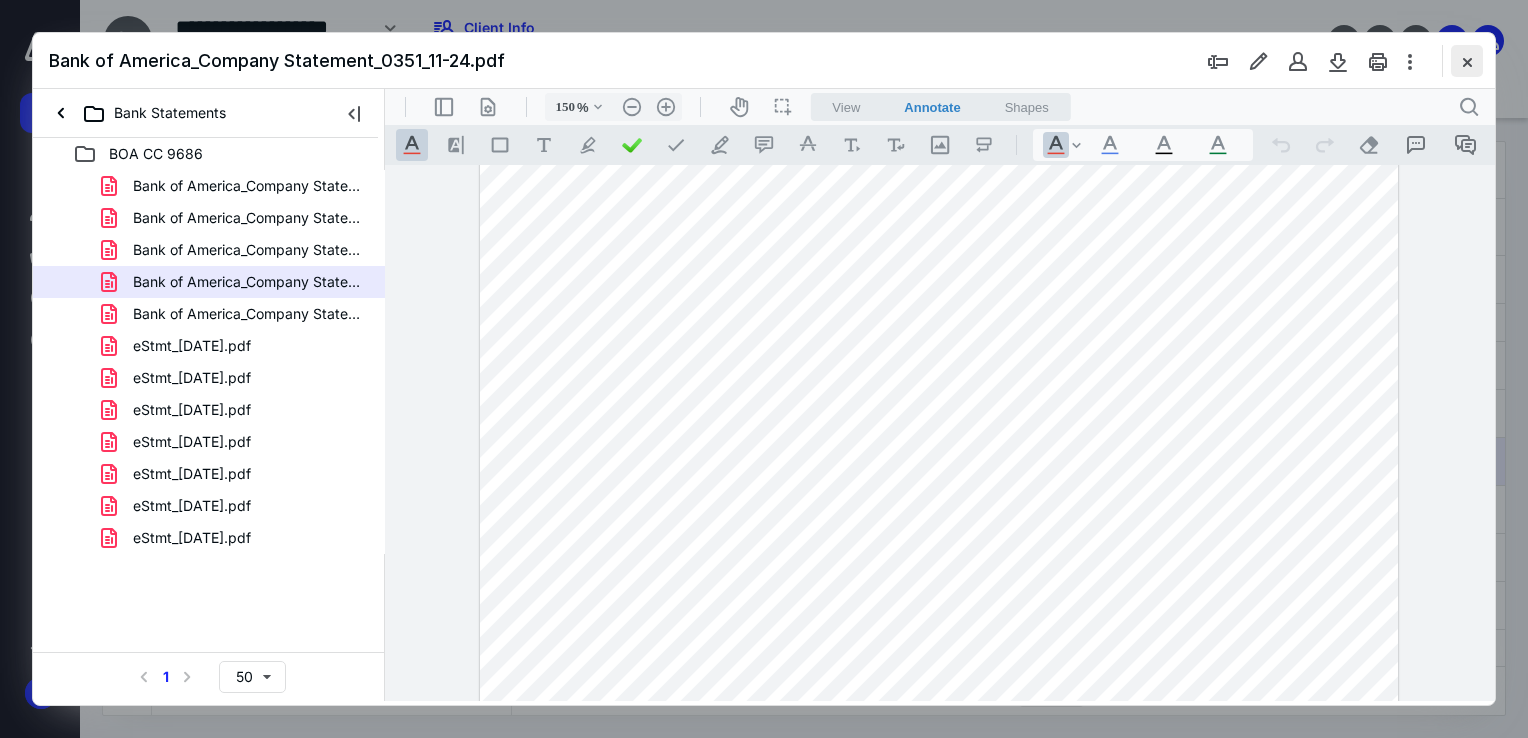 click at bounding box center [1467, 61] 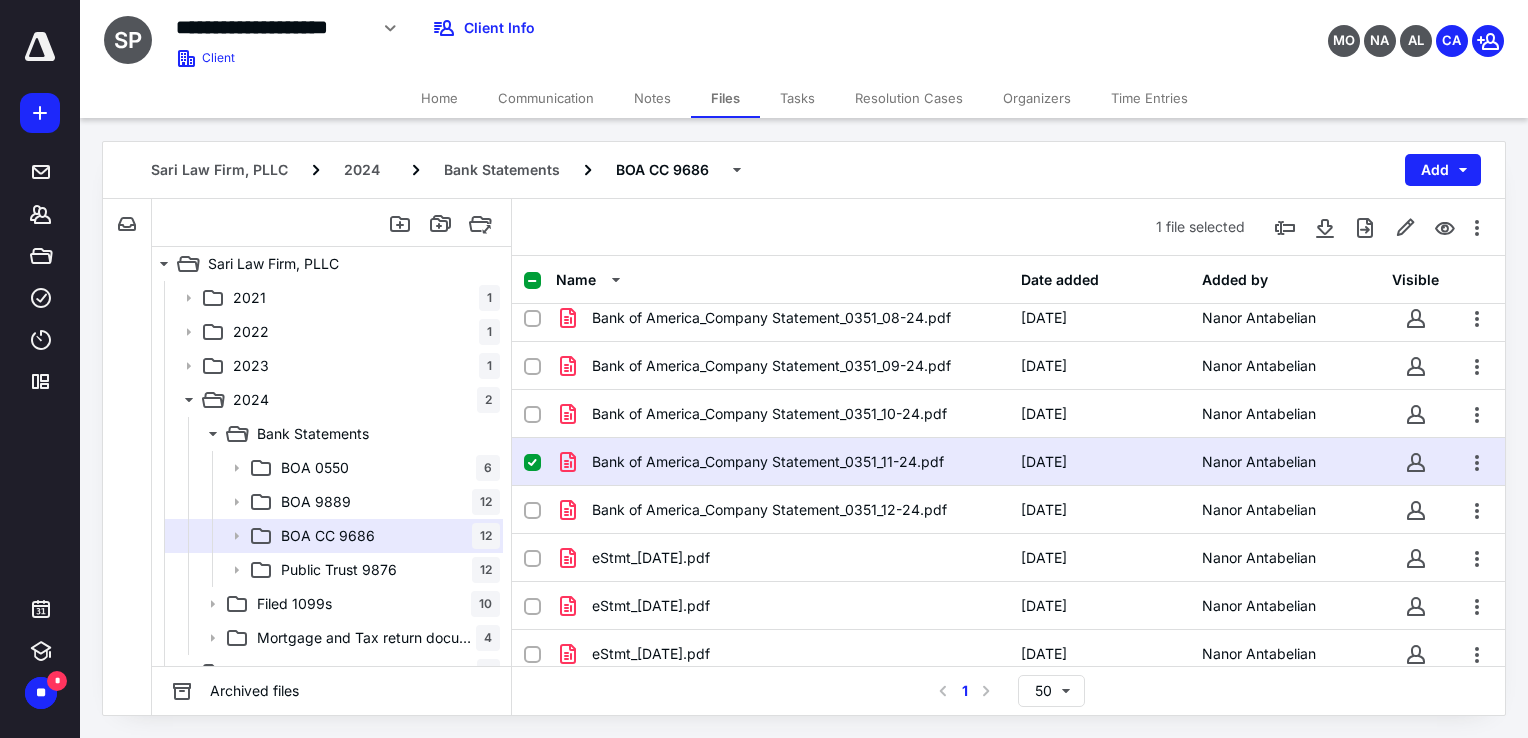 click on "Notes" at bounding box center [652, 98] 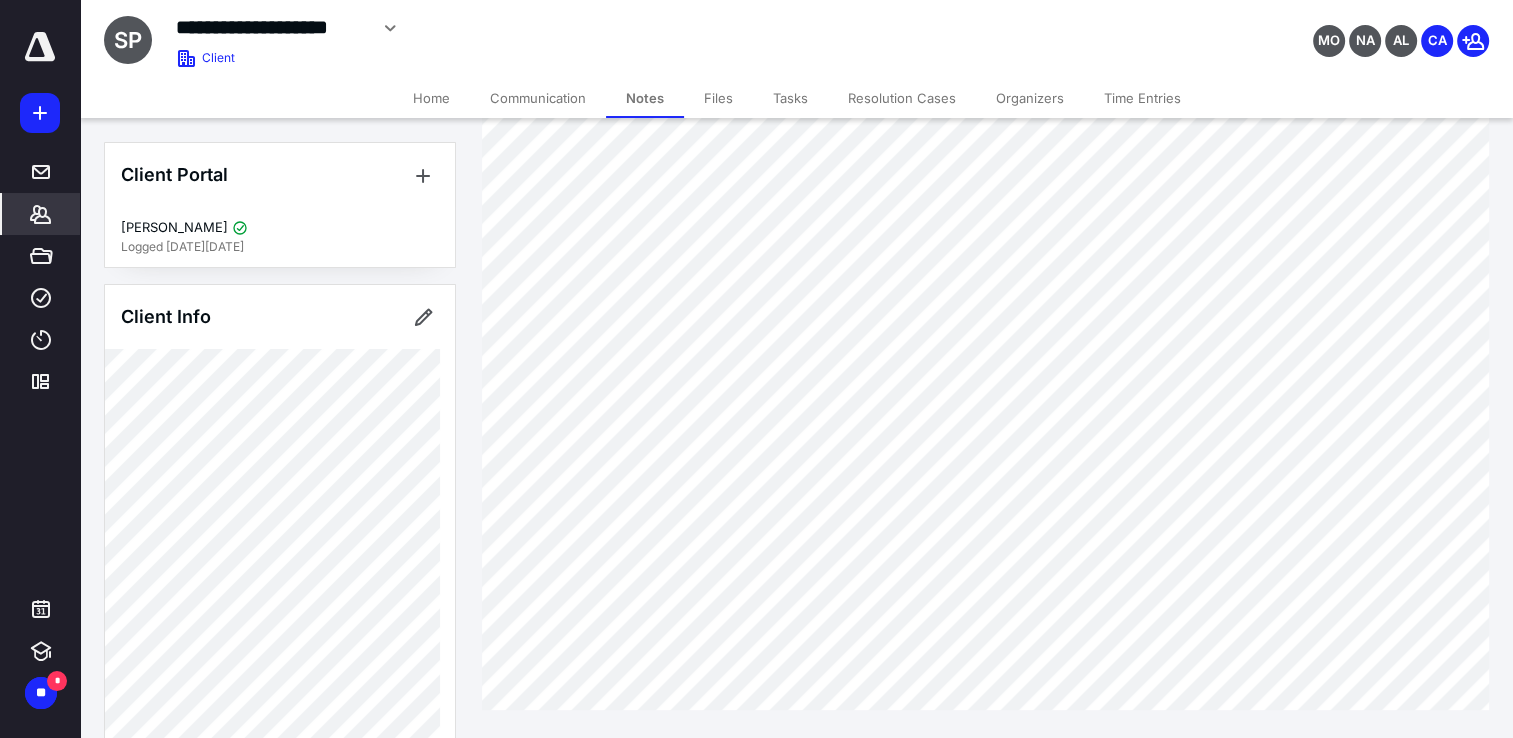 scroll, scrollTop: 734, scrollLeft: 0, axis: vertical 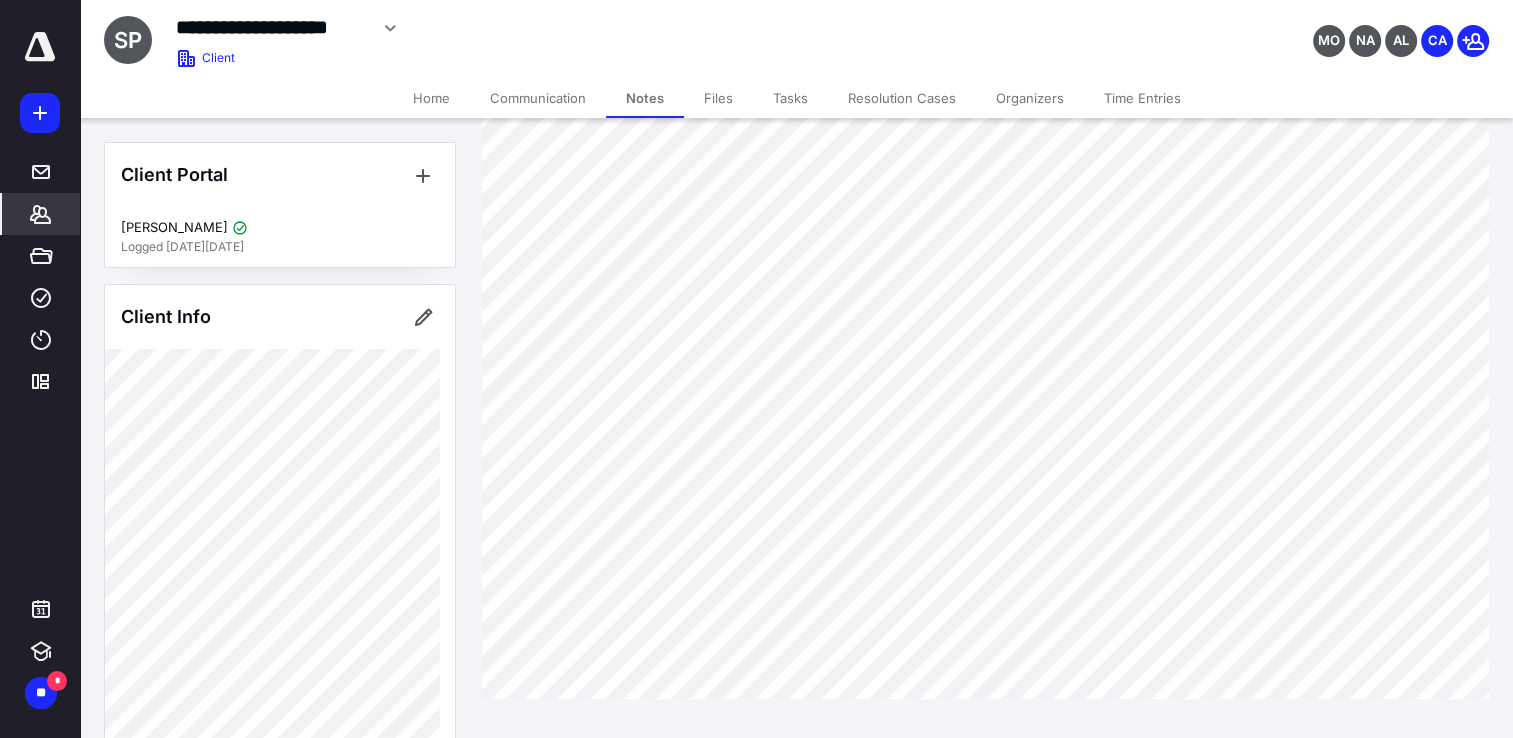 click 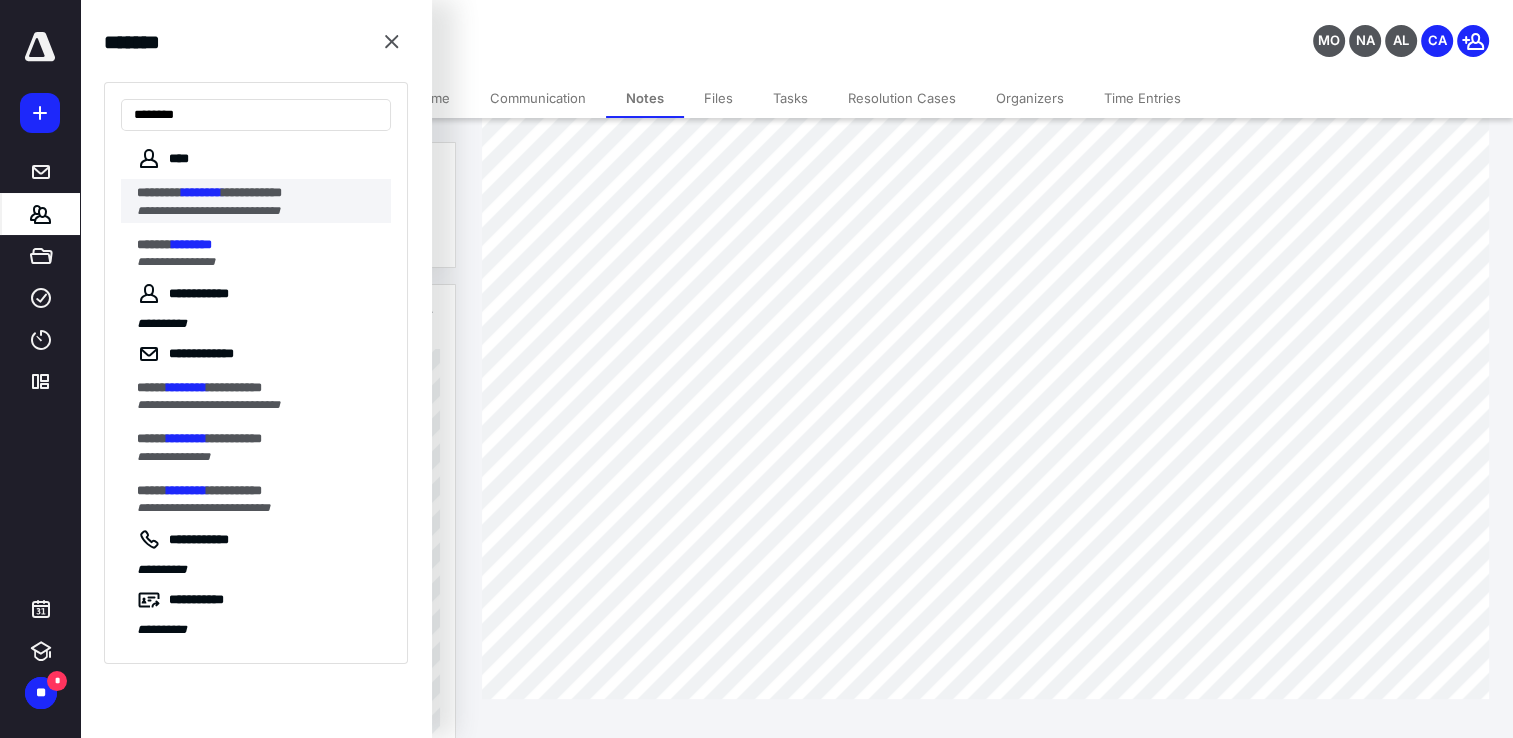 type on "********" 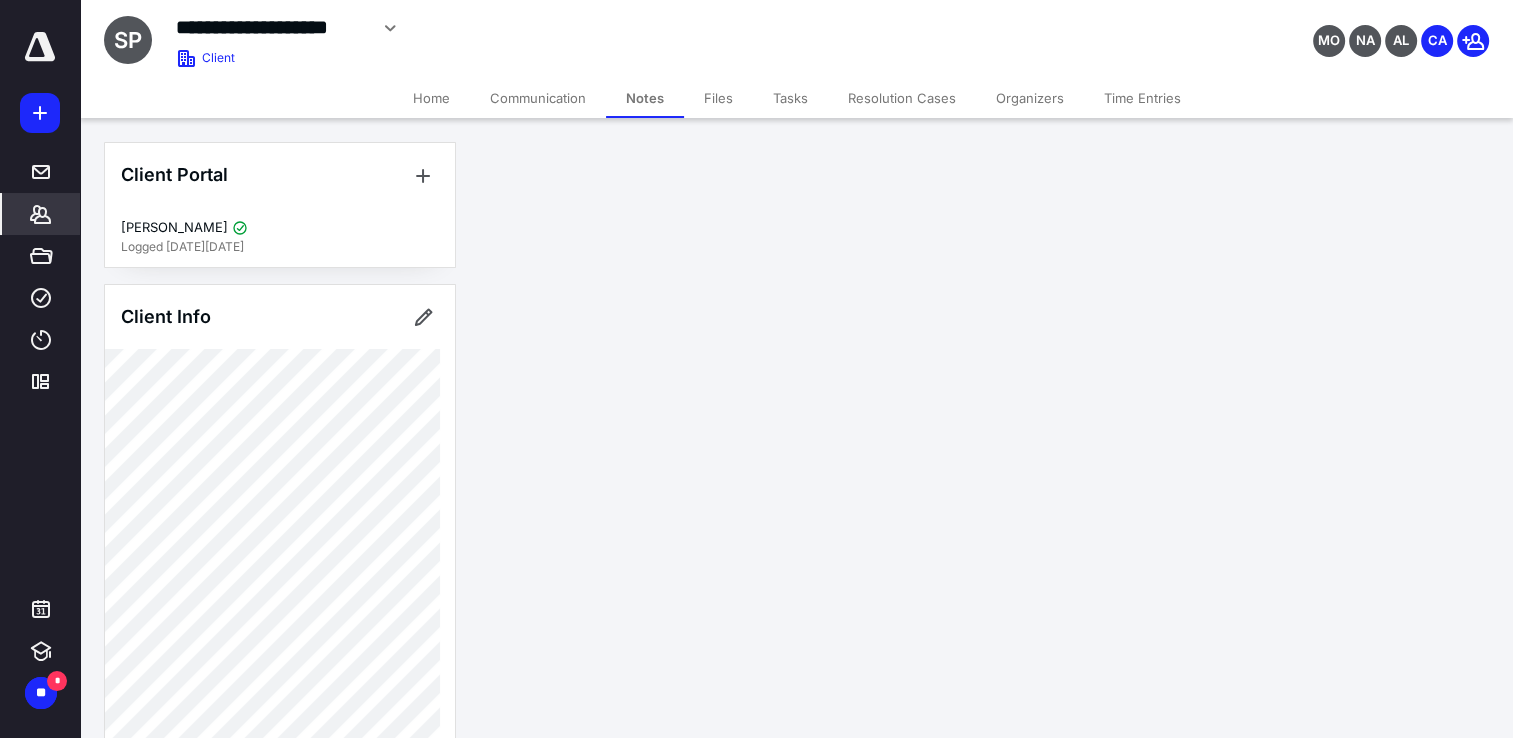 scroll, scrollTop: 0, scrollLeft: 0, axis: both 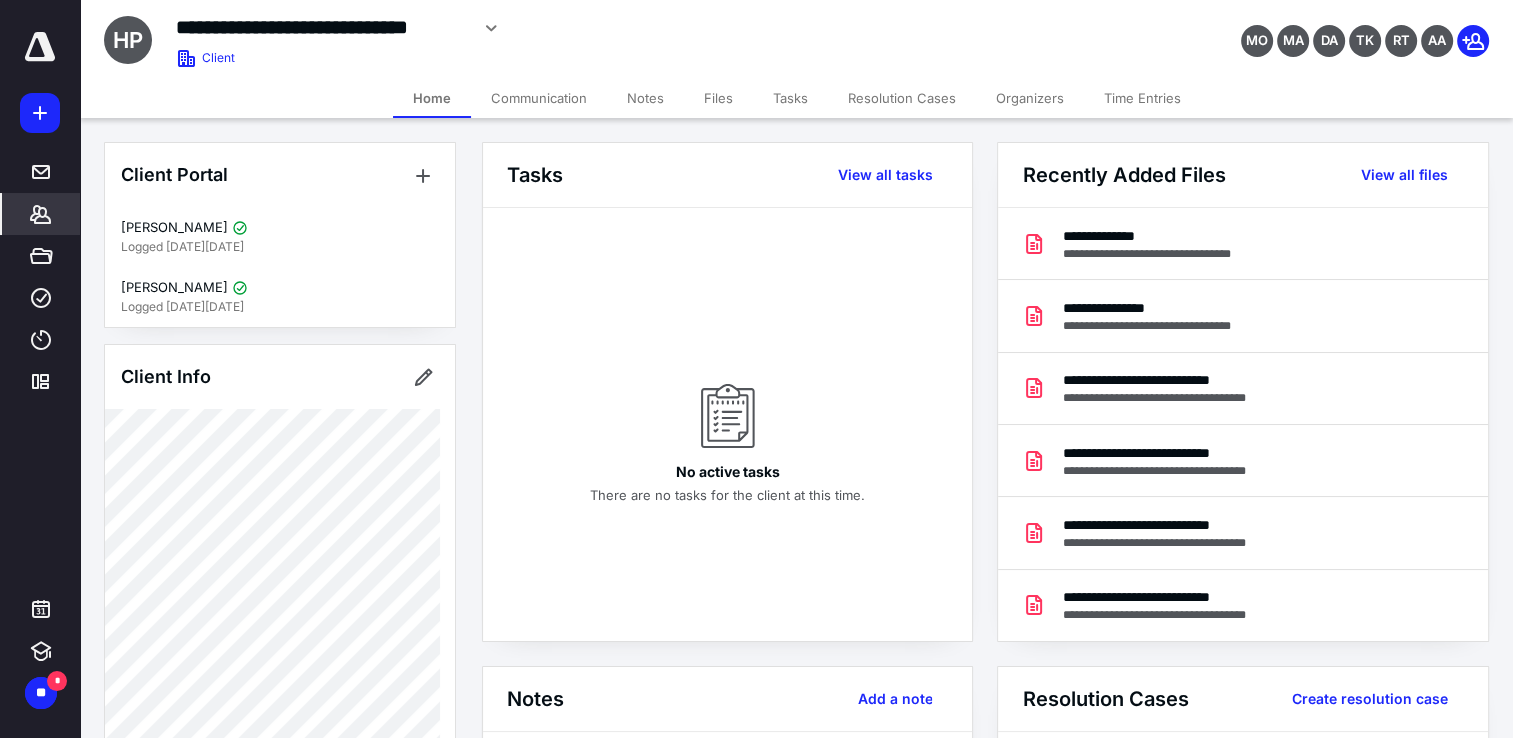 click on "Files" at bounding box center [718, 98] 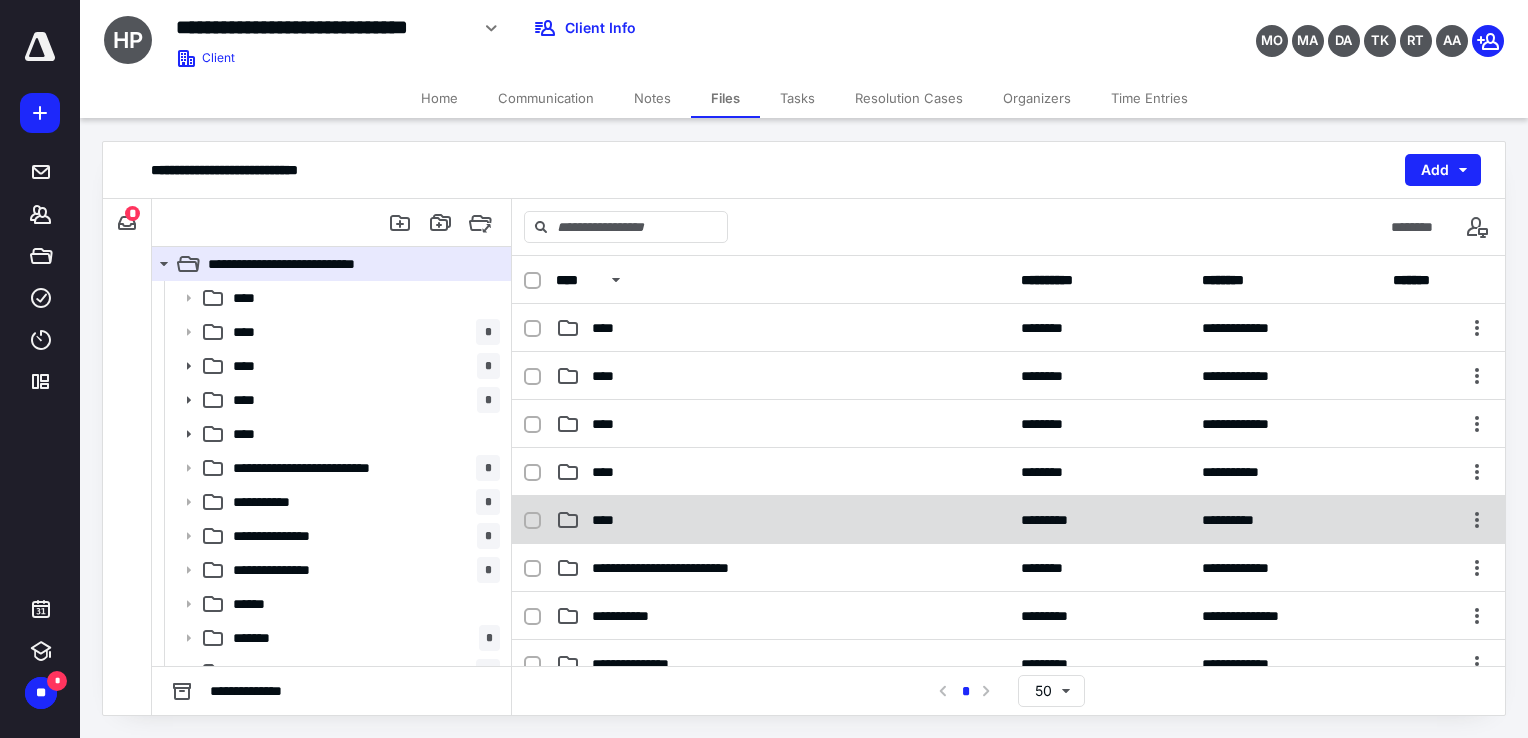 click on "**********" at bounding box center [1008, 520] 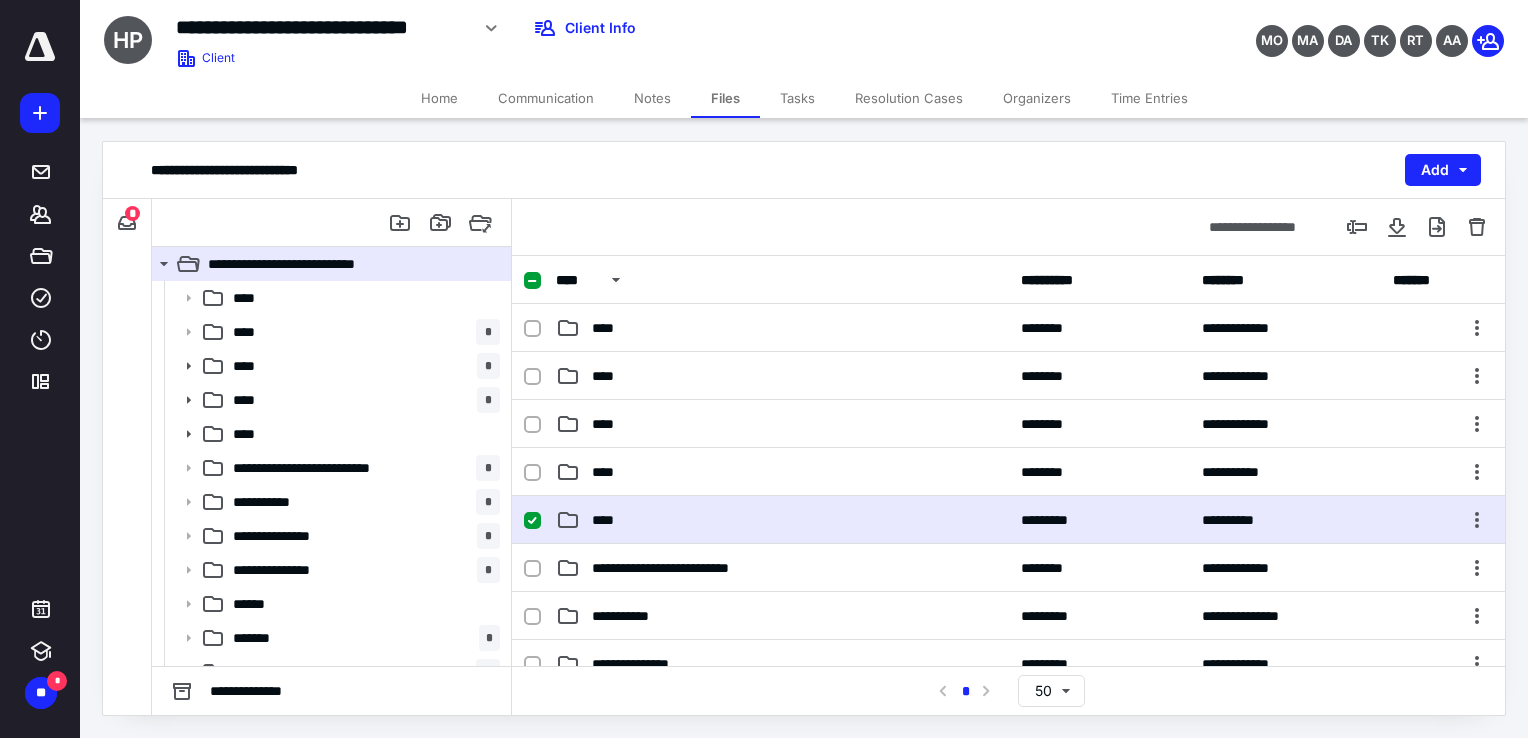 click on "**********" at bounding box center [1008, 520] 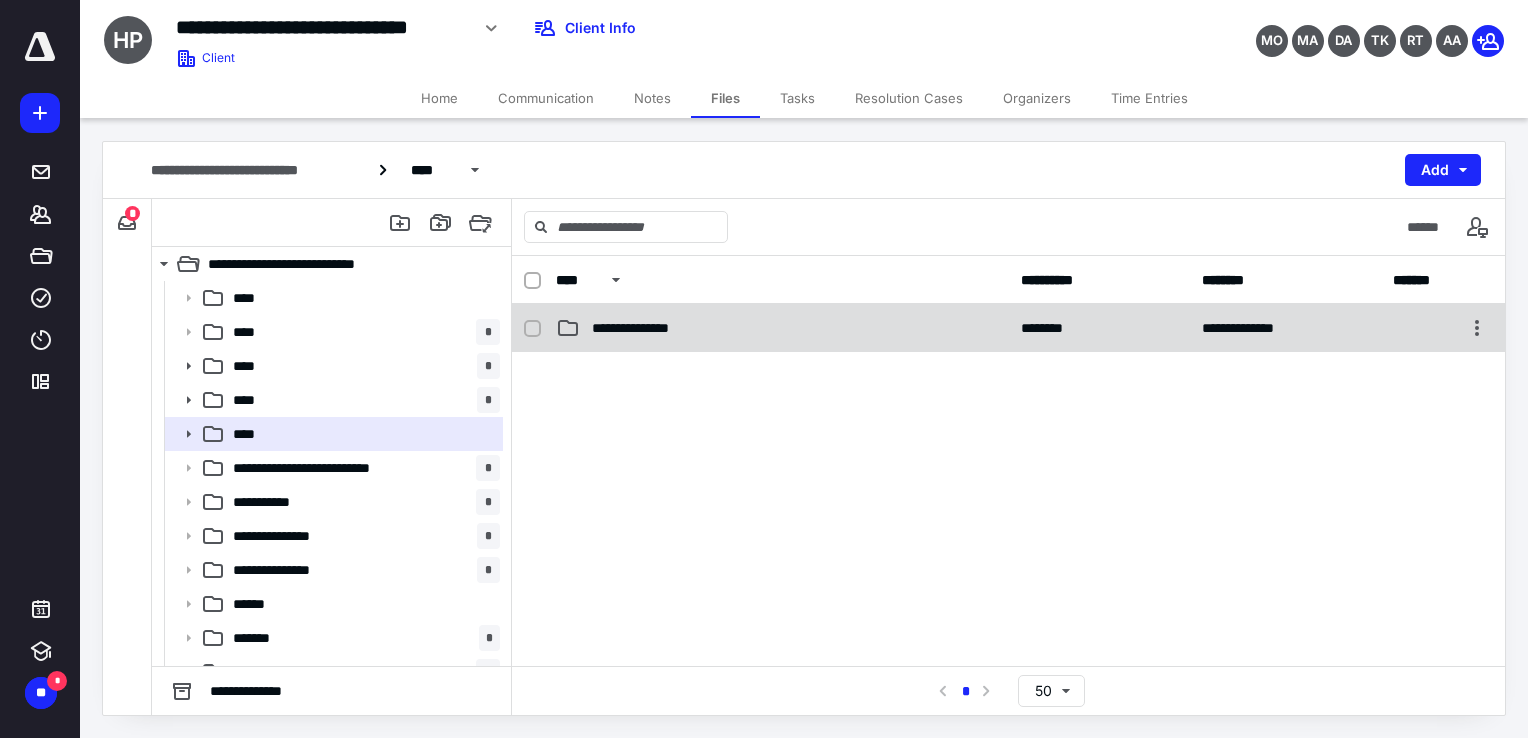 click on "**********" at bounding box center (648, 328) 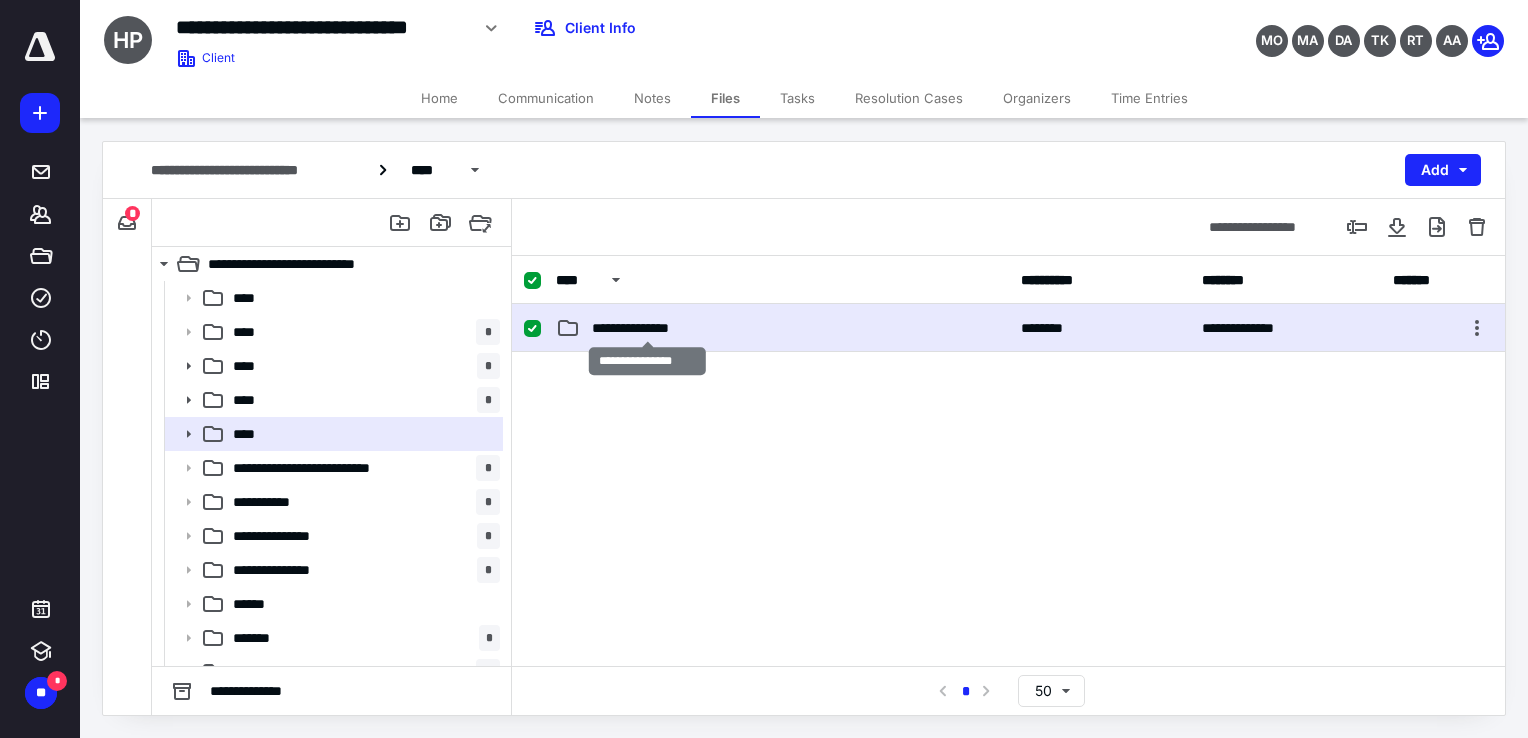 click on "**********" at bounding box center (648, 328) 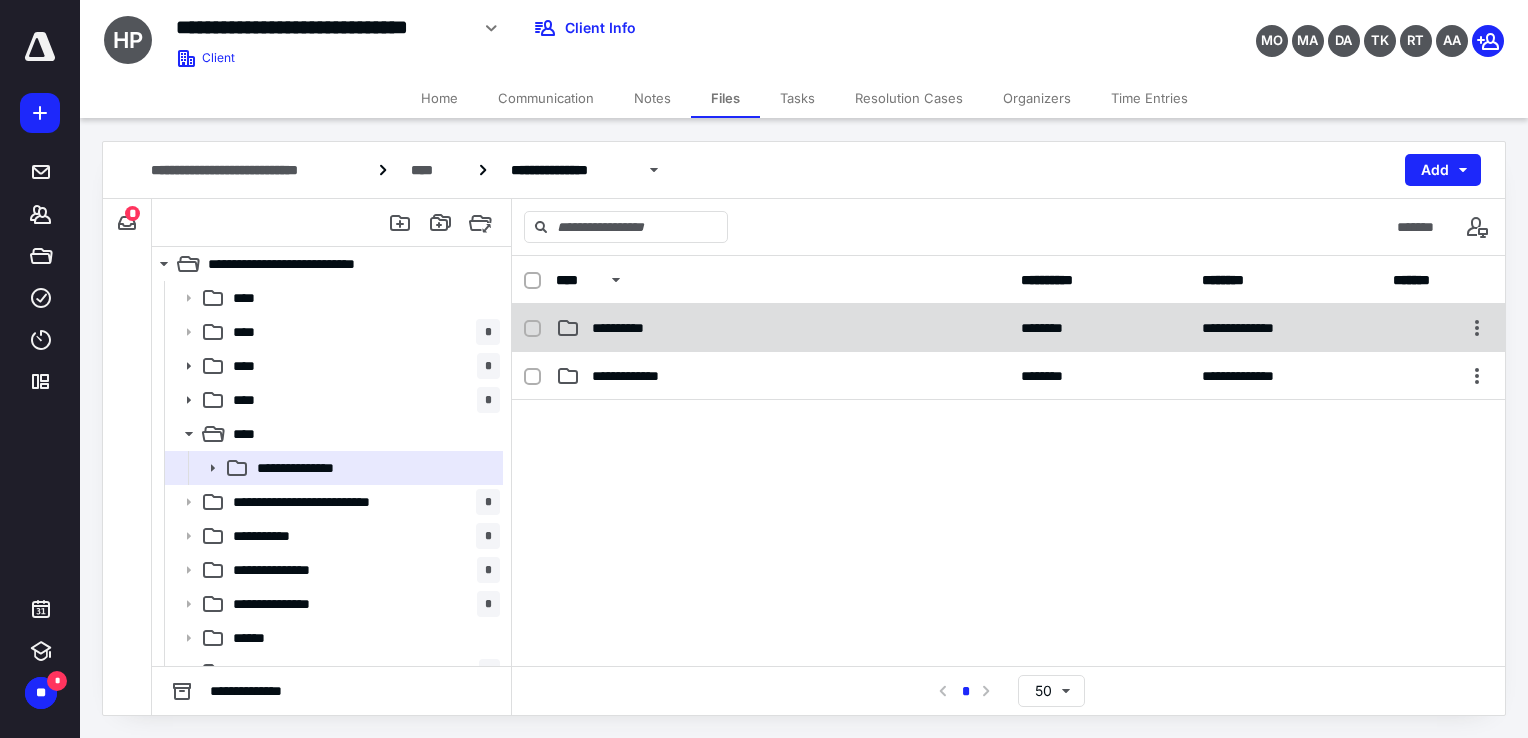 click on "**********" at bounding box center (1008, 328) 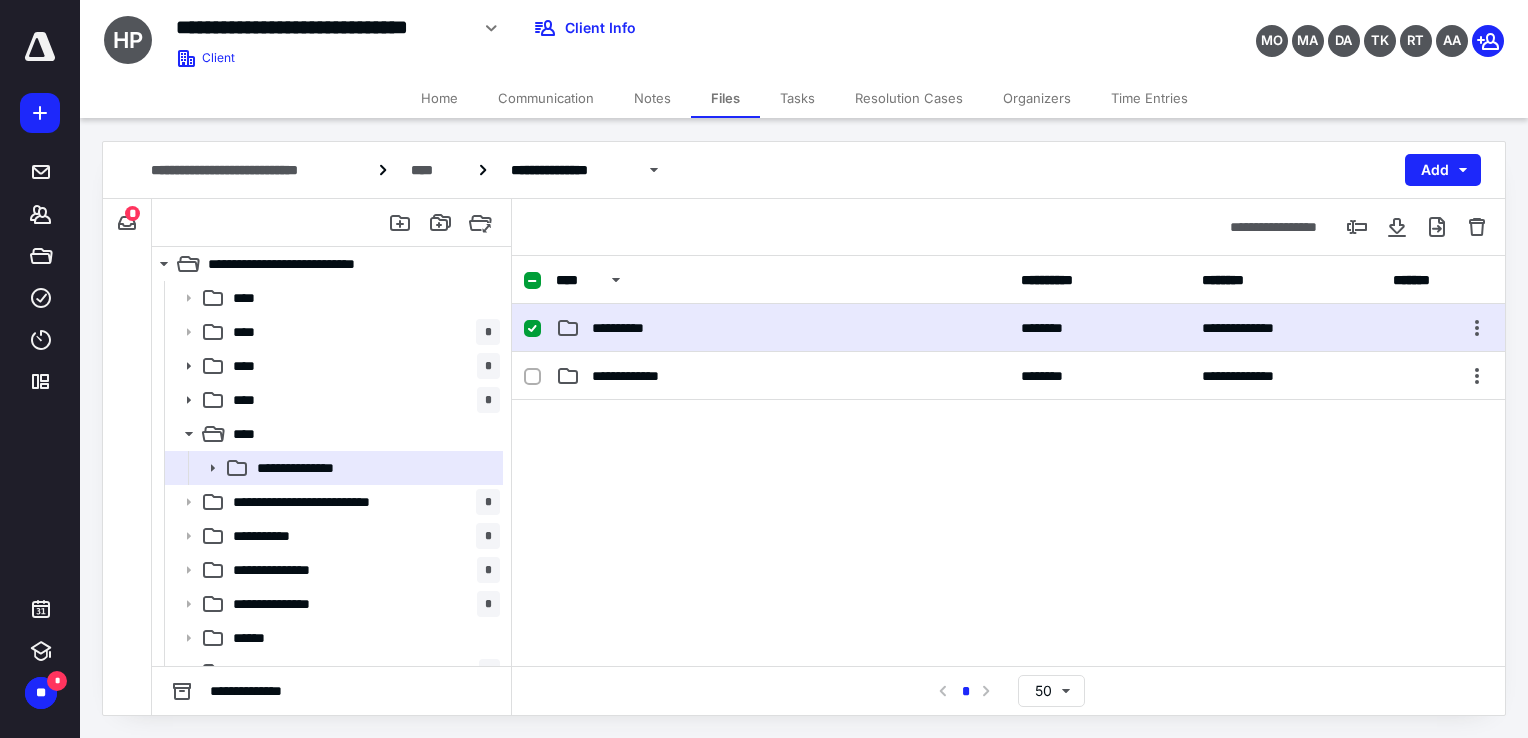 click on "**********" at bounding box center (1008, 328) 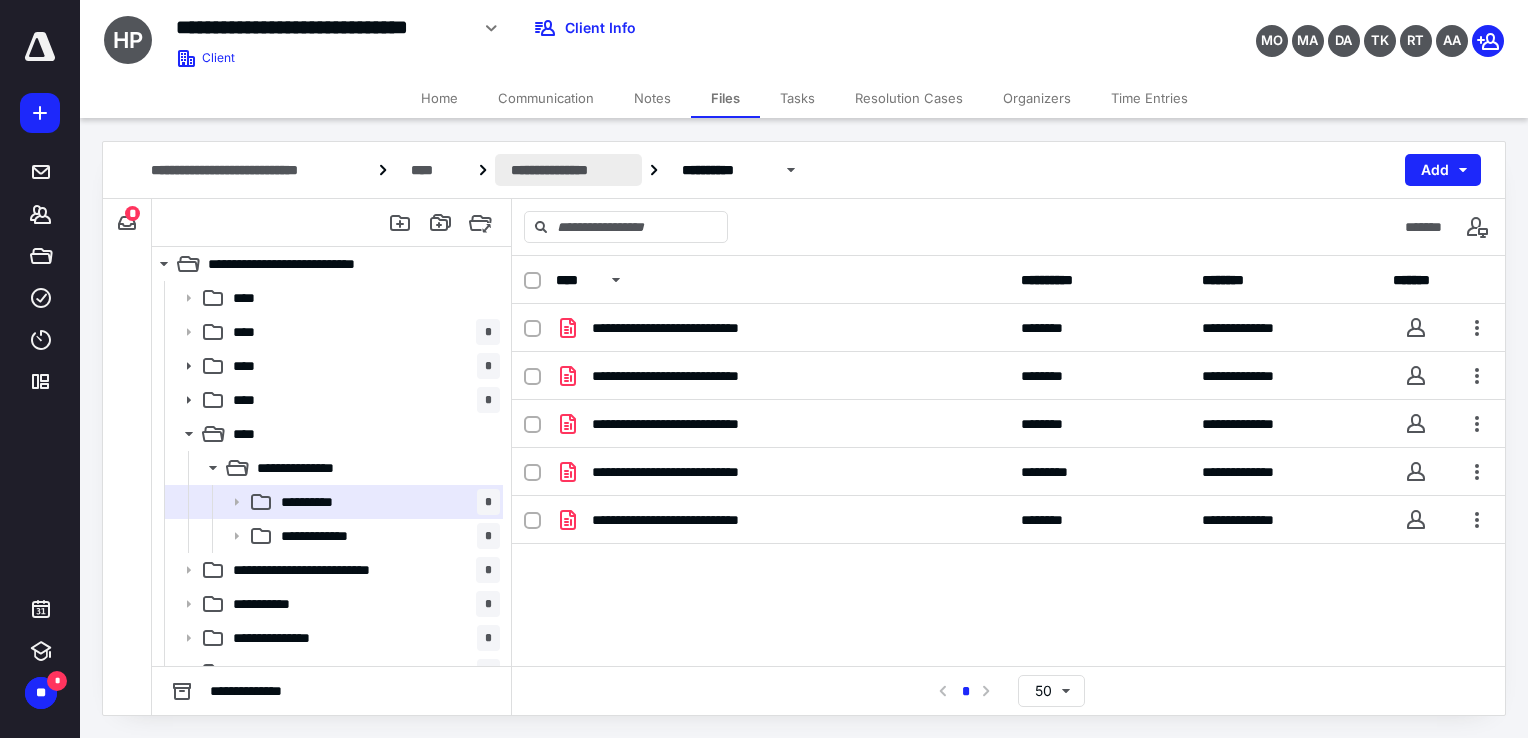 click on "**********" at bounding box center (568, 170) 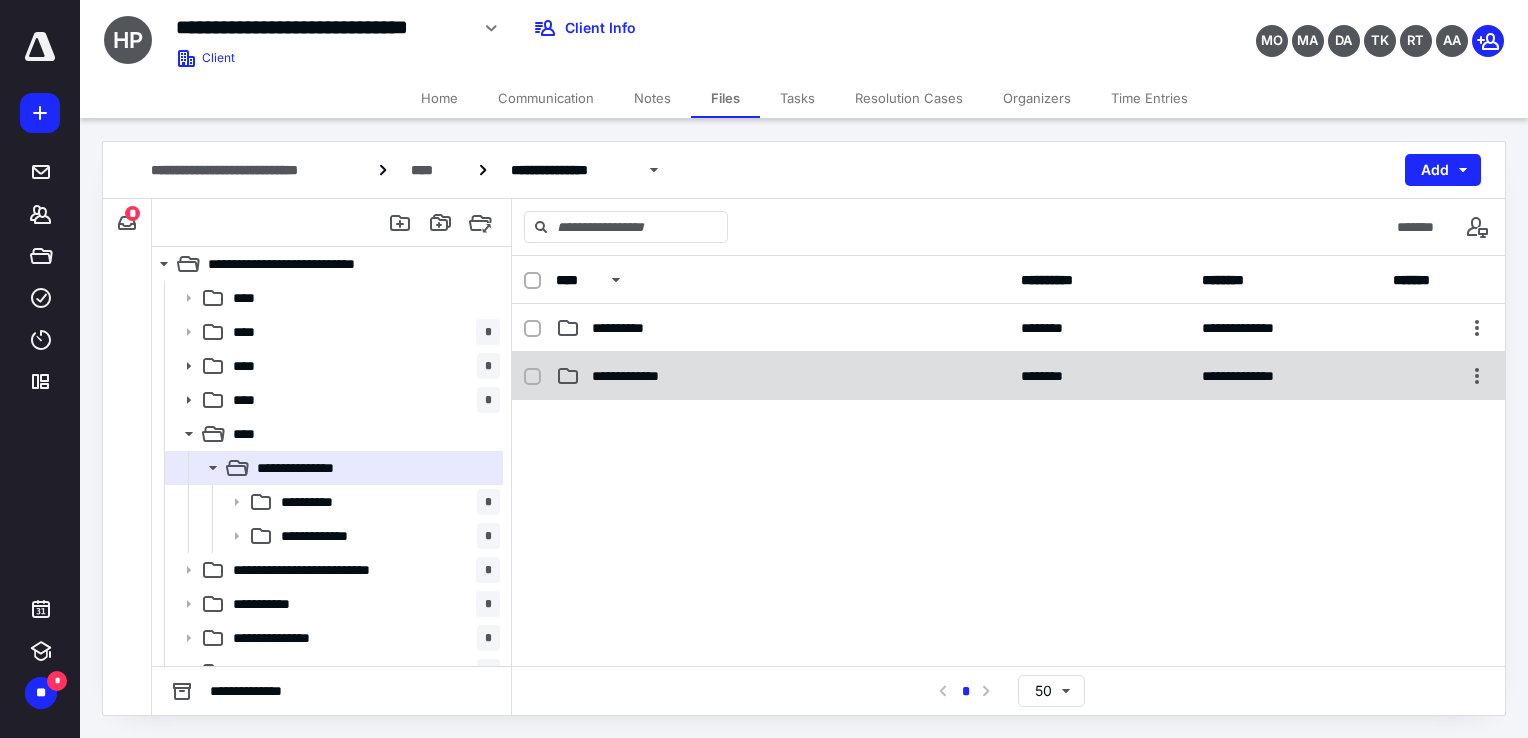 click on "**********" at bounding box center [1008, 376] 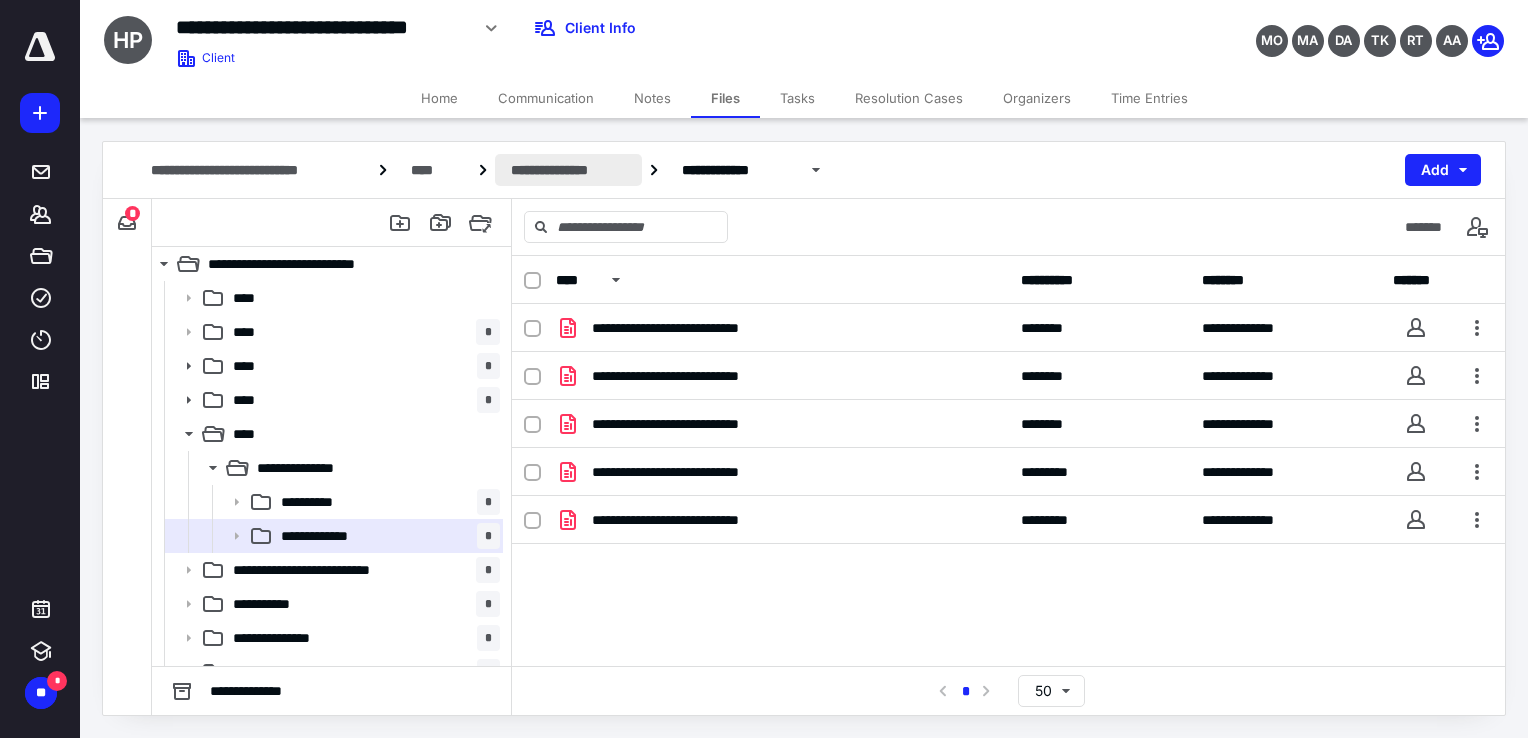 click on "**********" at bounding box center [568, 170] 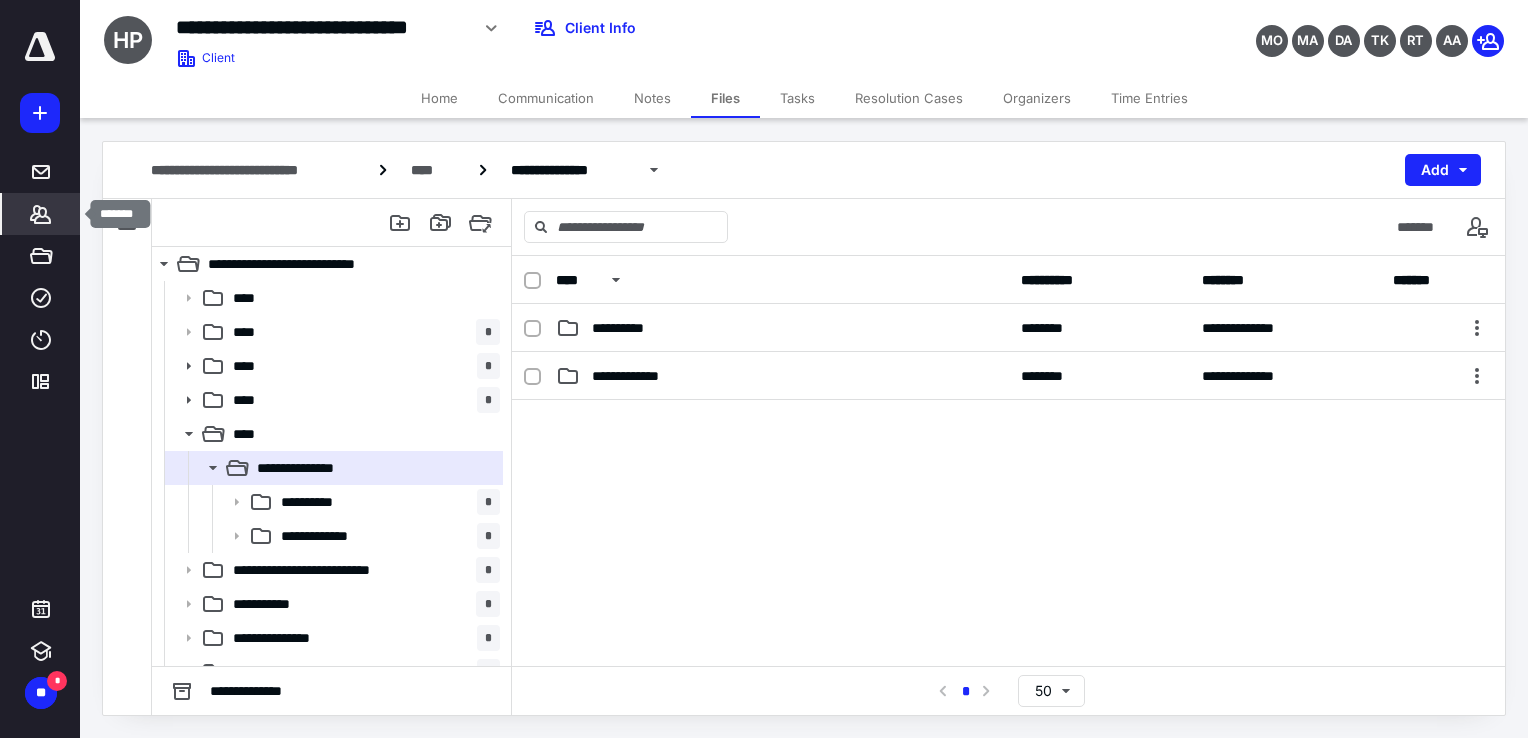 click on "*******" at bounding box center [41, 214] 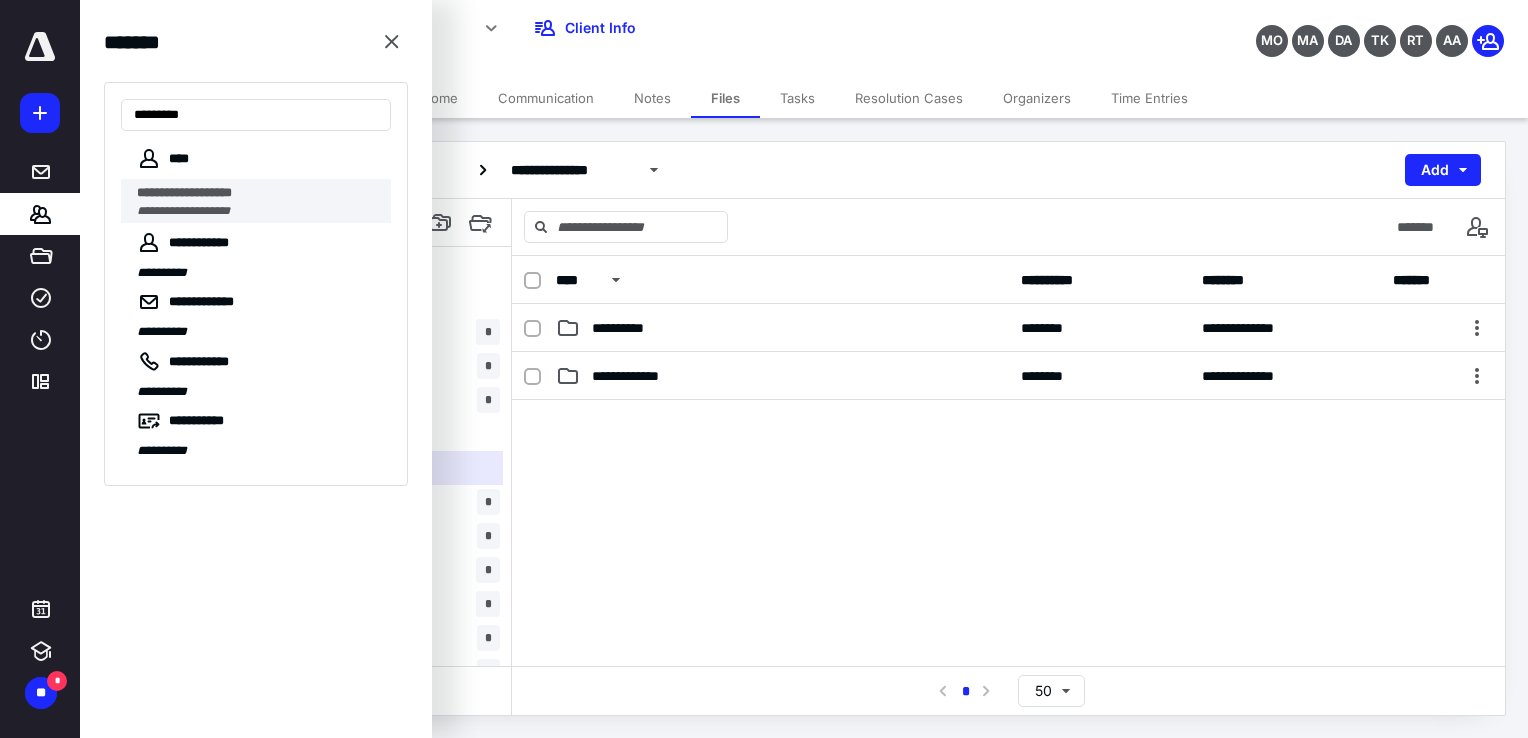 type on "********" 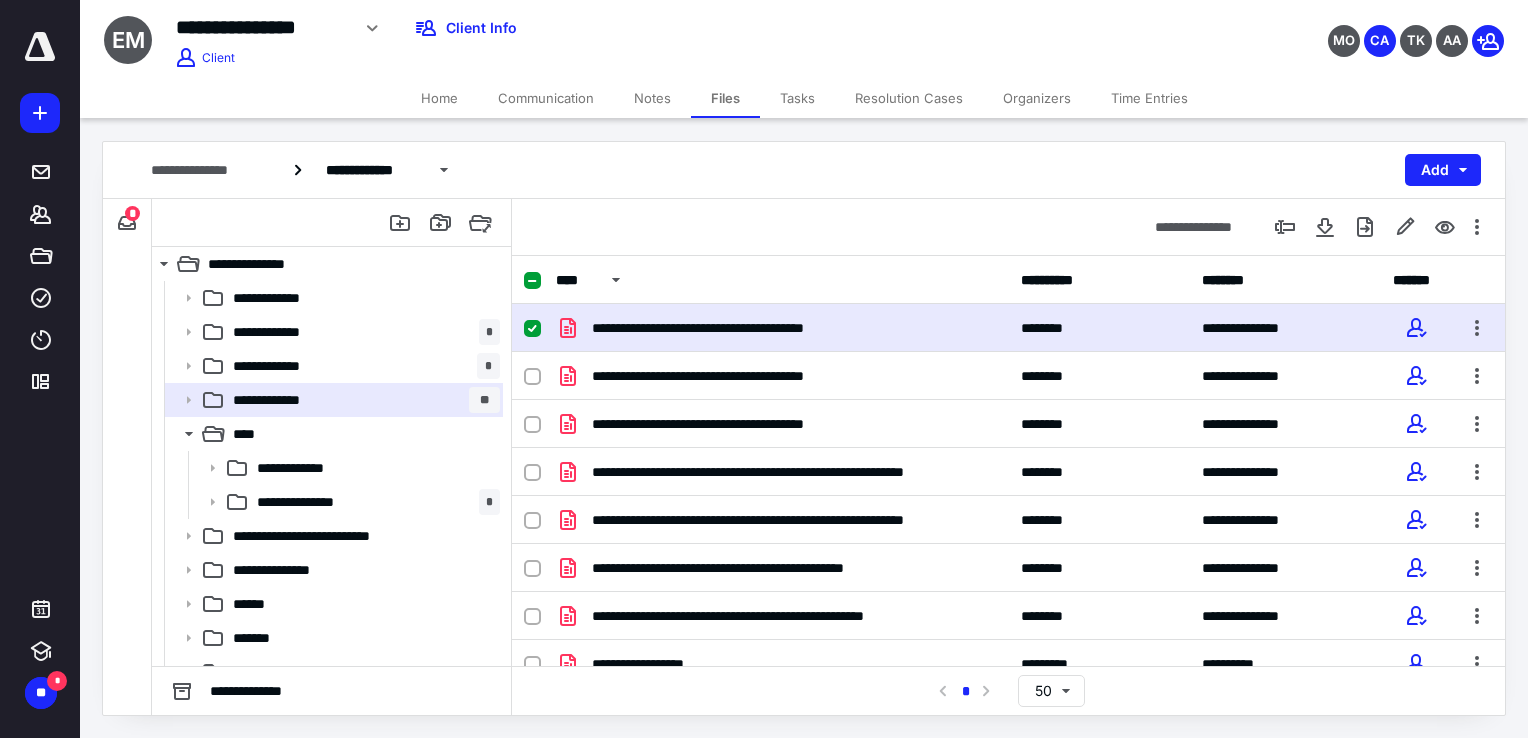 scroll, scrollTop: 0, scrollLeft: 0, axis: both 